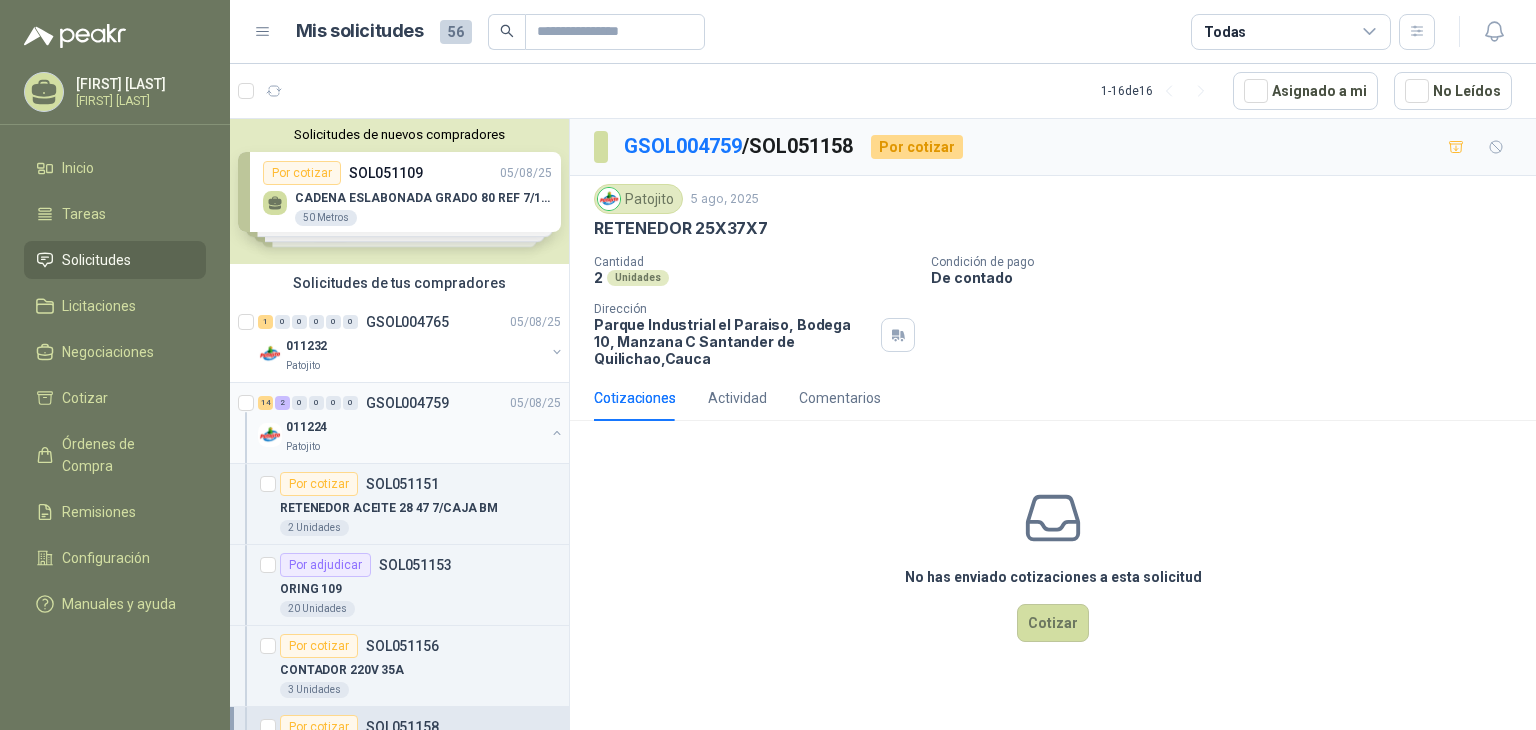 scroll, scrollTop: 0, scrollLeft: 0, axis: both 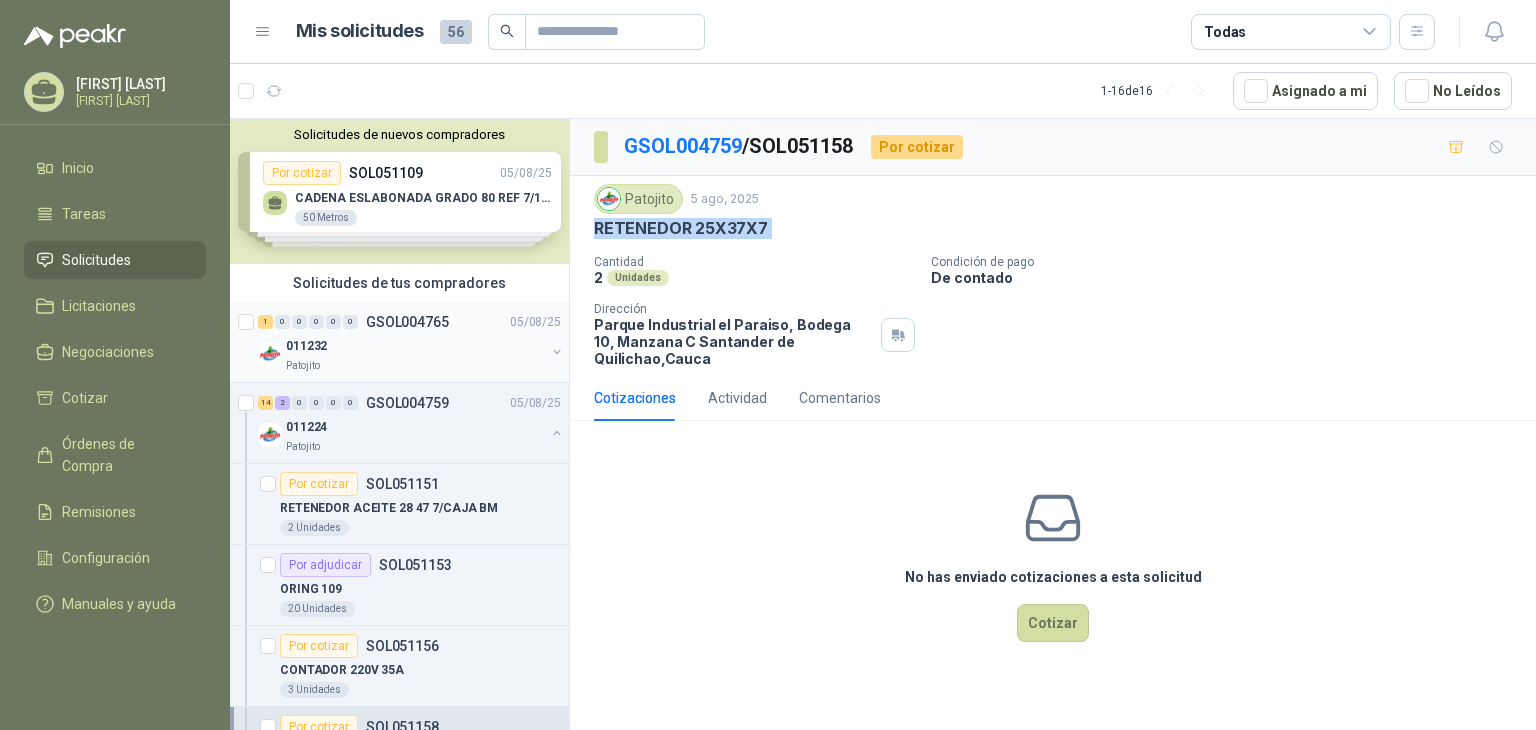 click on "GSOL004765" at bounding box center (407, 322) 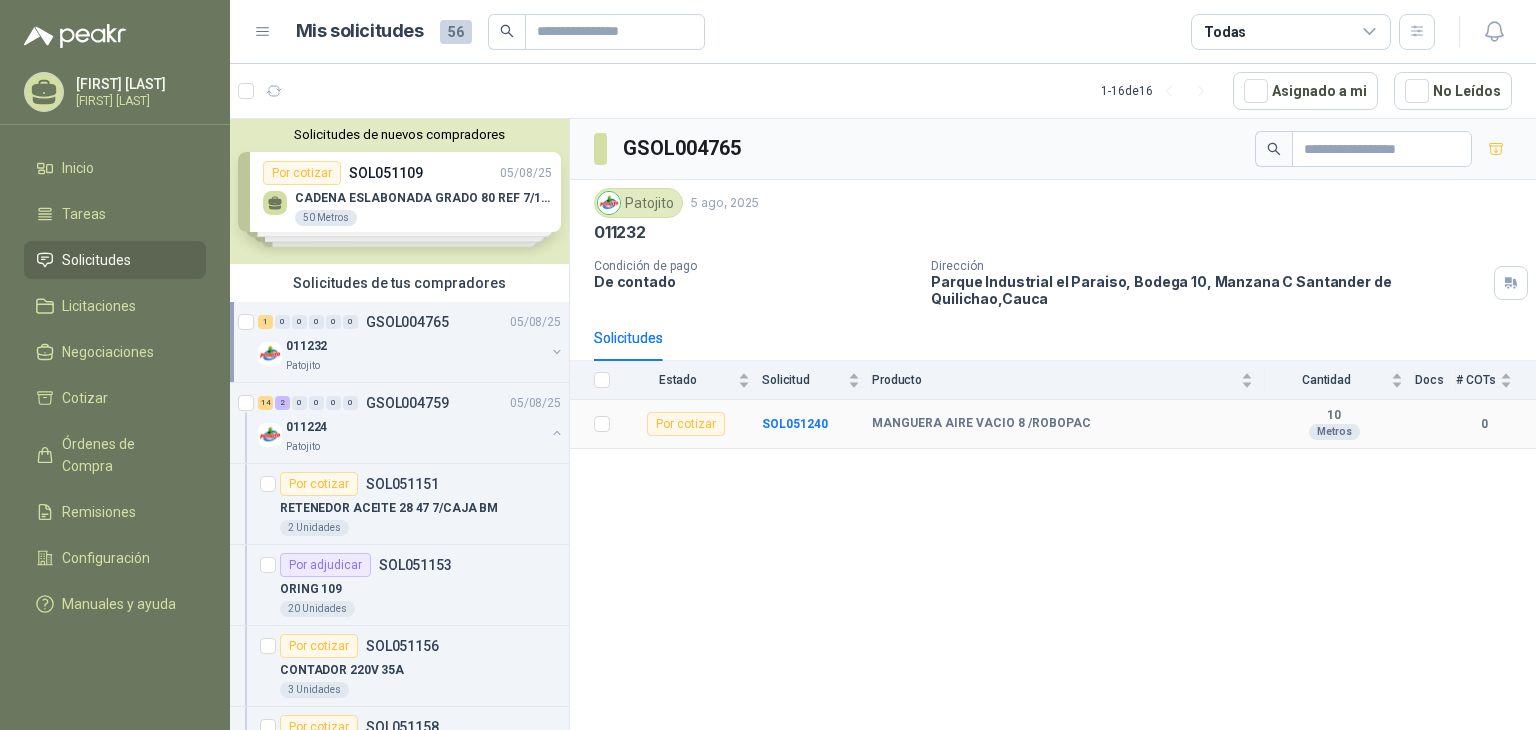 click on "MANGUERA AIRE VACIO 8 /ROBOPAC" at bounding box center [981, 424] 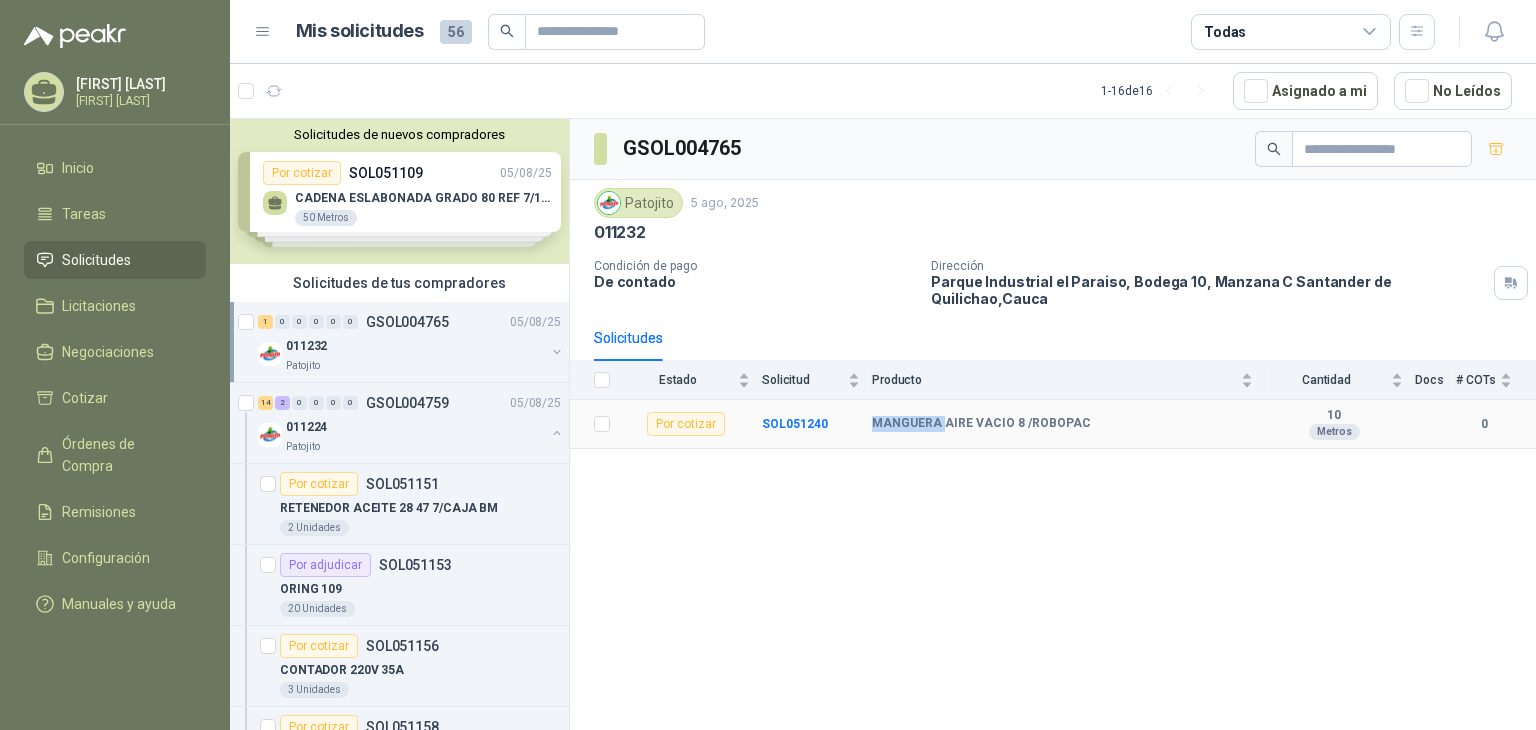 click on "MANGUERA AIRE VACIO 8 /ROBOPAC" at bounding box center (981, 424) 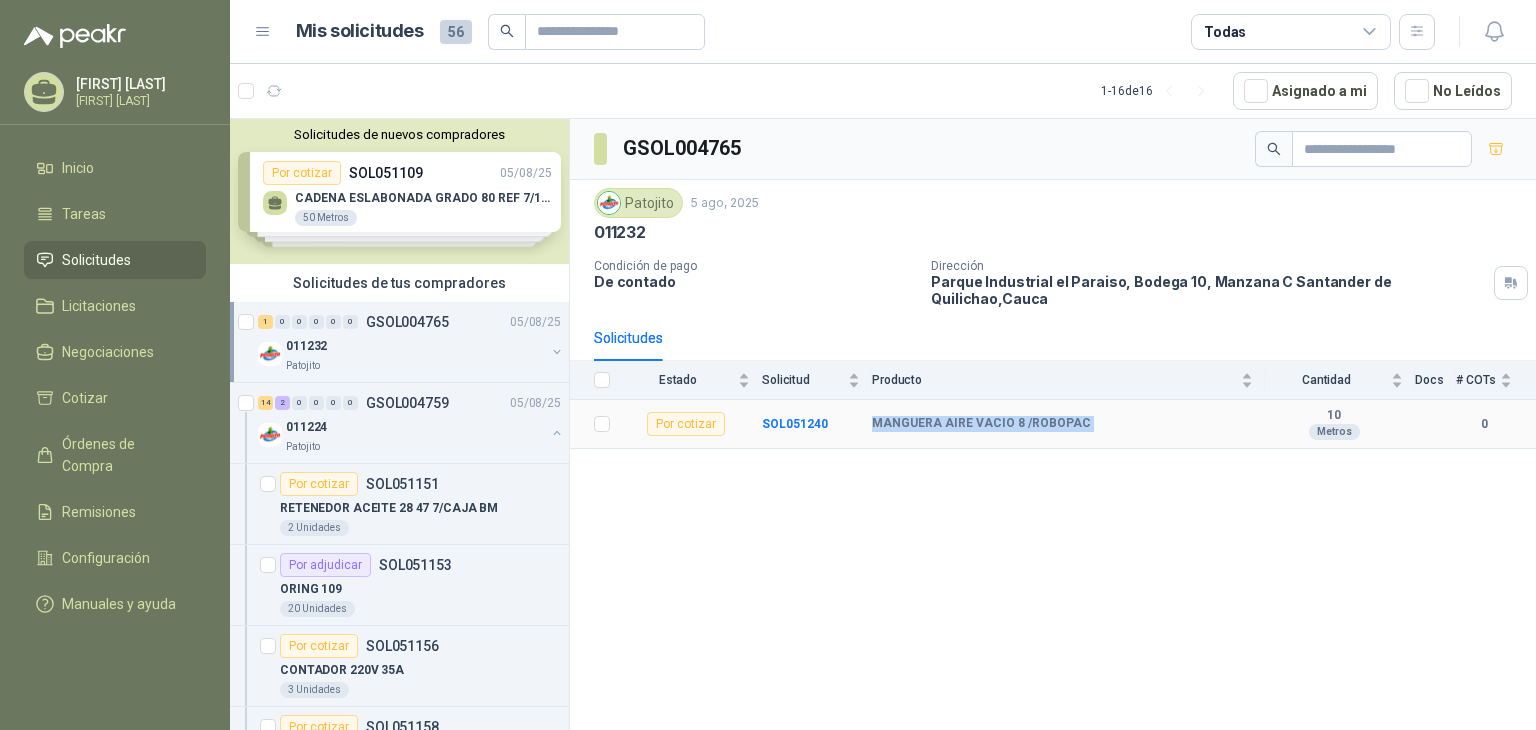 click on "MANGUERA AIRE VACIO 8 /ROBOPAC" at bounding box center (981, 424) 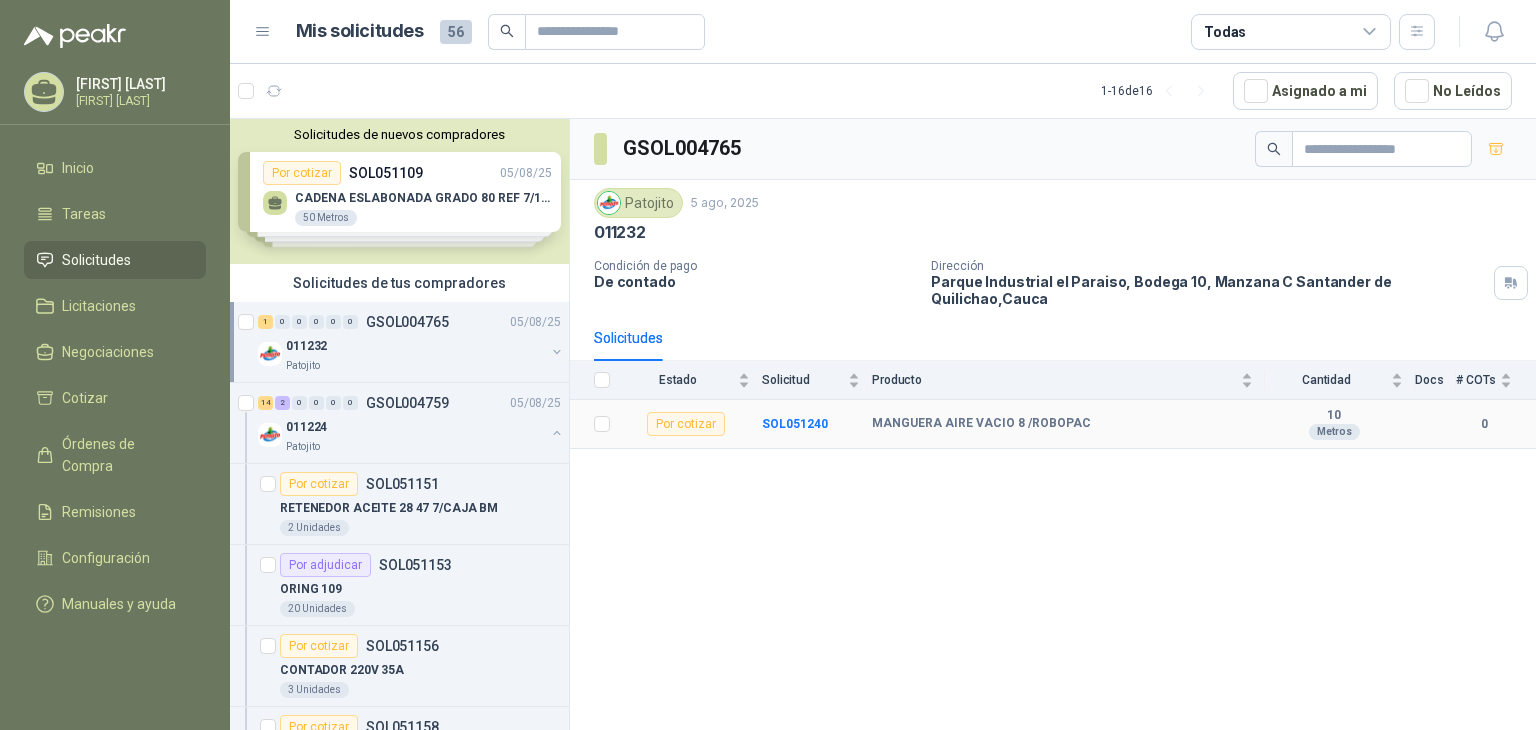 click on "MANGUERA AIRE VACIO 8 /ROBOPAC" at bounding box center [981, 424] 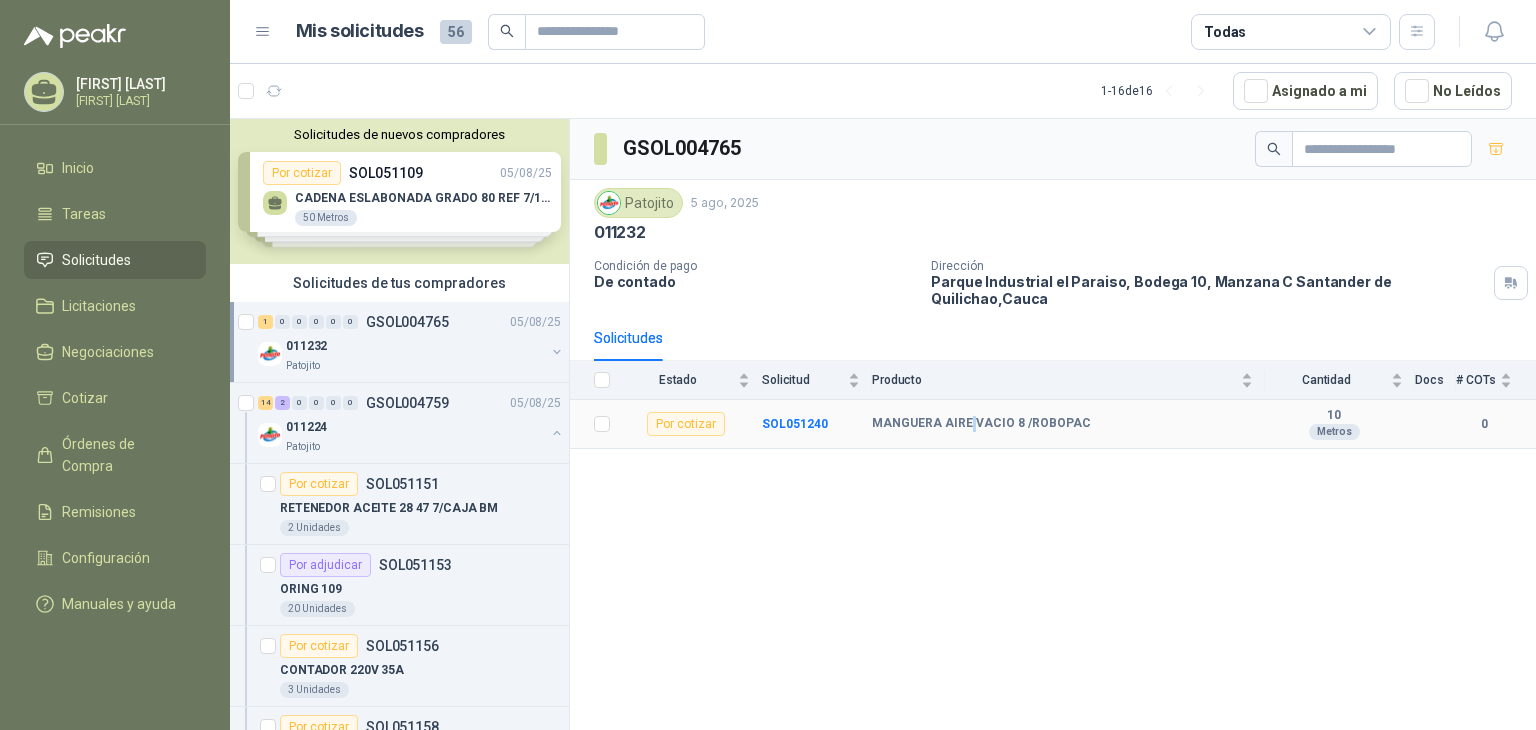 click on "MANGUERA AIRE VACIO 8 /ROBOPAC" at bounding box center (981, 424) 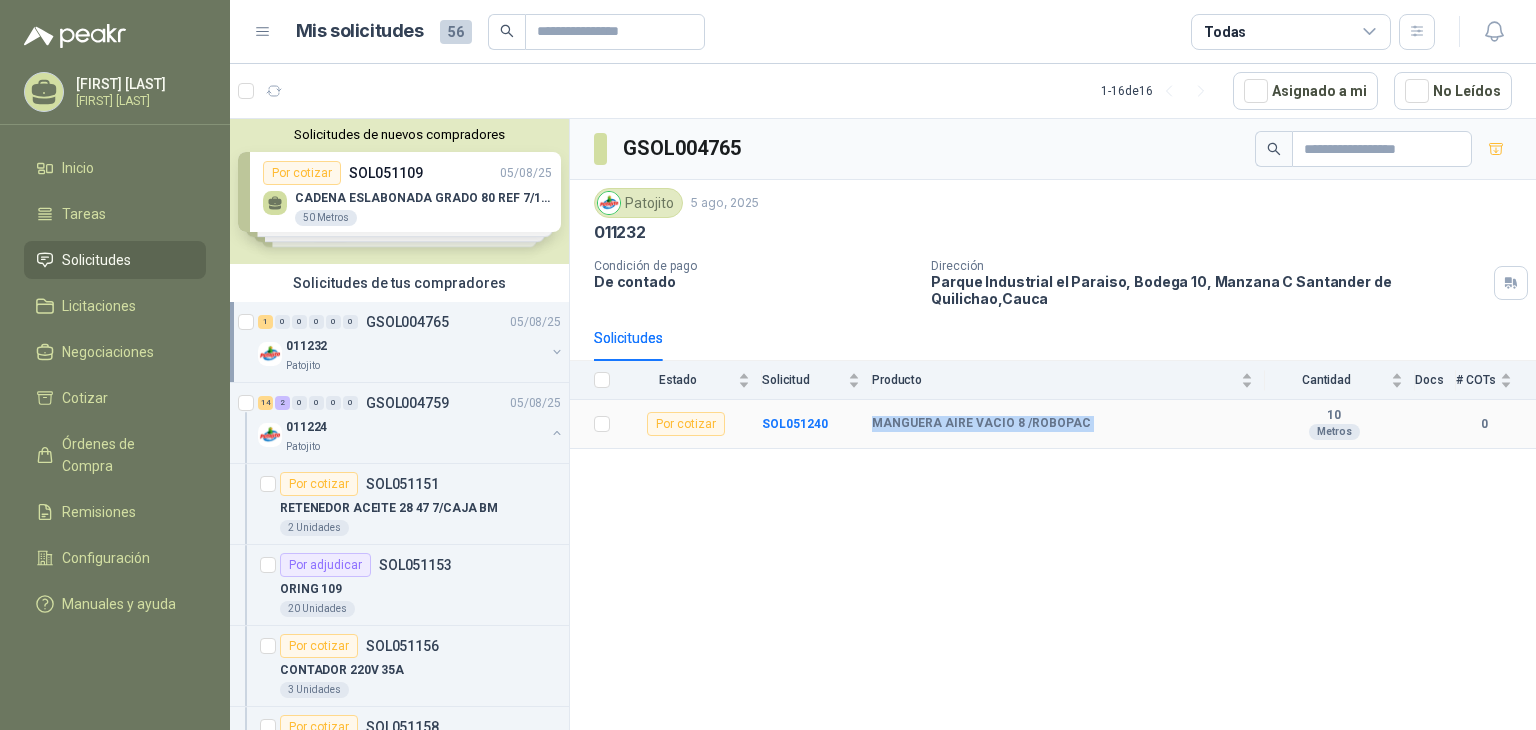 click on "MANGUERA AIRE VACIO 8 /ROBOPAC" at bounding box center (981, 424) 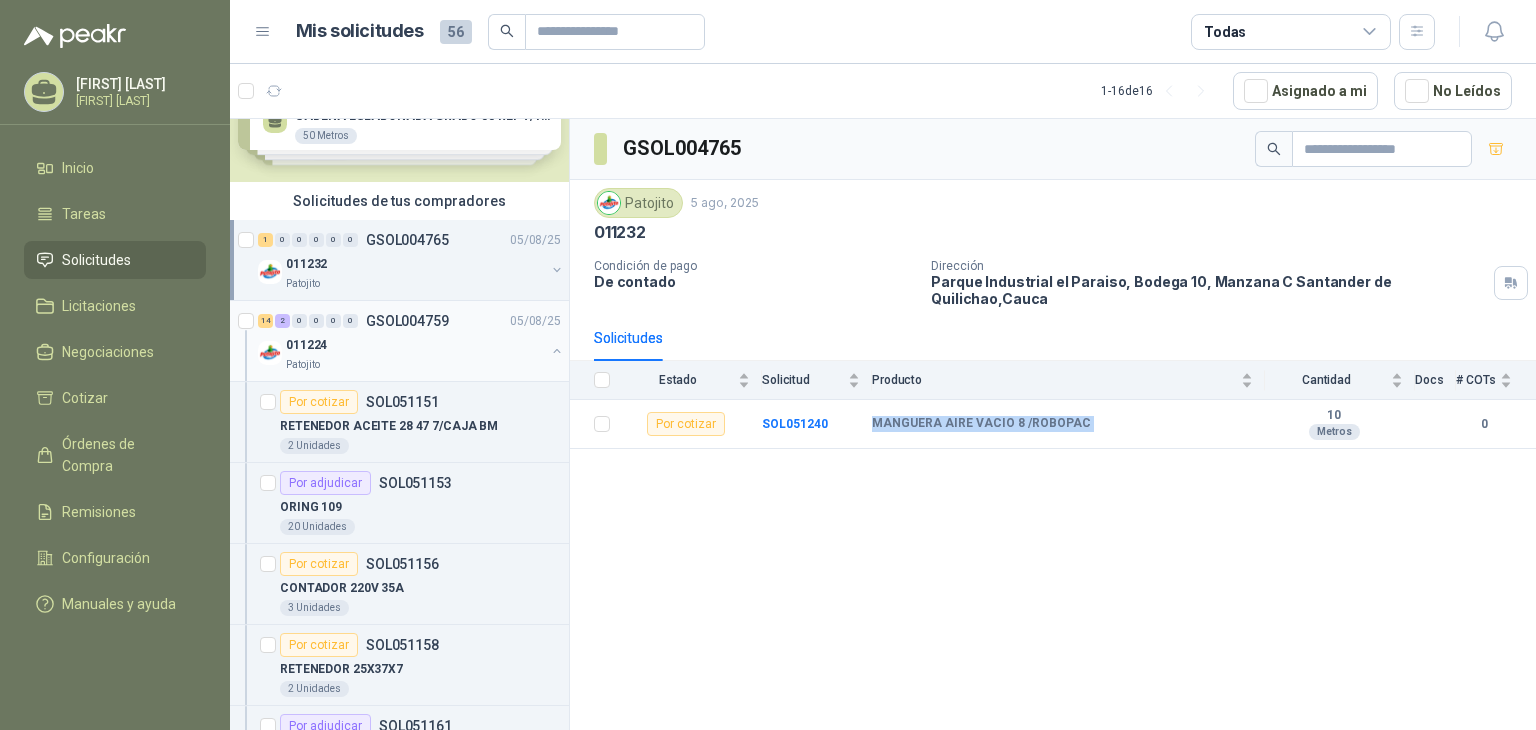 scroll, scrollTop: 0, scrollLeft: 0, axis: both 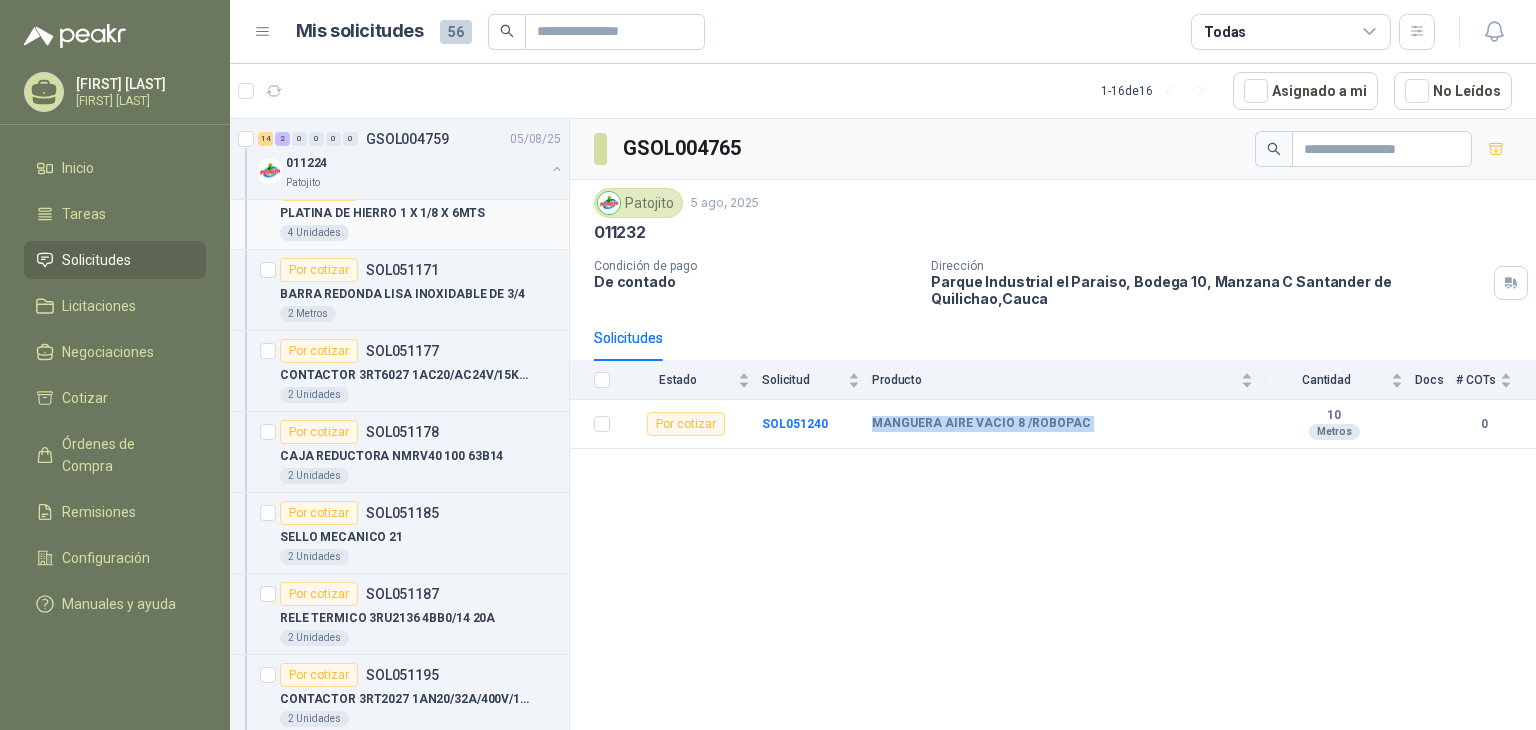 click on "4   Unidades" at bounding box center [420, 233] 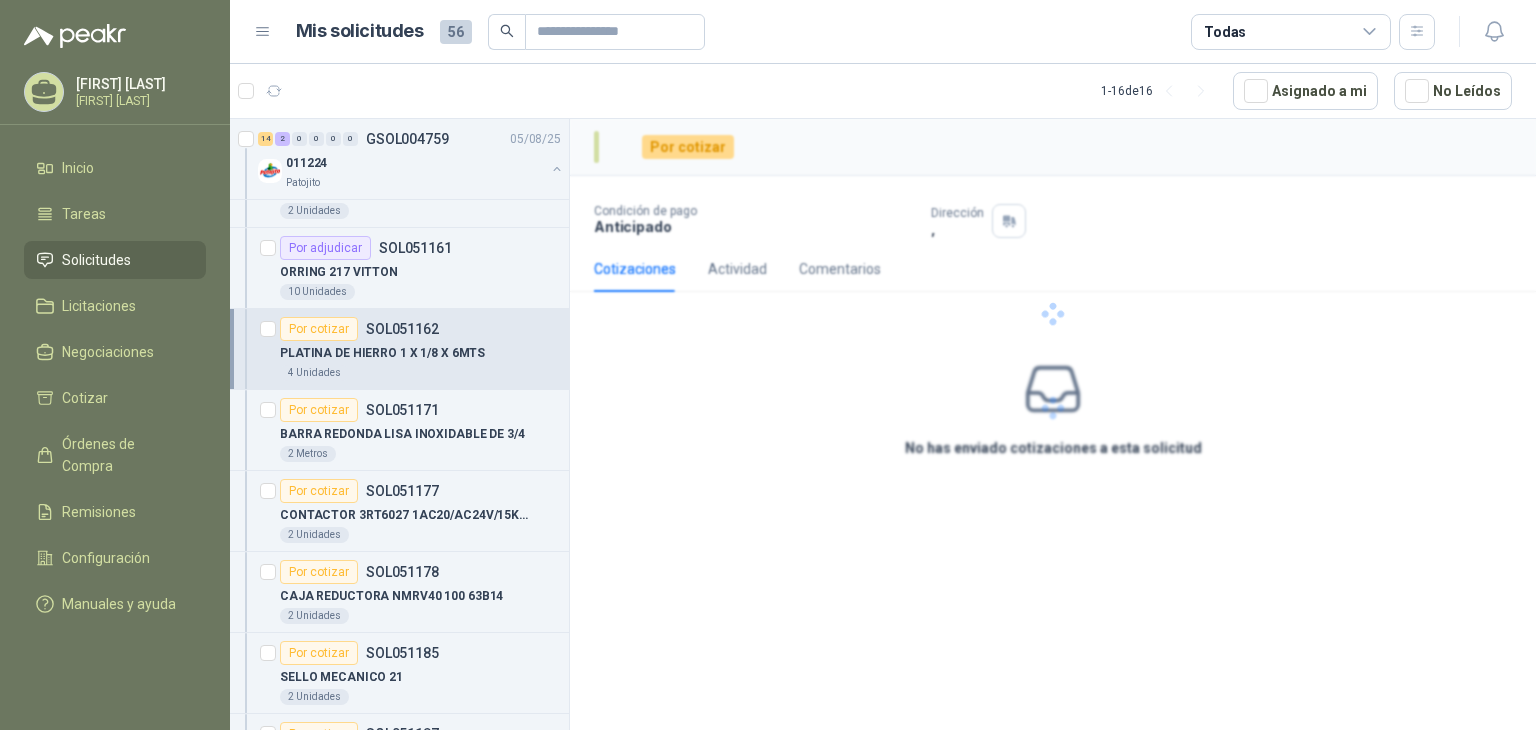 scroll, scrollTop: 400, scrollLeft: 0, axis: vertical 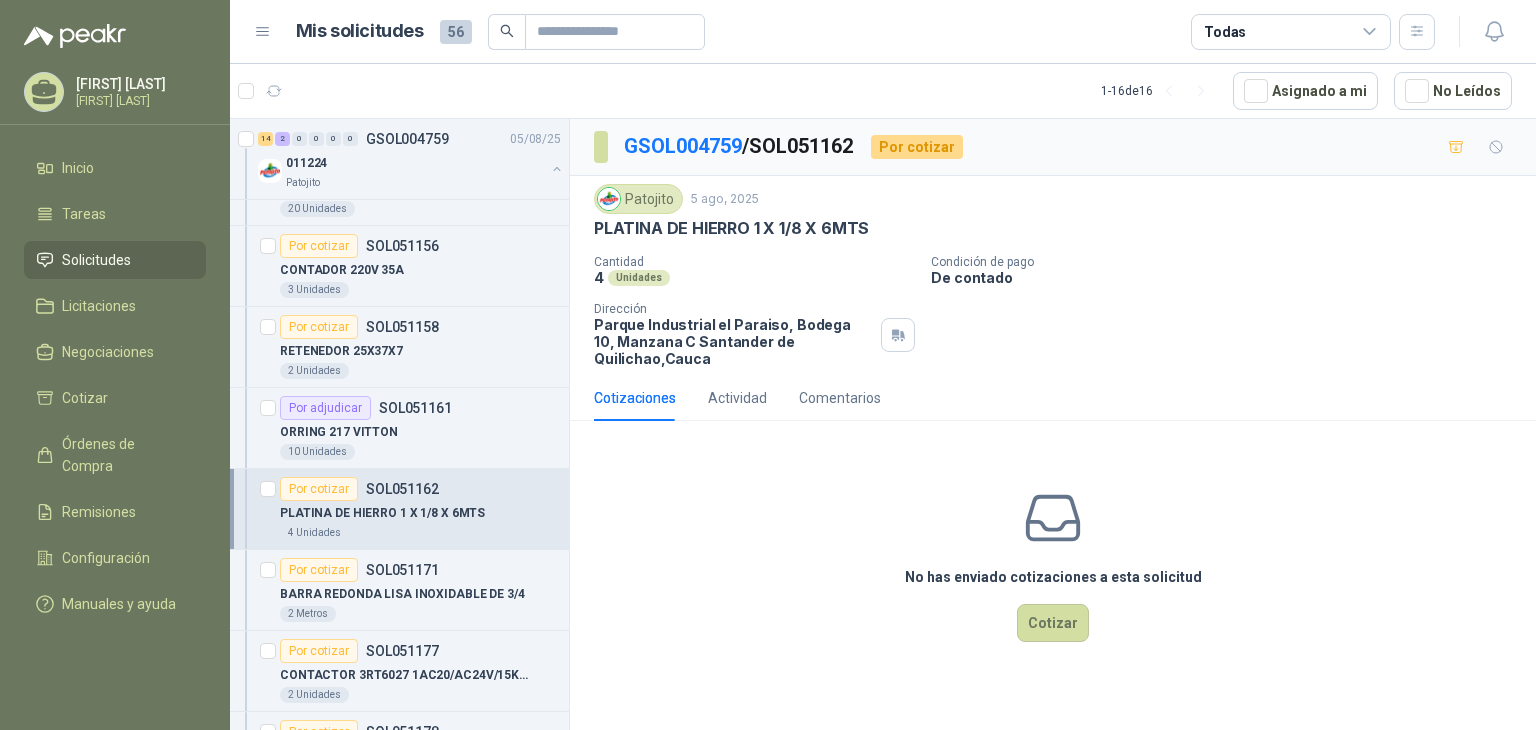 click on "No has enviado cotizaciones a esta solicitud Cotizar" at bounding box center (1053, 564) 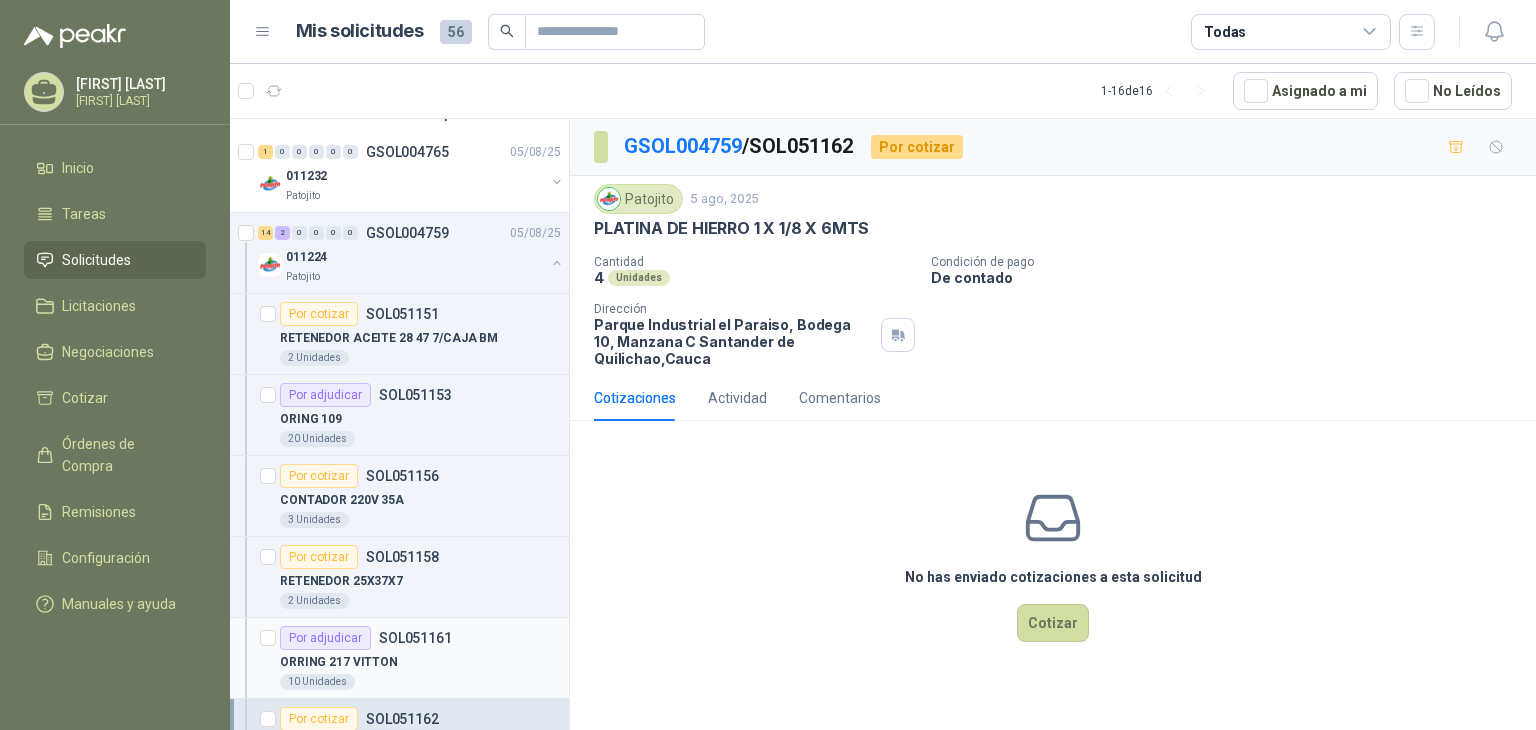 scroll, scrollTop: 0, scrollLeft: 0, axis: both 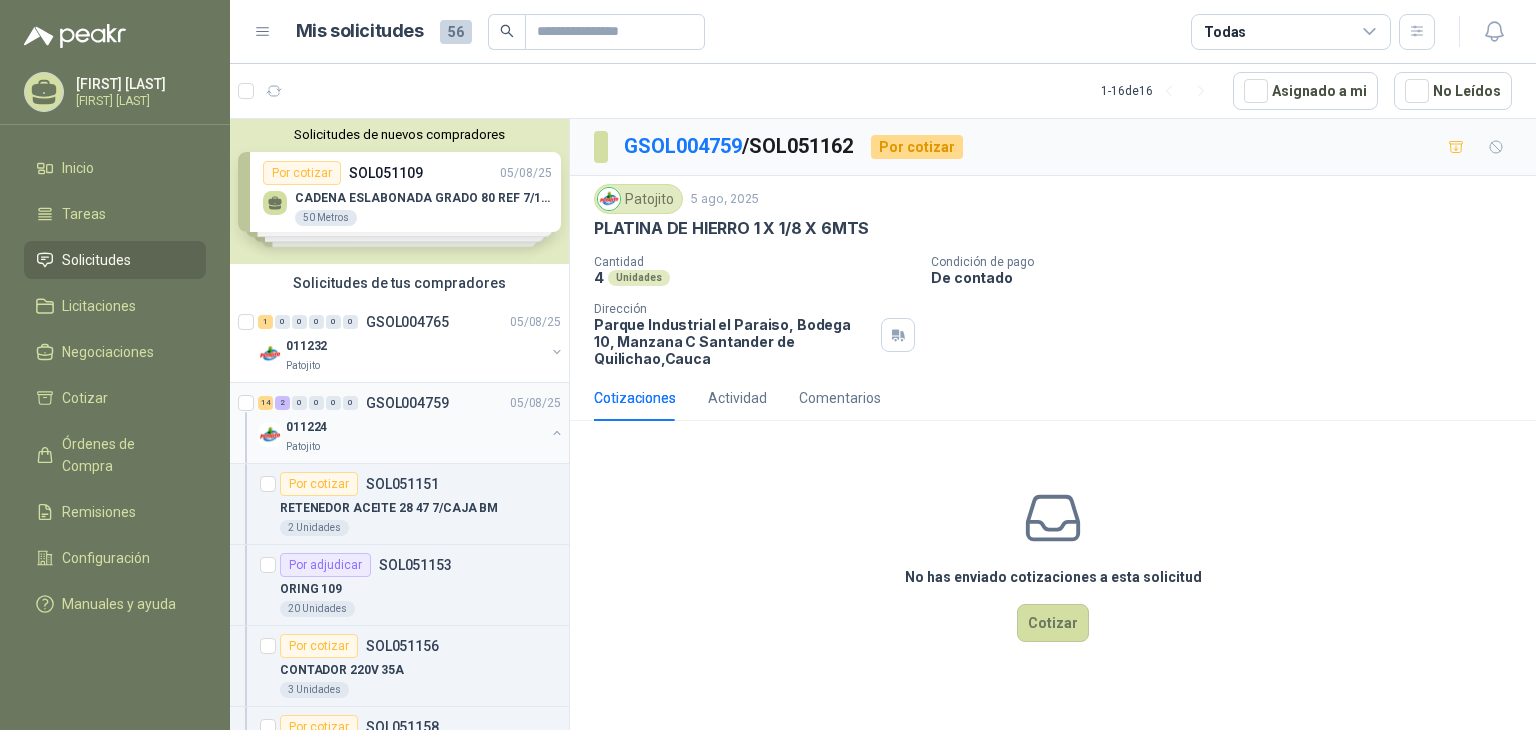 click on "011224" at bounding box center (415, 427) 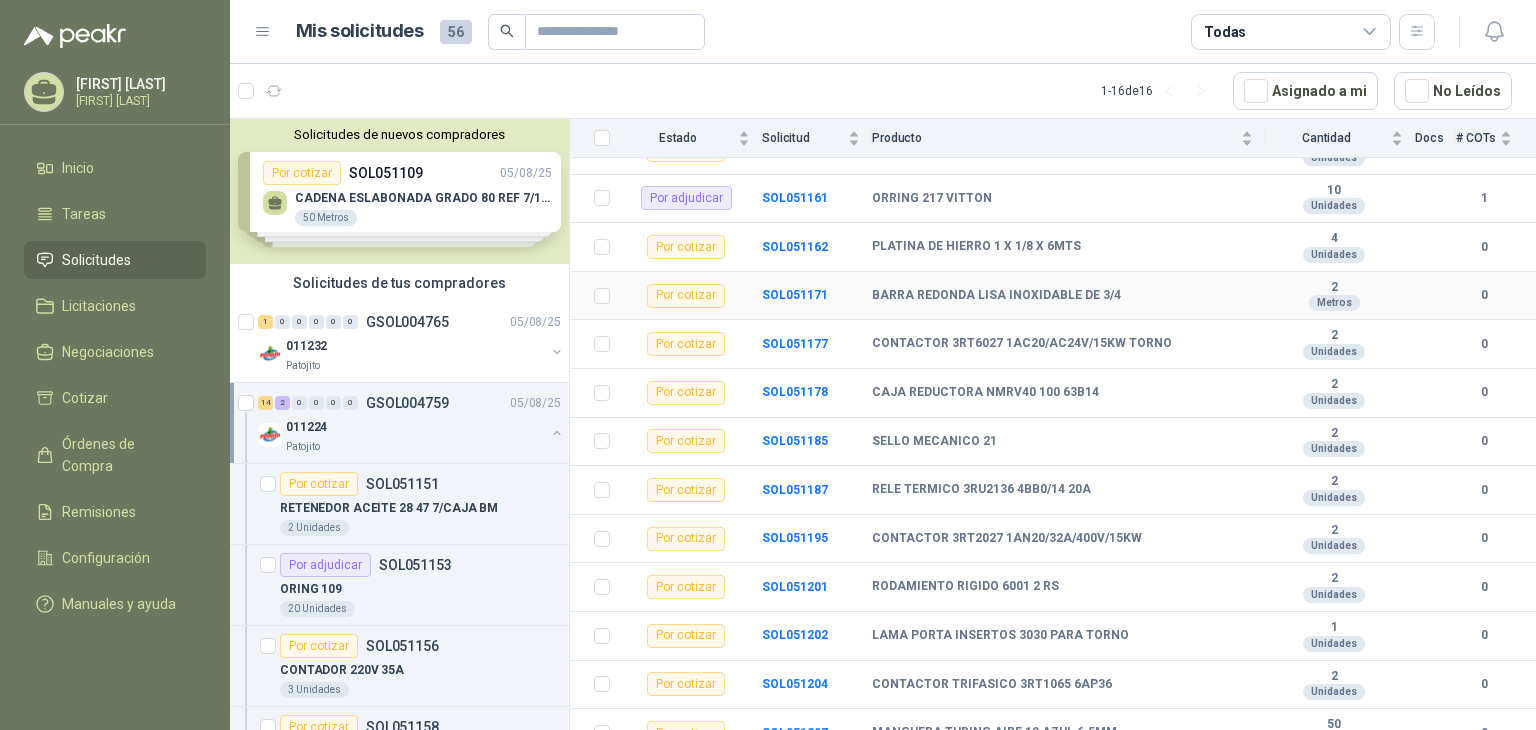 scroll, scrollTop: 440, scrollLeft: 0, axis: vertical 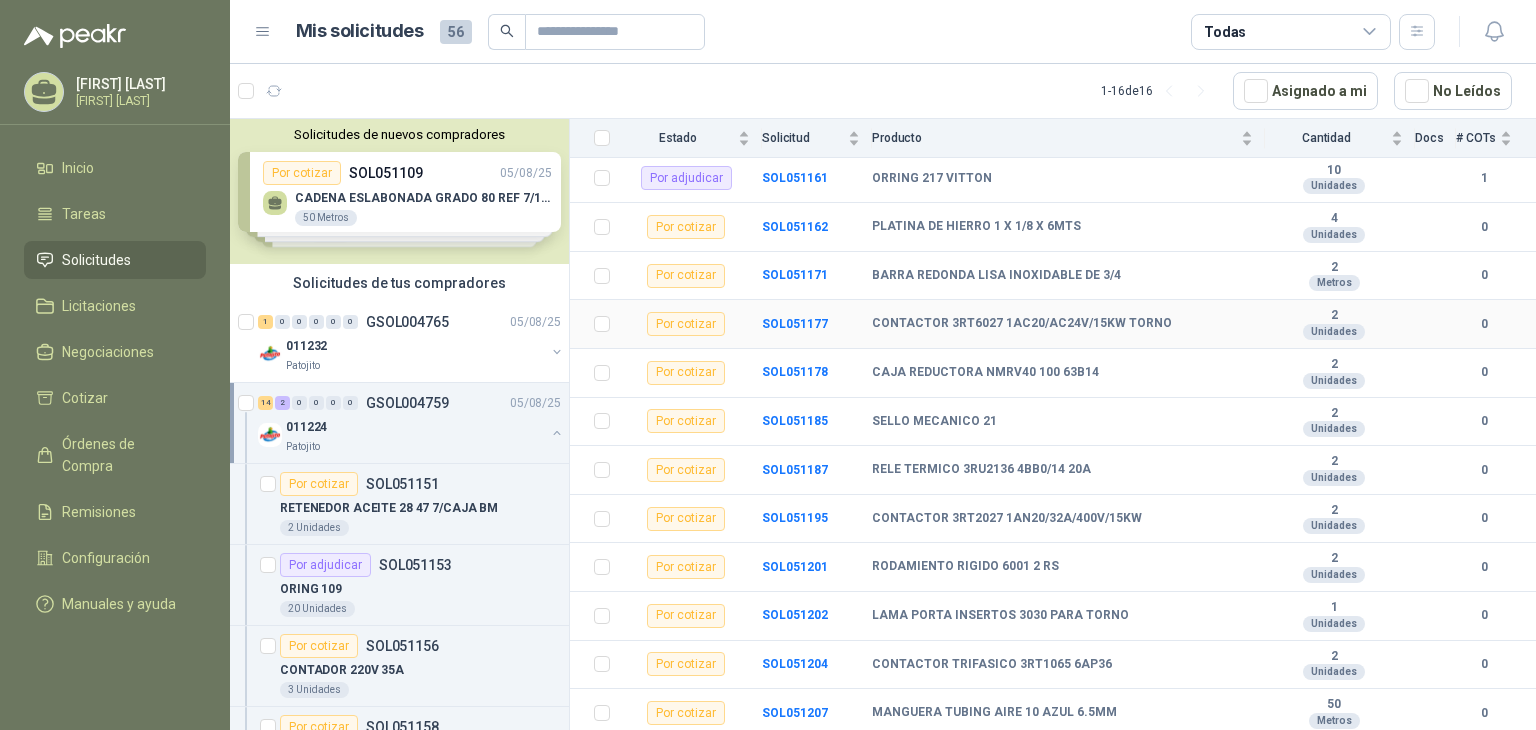 click on "CONTACTOR 3RT6027 1AC20/AC24V/15KW TORNO" at bounding box center [1022, 324] 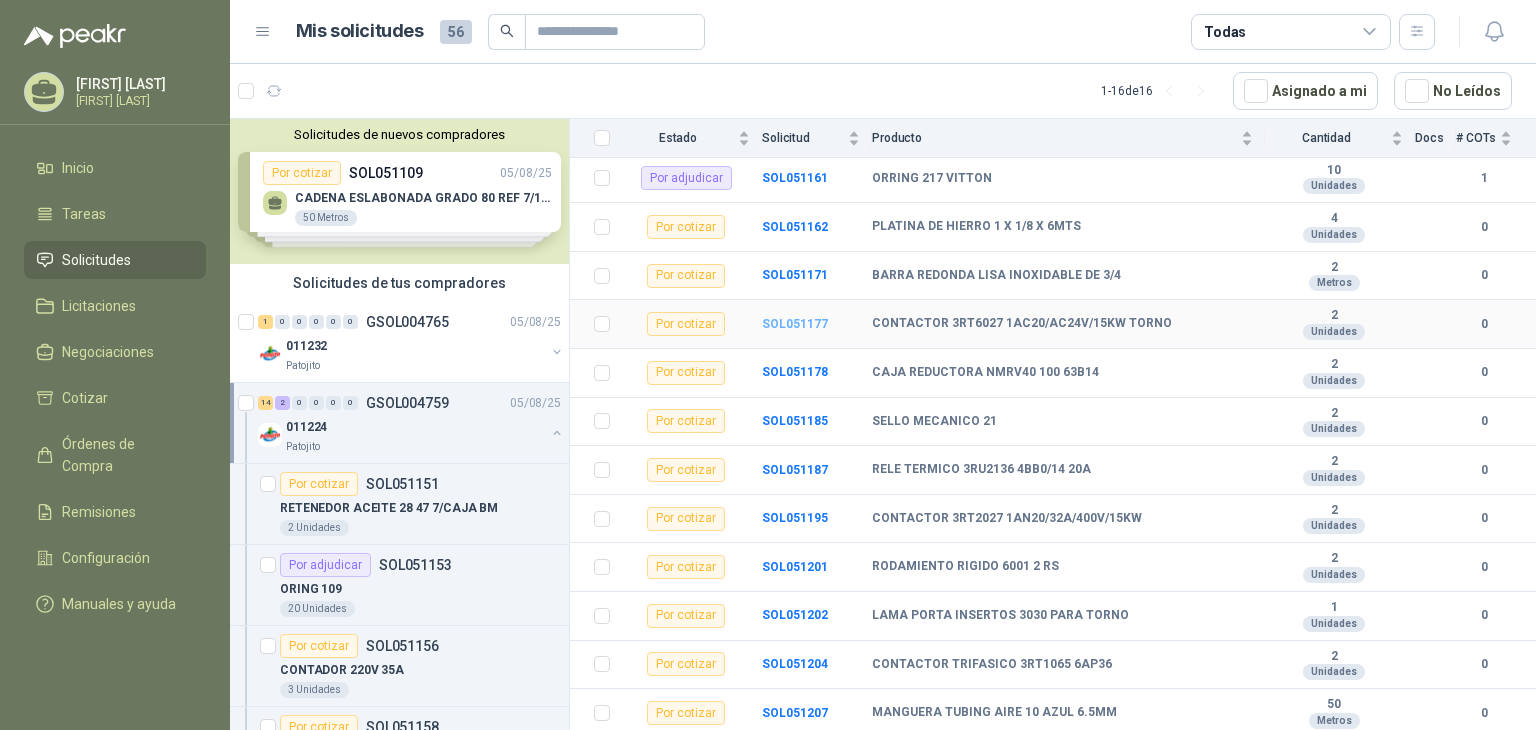 click on "SOL051177" at bounding box center [795, 324] 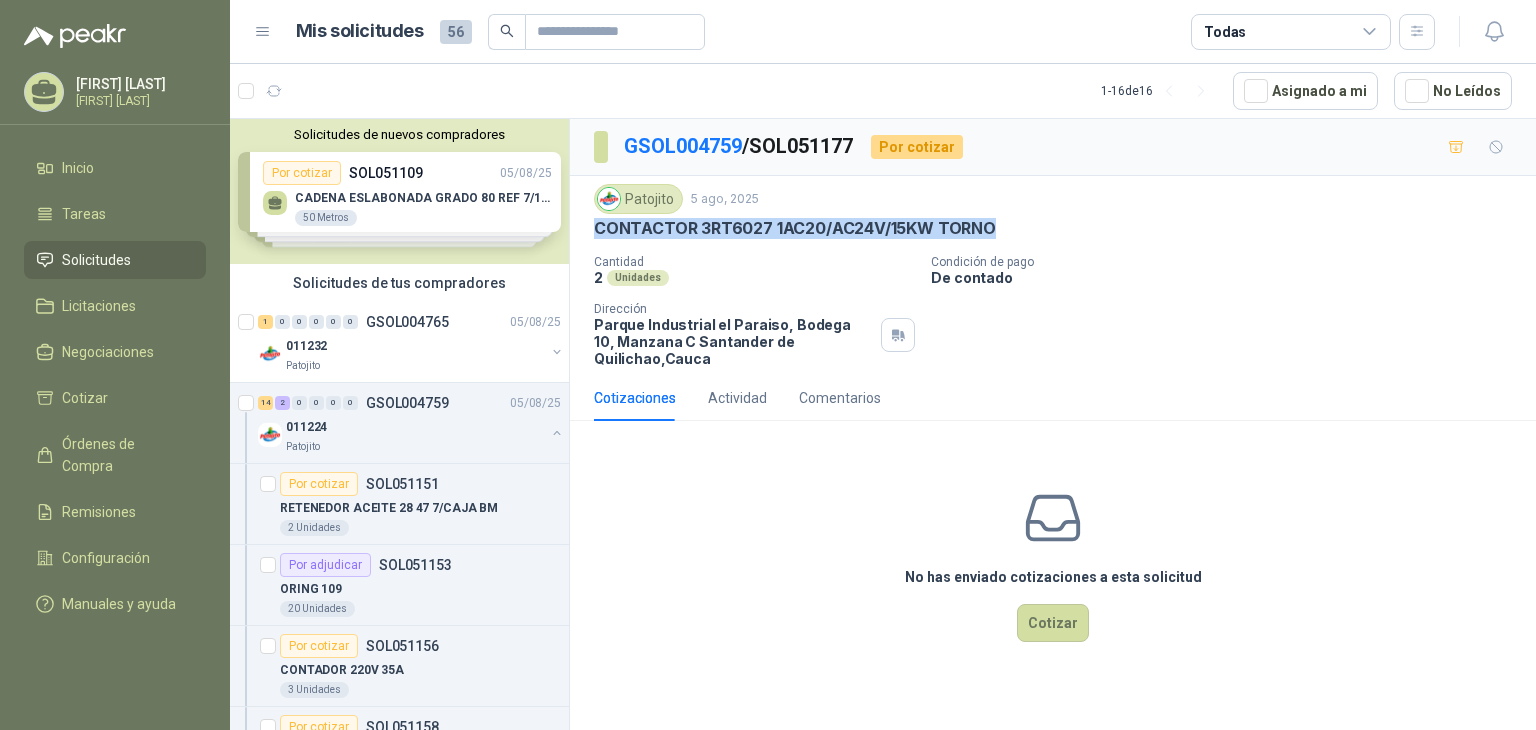 drag, startPoint x: 597, startPoint y: 222, endPoint x: 1005, endPoint y: 232, distance: 408.12253 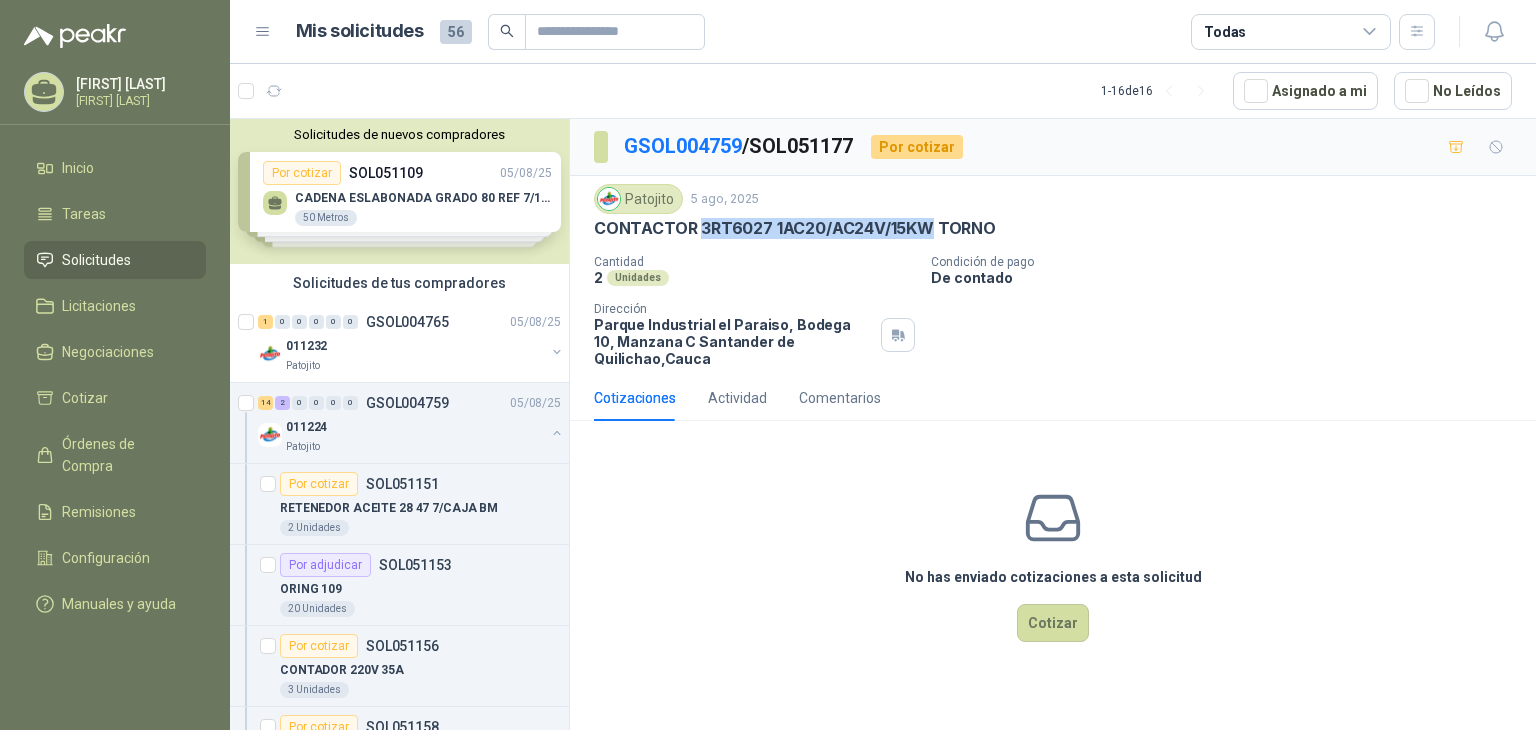 drag, startPoint x: 697, startPoint y: 225, endPoint x: 928, endPoint y: 225, distance: 231 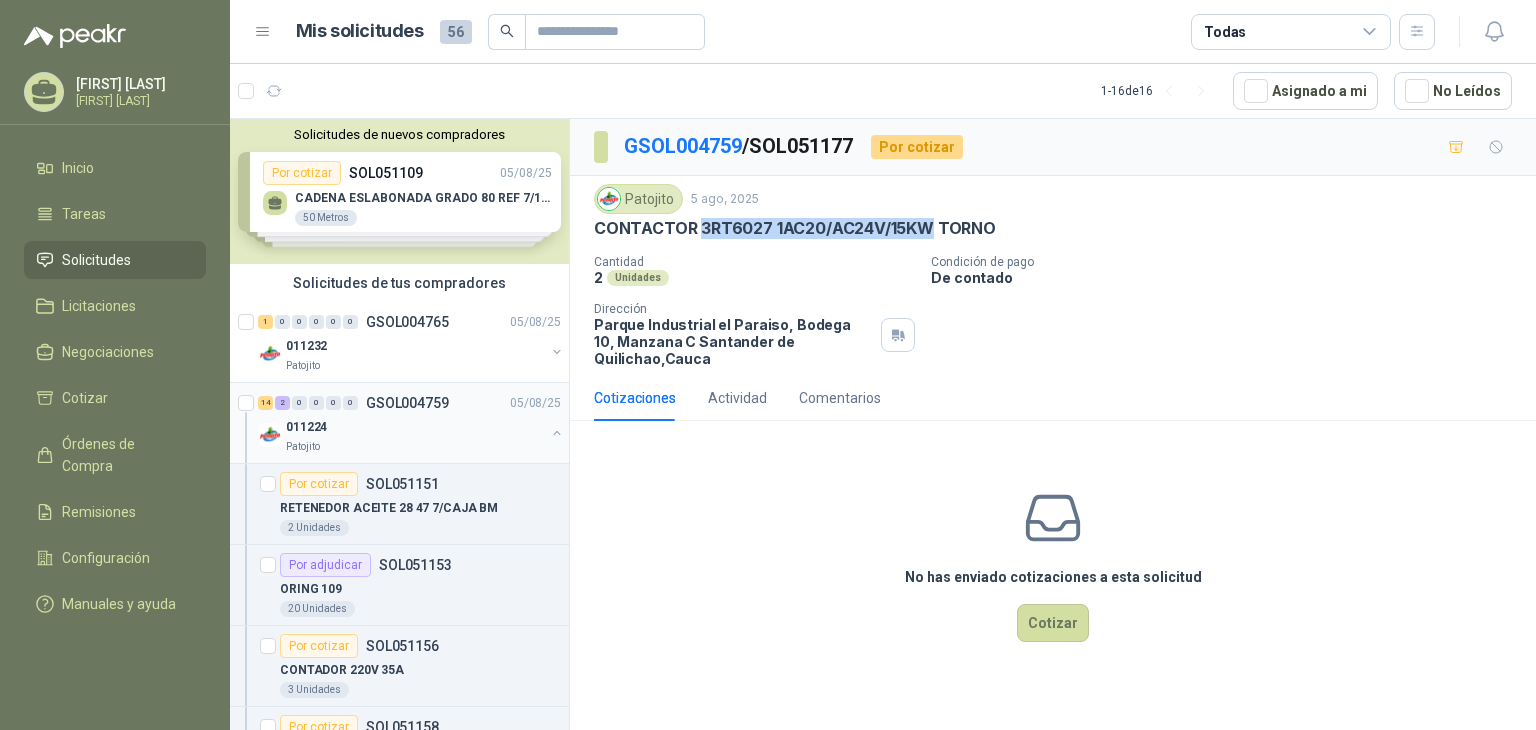 click on "GSOL004759" at bounding box center [407, 403] 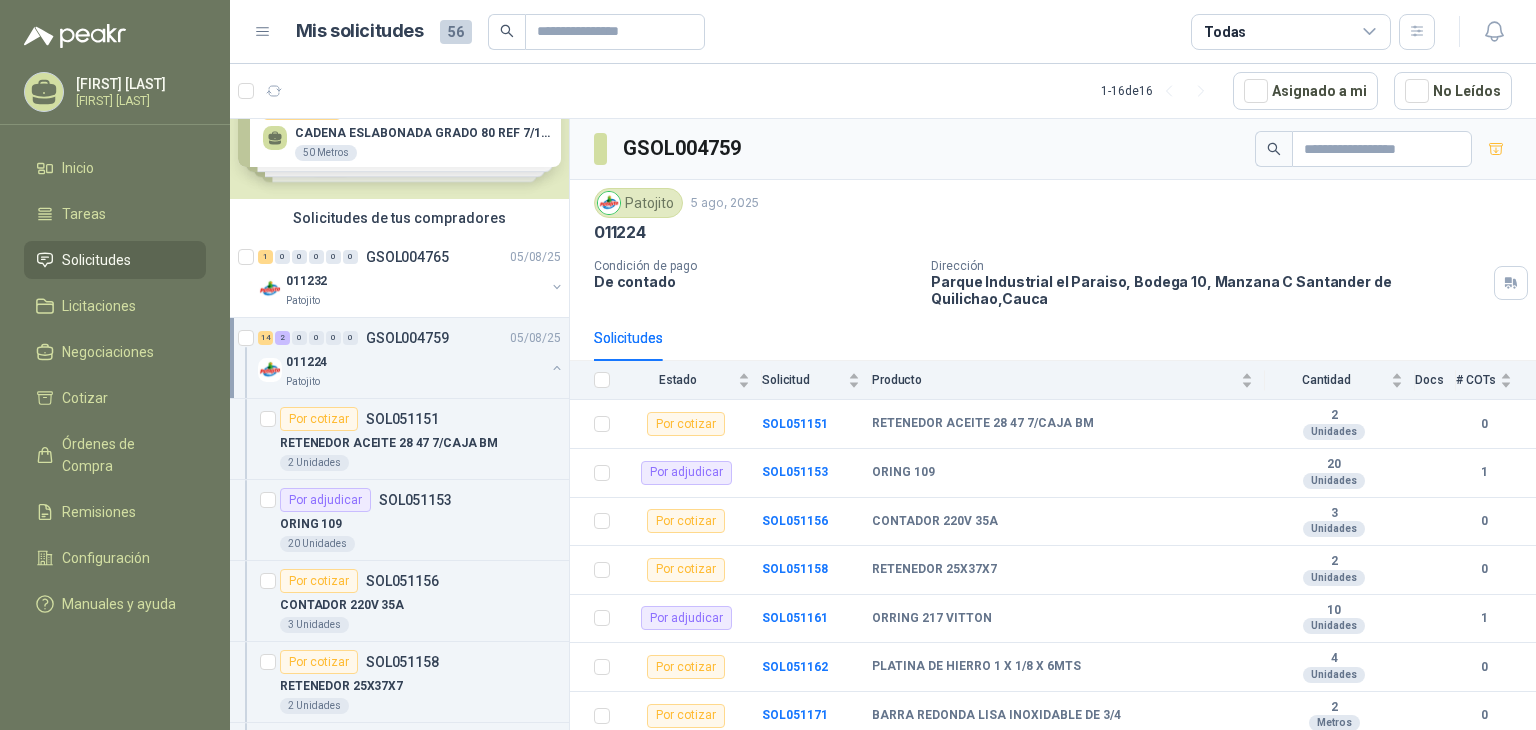 scroll, scrollTop: 100, scrollLeft: 0, axis: vertical 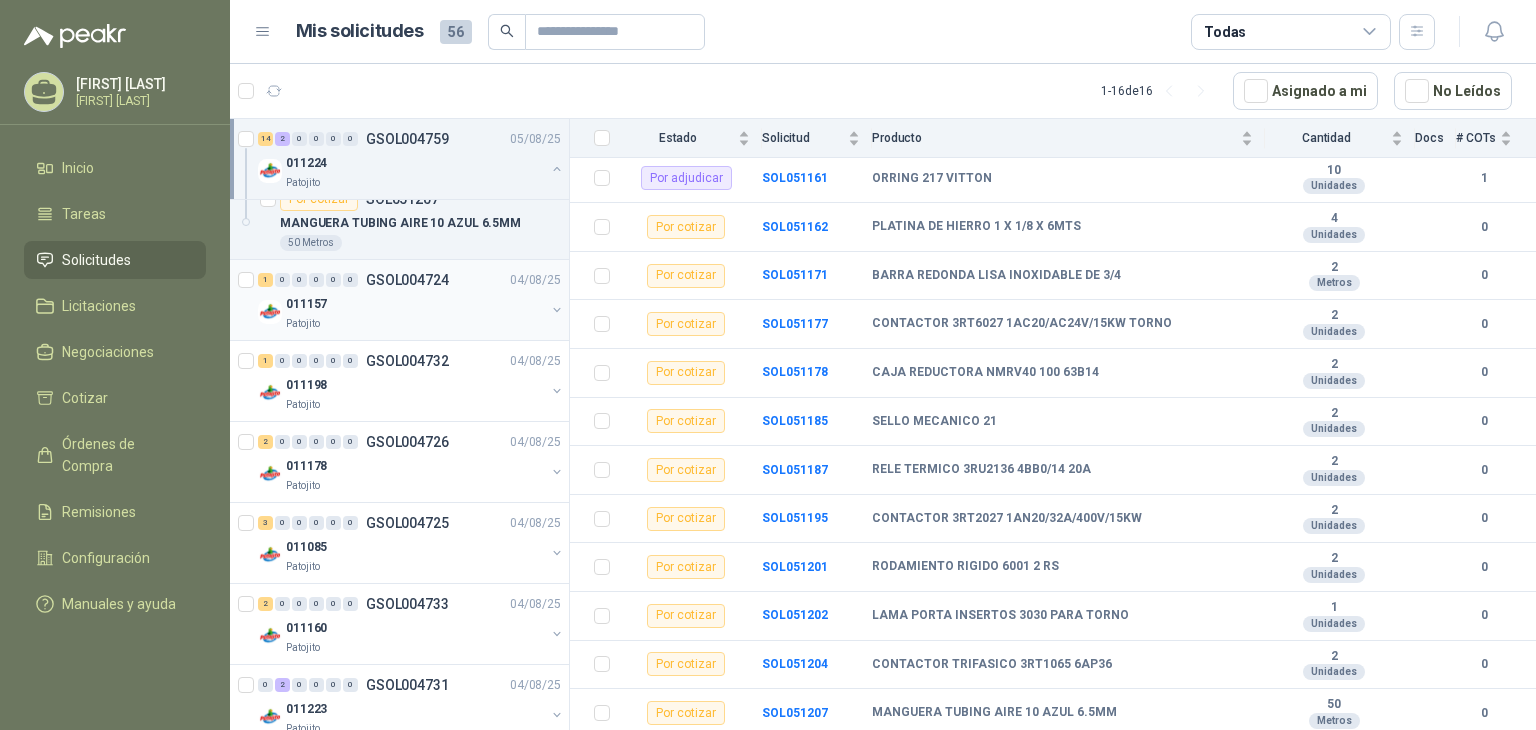 click on "Patojito" at bounding box center (415, 324) 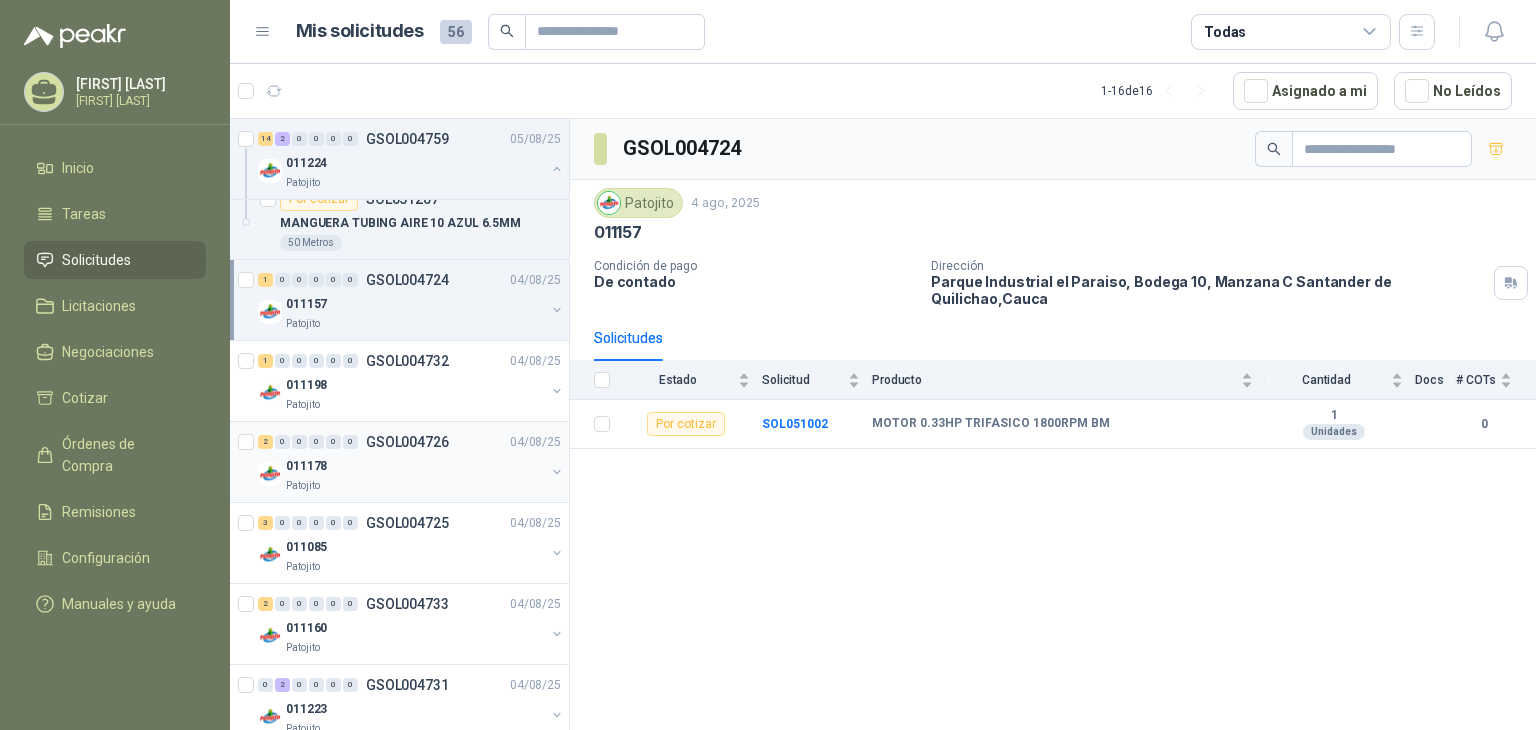 click on "011178" at bounding box center [415, 466] 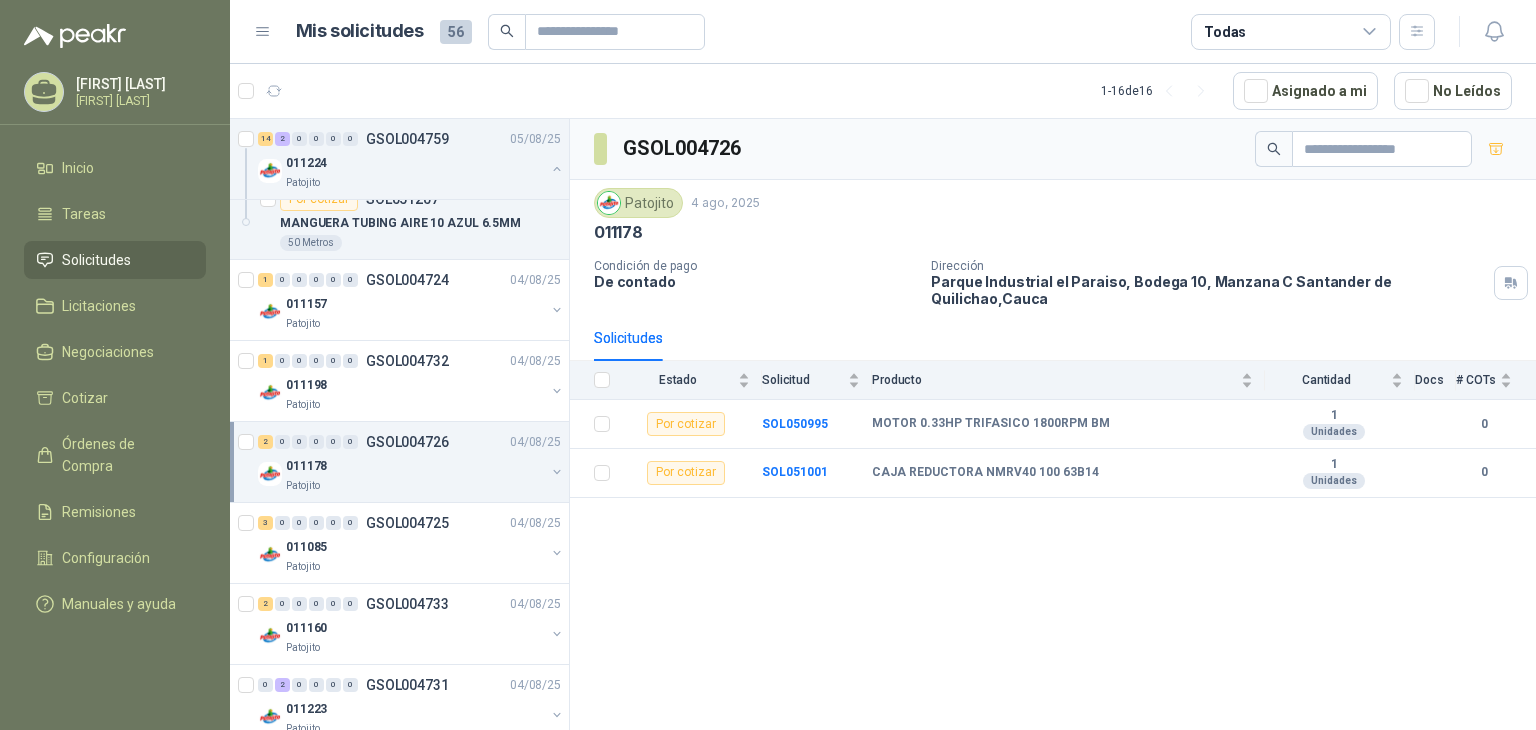 scroll, scrollTop: 1600, scrollLeft: 0, axis: vertical 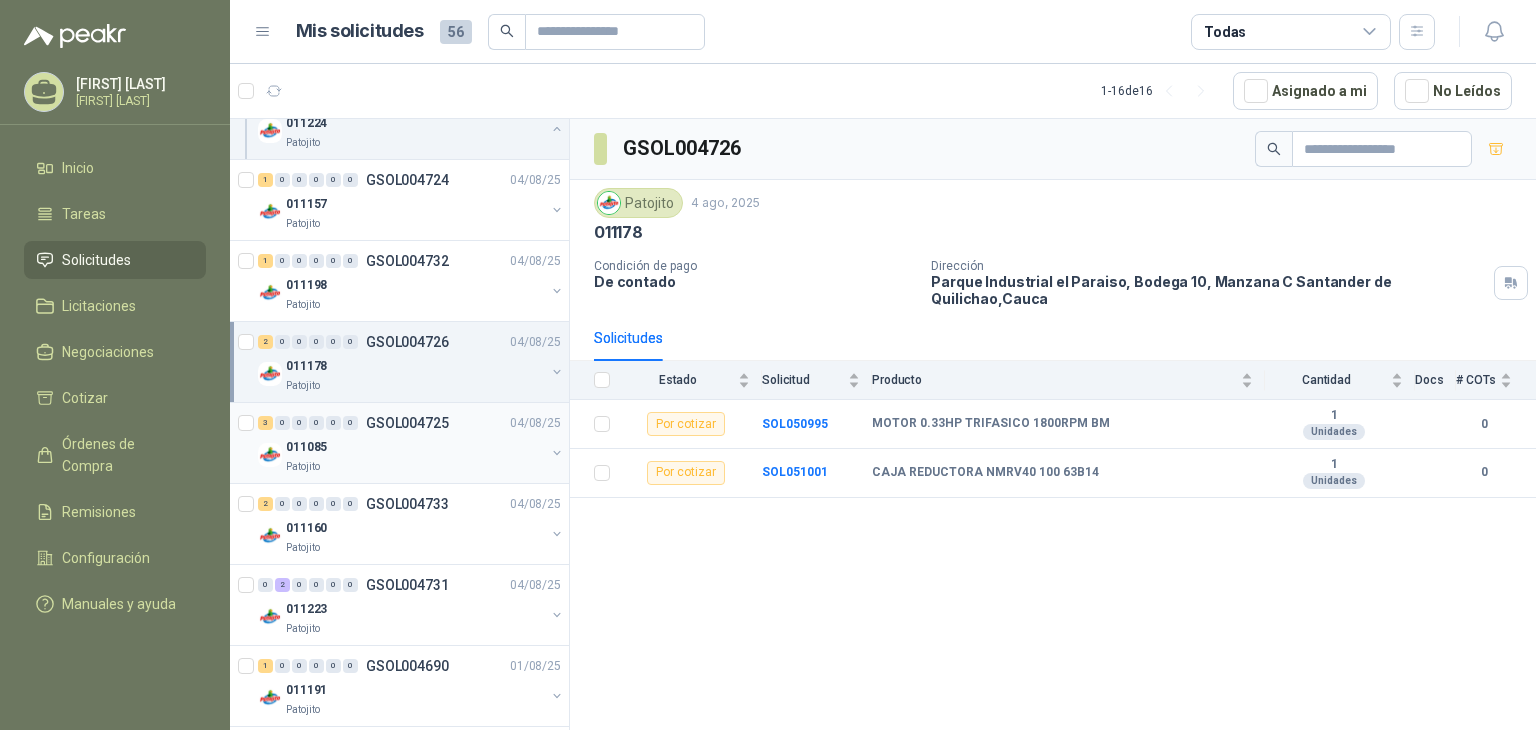click on "011085" at bounding box center (415, 447) 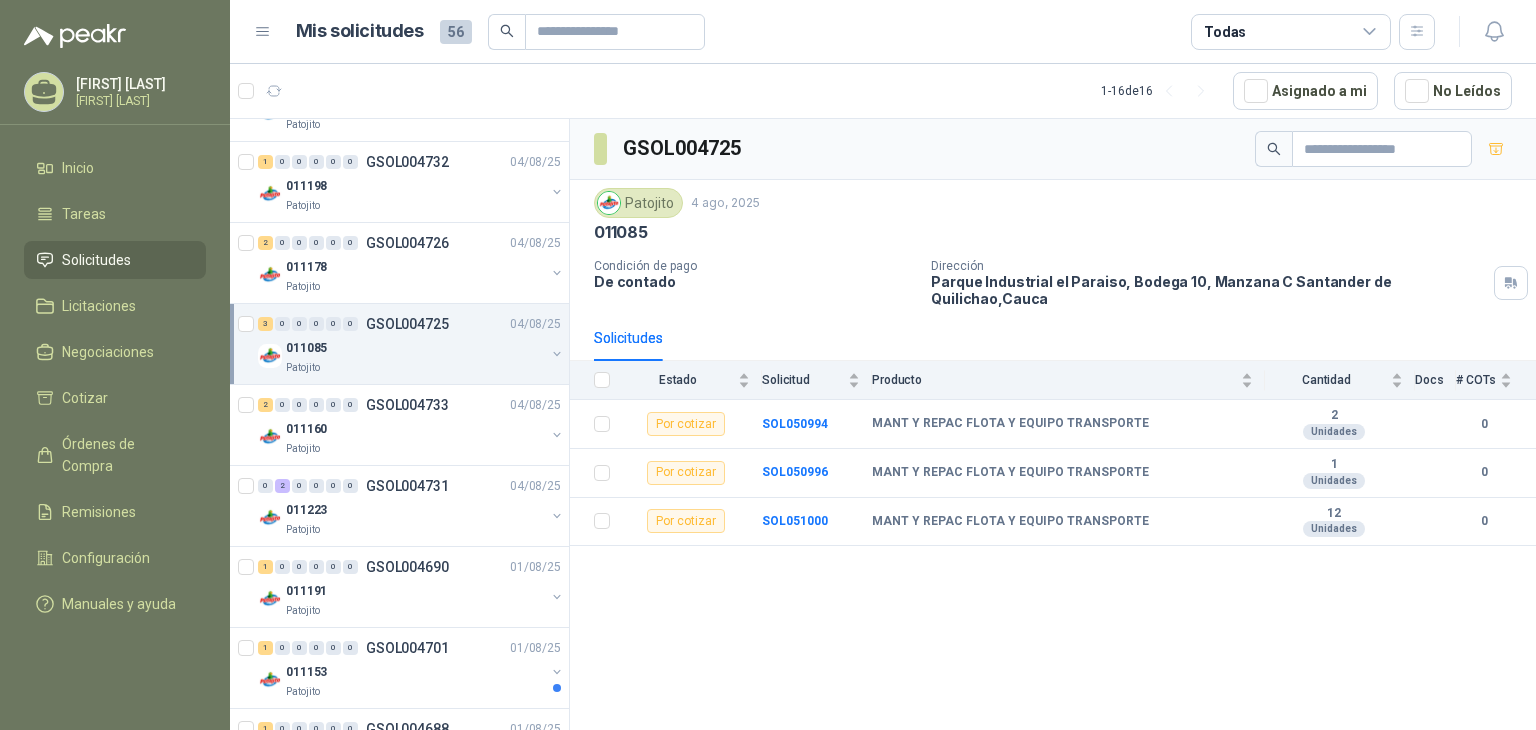 scroll, scrollTop: 1700, scrollLeft: 0, axis: vertical 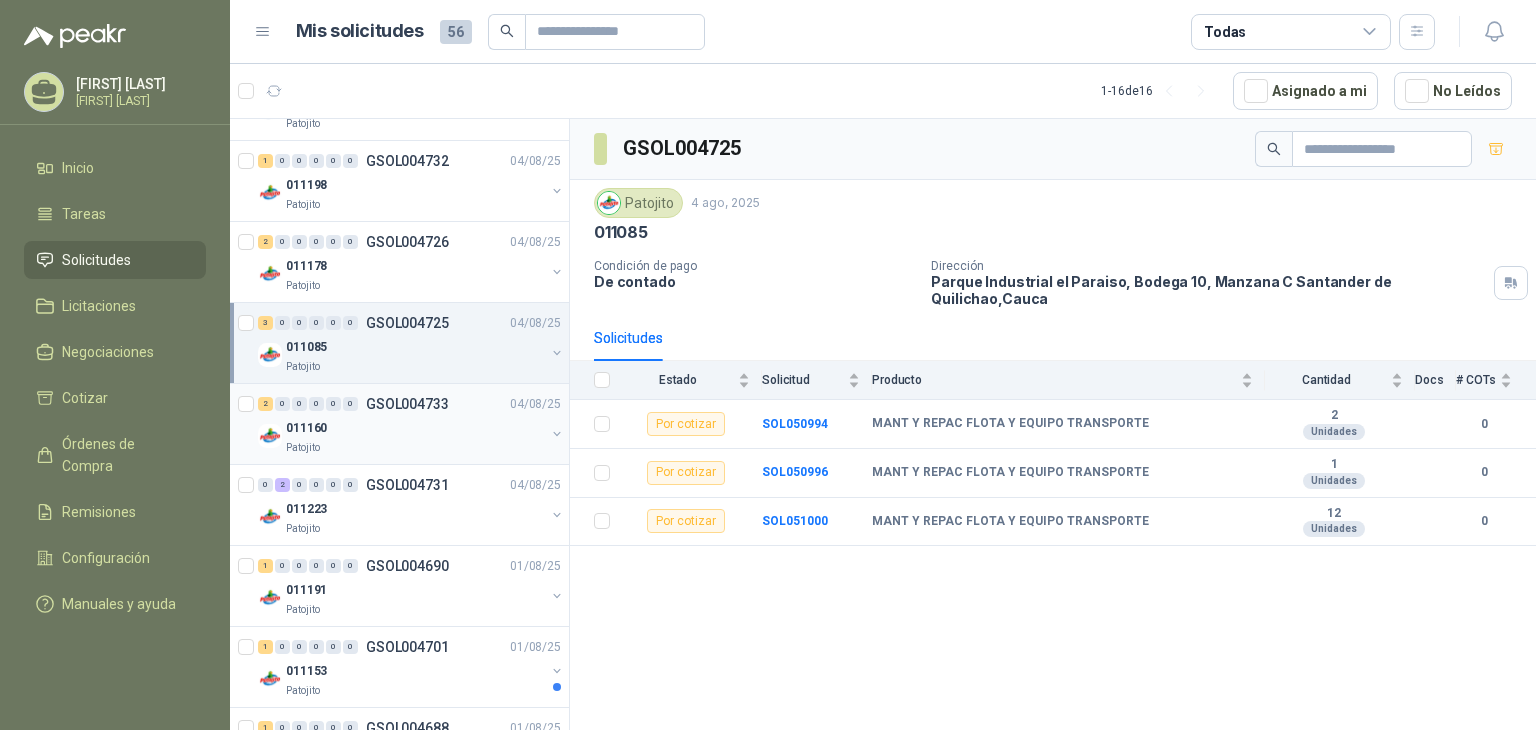 click on "Patojito" at bounding box center [415, 448] 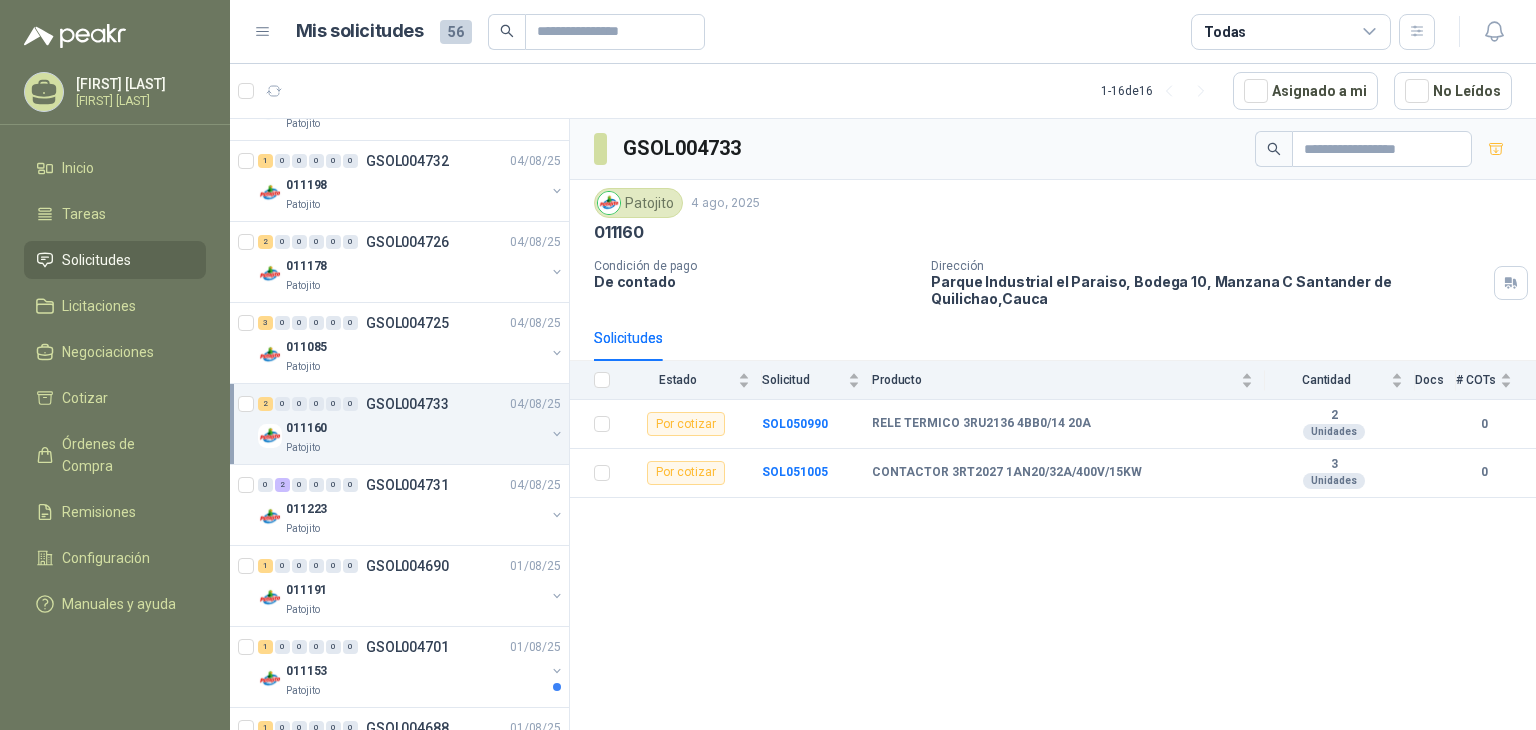 scroll, scrollTop: 1800, scrollLeft: 0, axis: vertical 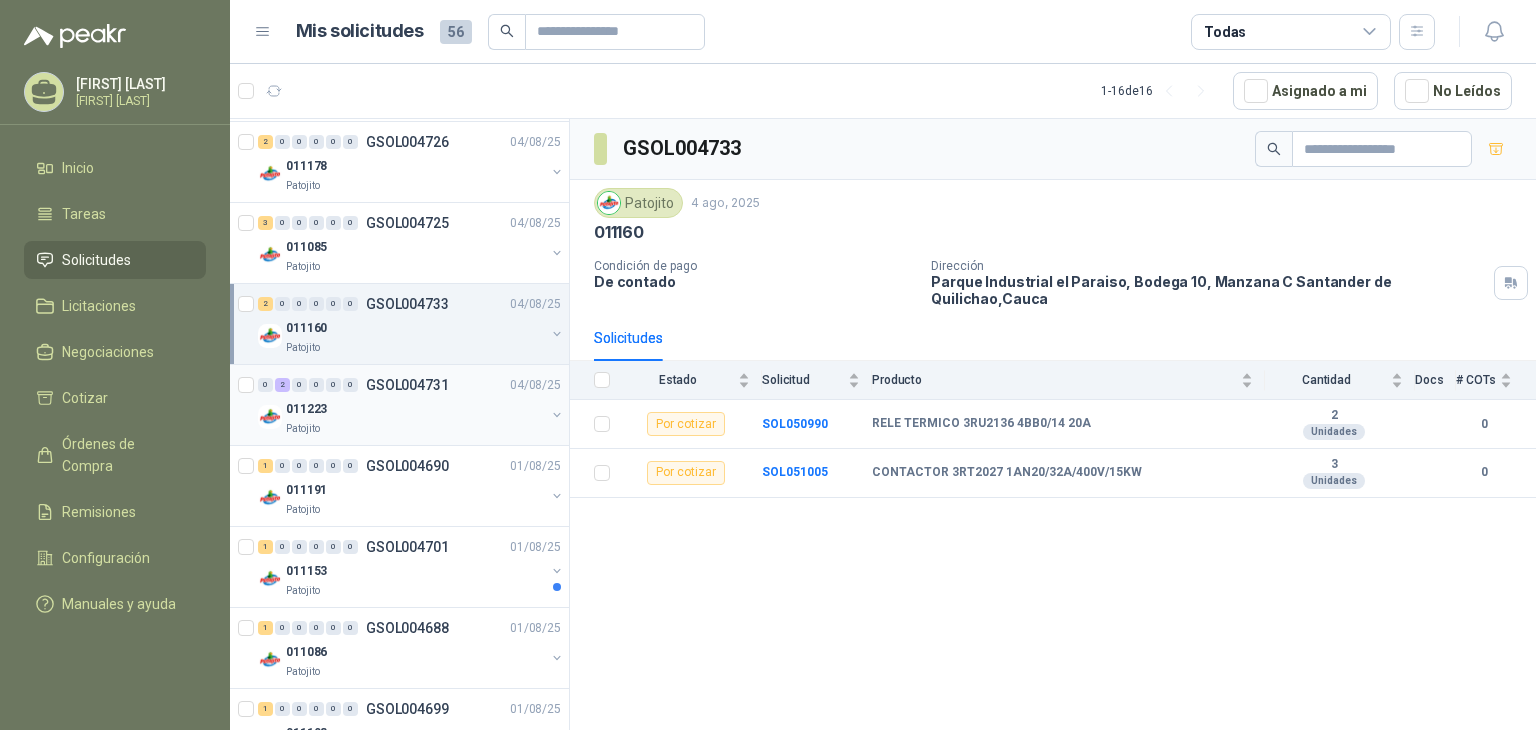 click on "Patojito" at bounding box center [415, 429] 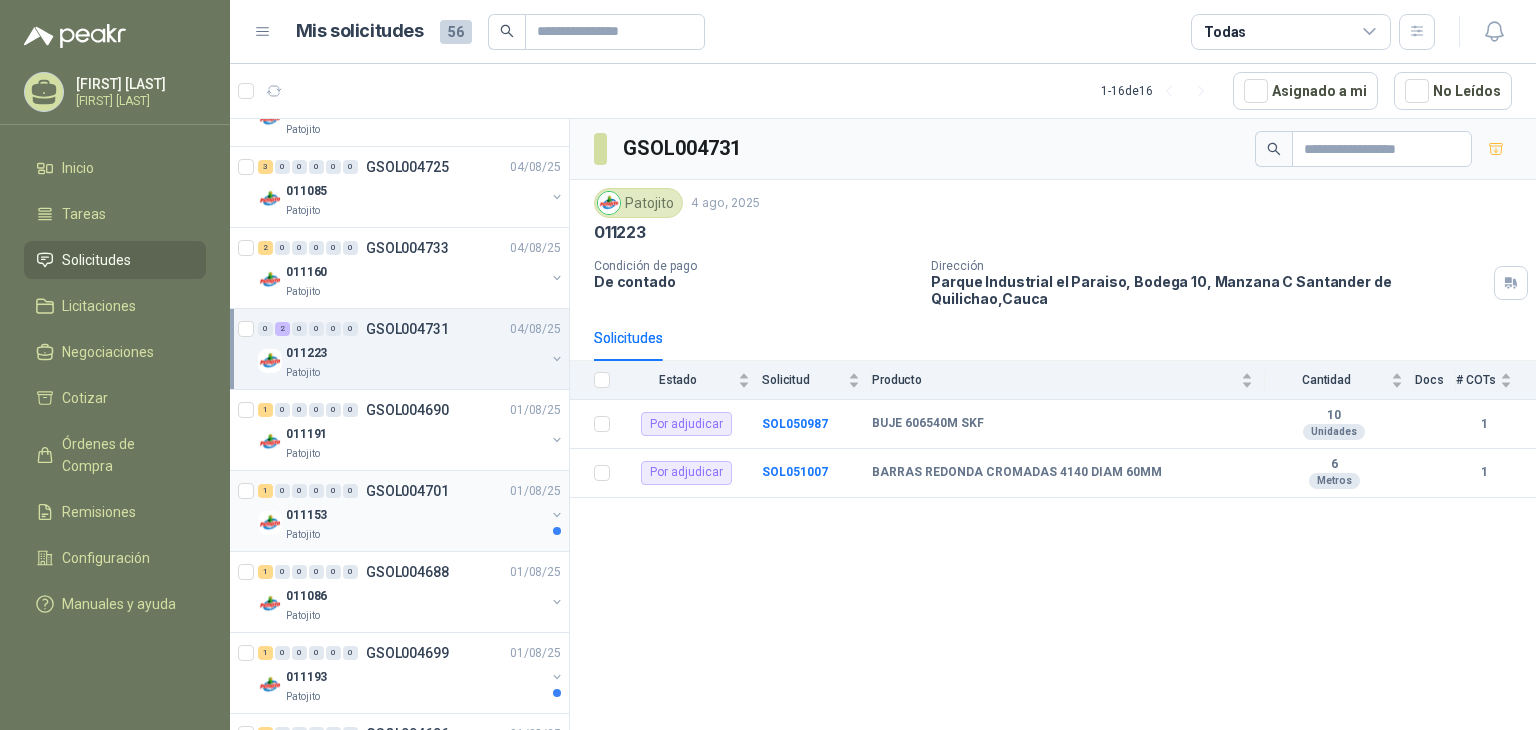 scroll, scrollTop: 1900, scrollLeft: 0, axis: vertical 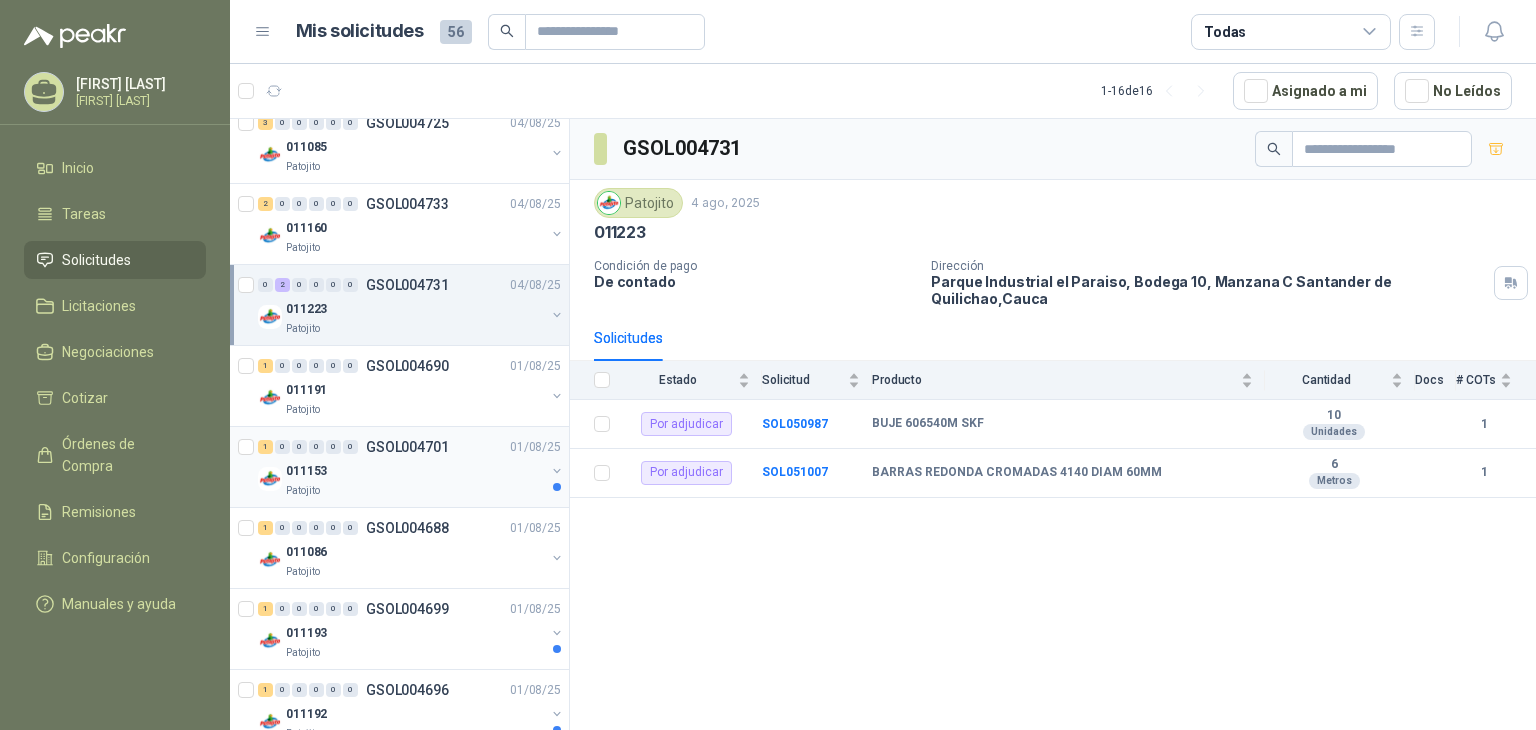 click on "011153" at bounding box center [415, 471] 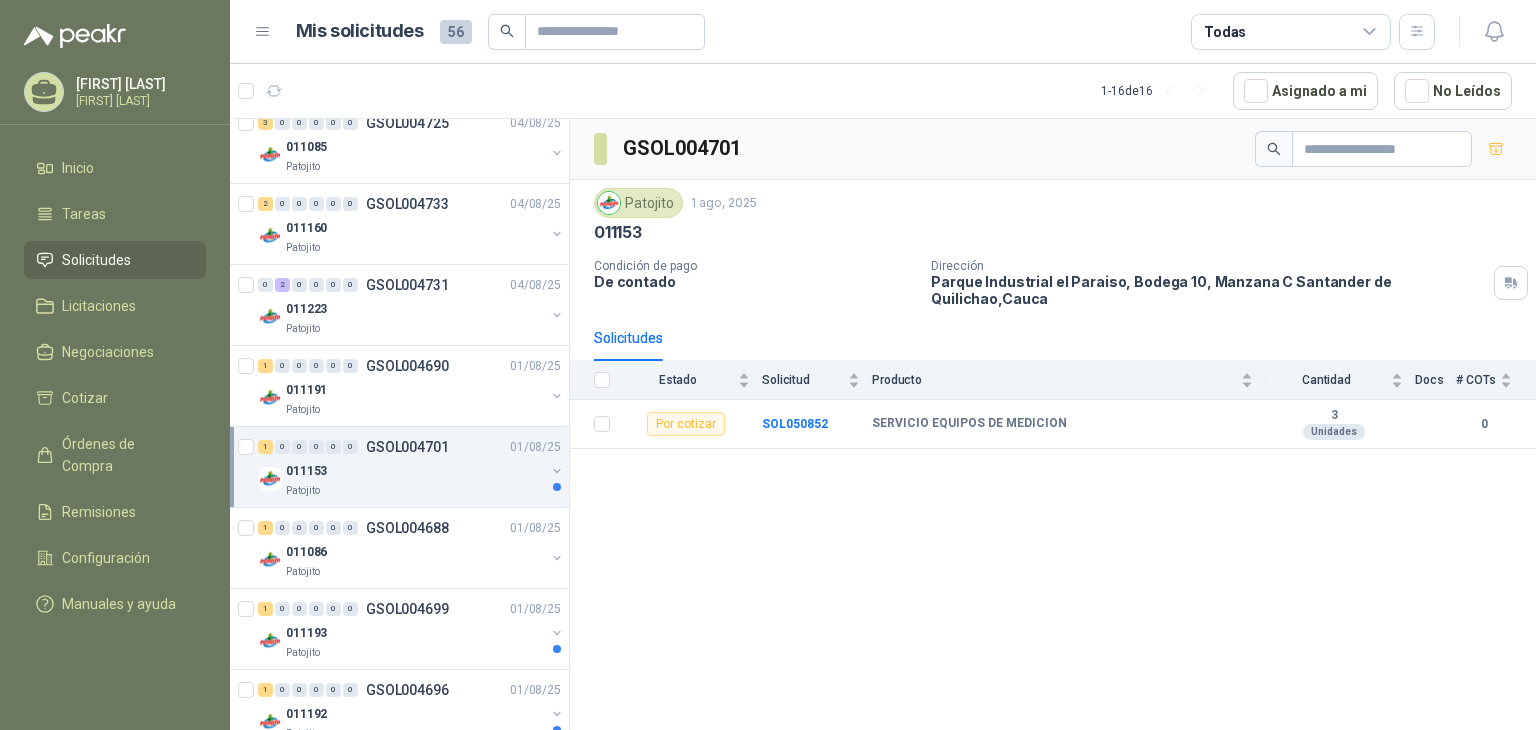 click on "011153" at bounding box center [415, 471] 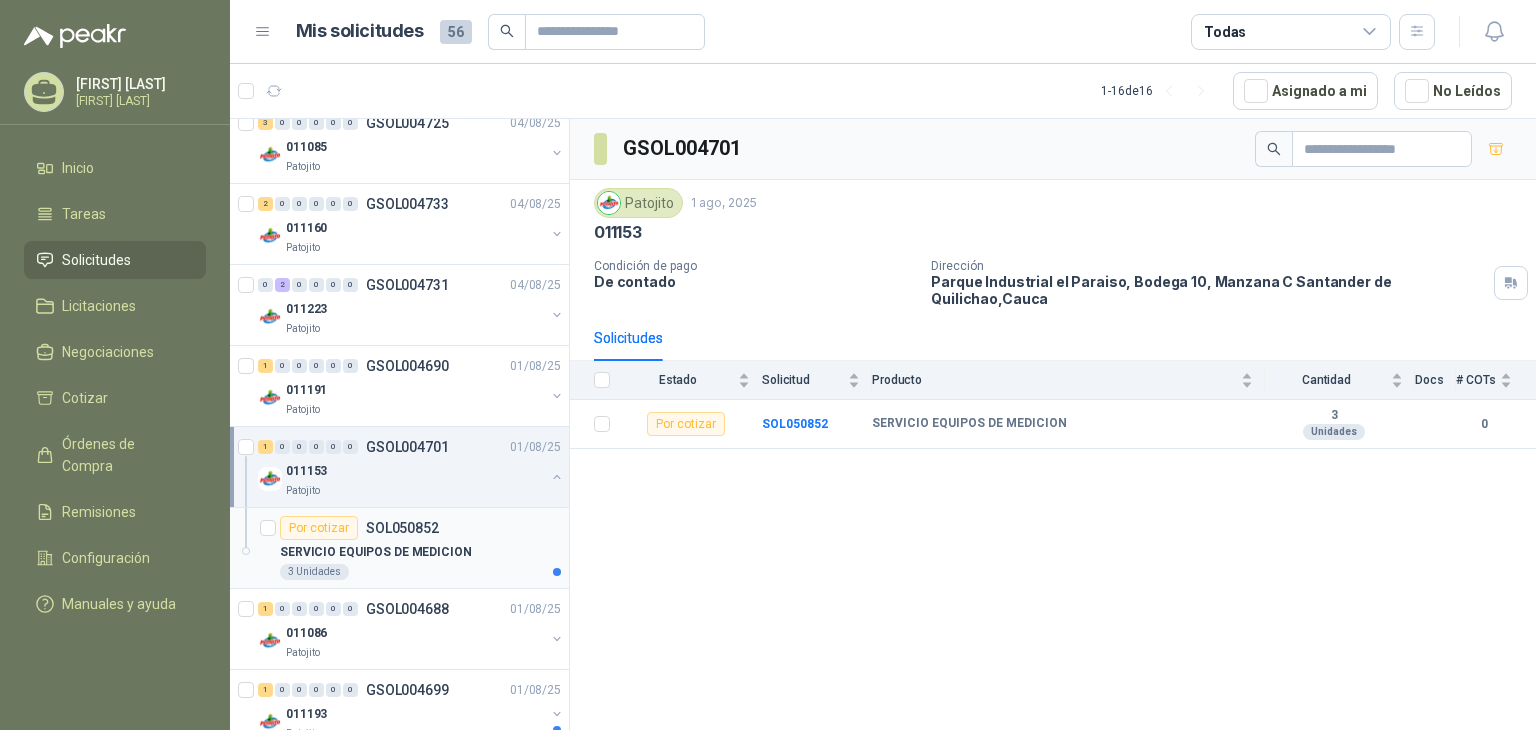click on "SERVICIO  EQUIPOS DE MEDICION" at bounding box center [376, 552] 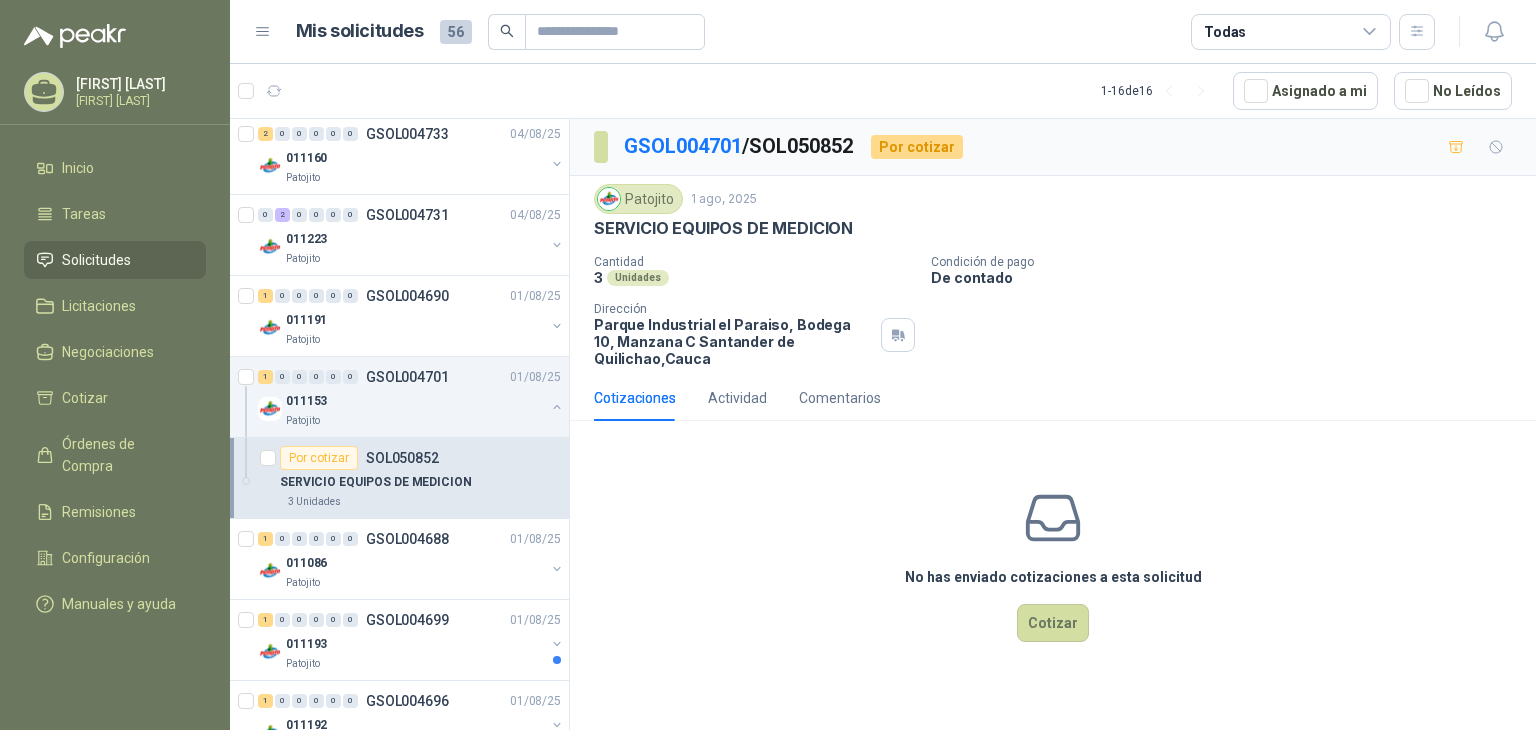 scroll, scrollTop: 2000, scrollLeft: 0, axis: vertical 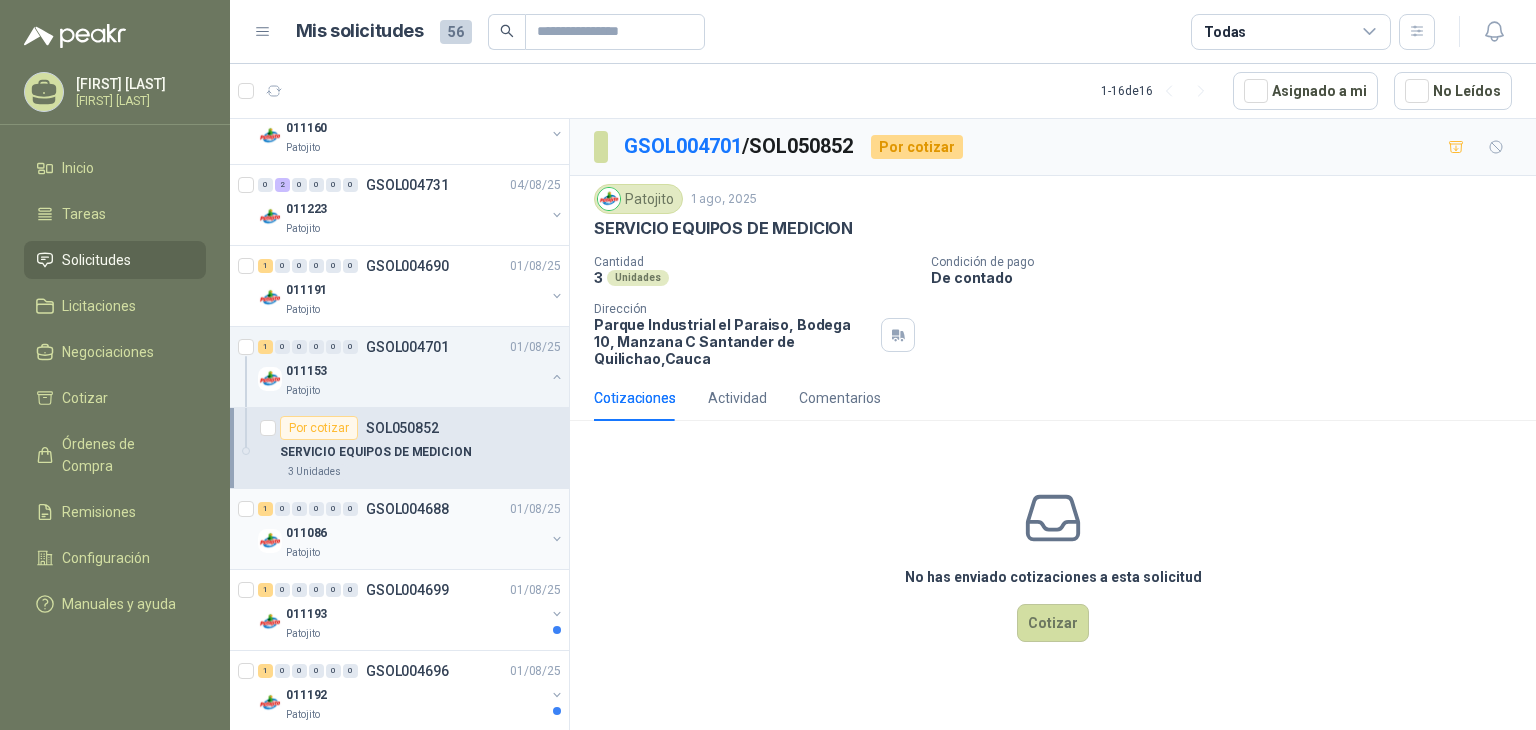 click on "Patojito" at bounding box center [415, 553] 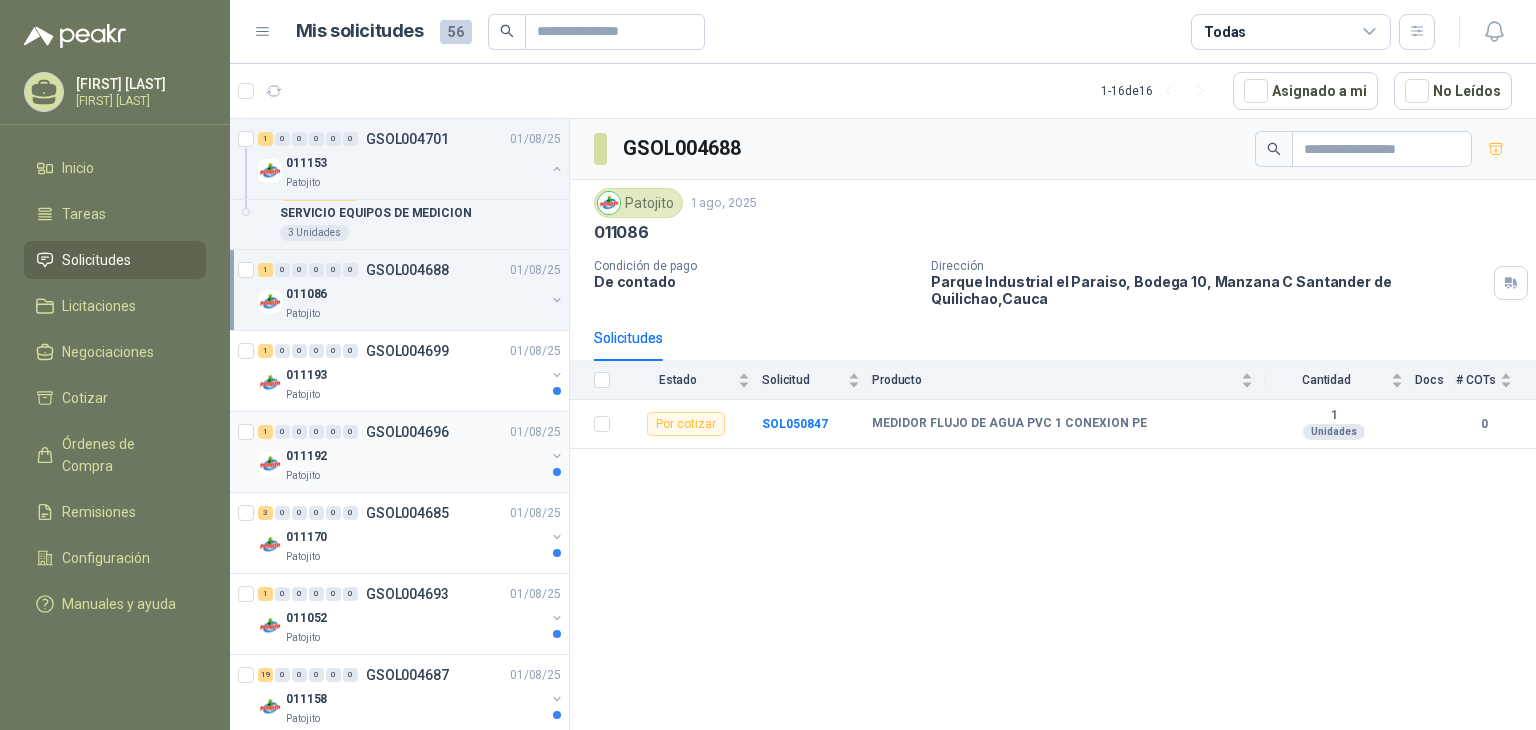 scroll, scrollTop: 2260, scrollLeft: 0, axis: vertical 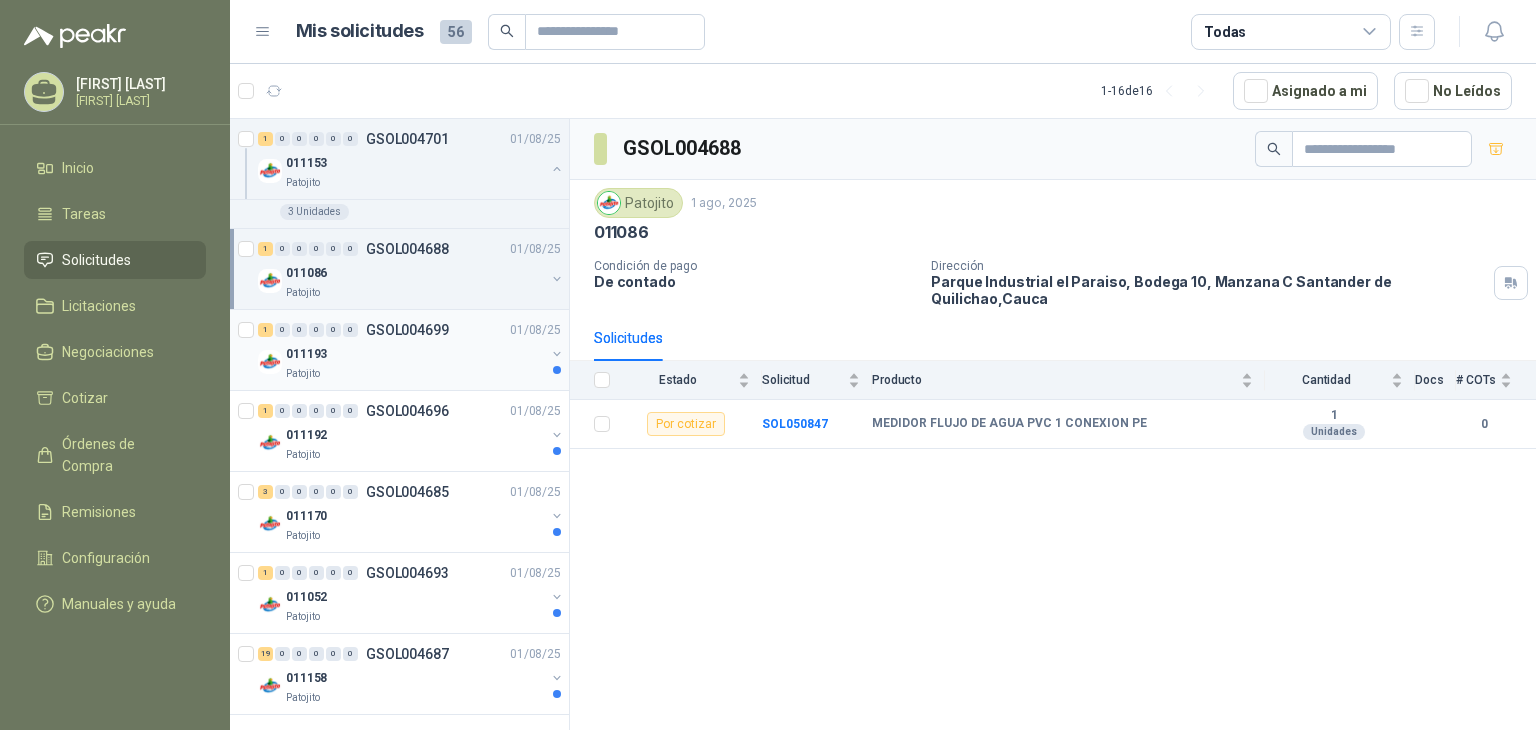 click on "Patojito" at bounding box center [415, 374] 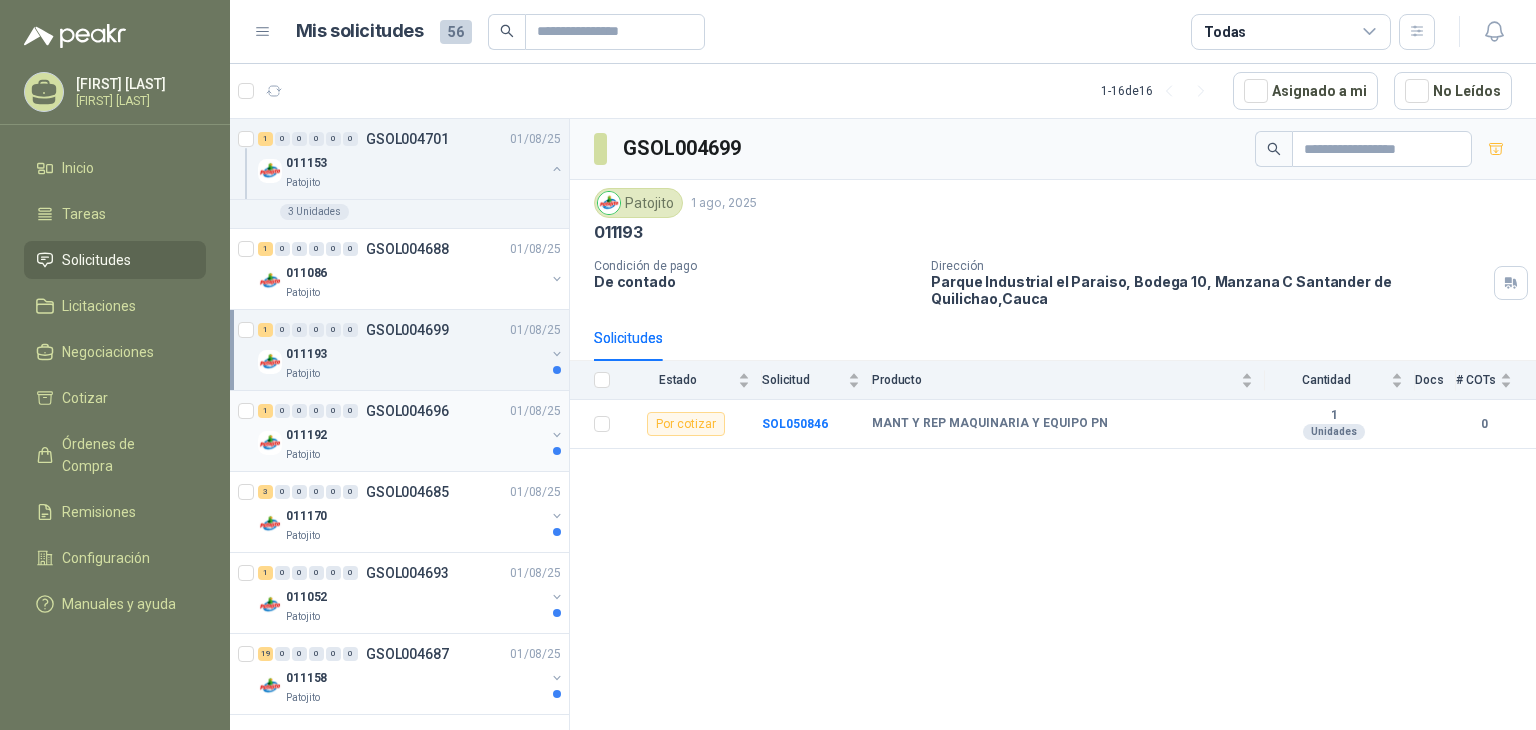 click on "Patojito" at bounding box center (415, 455) 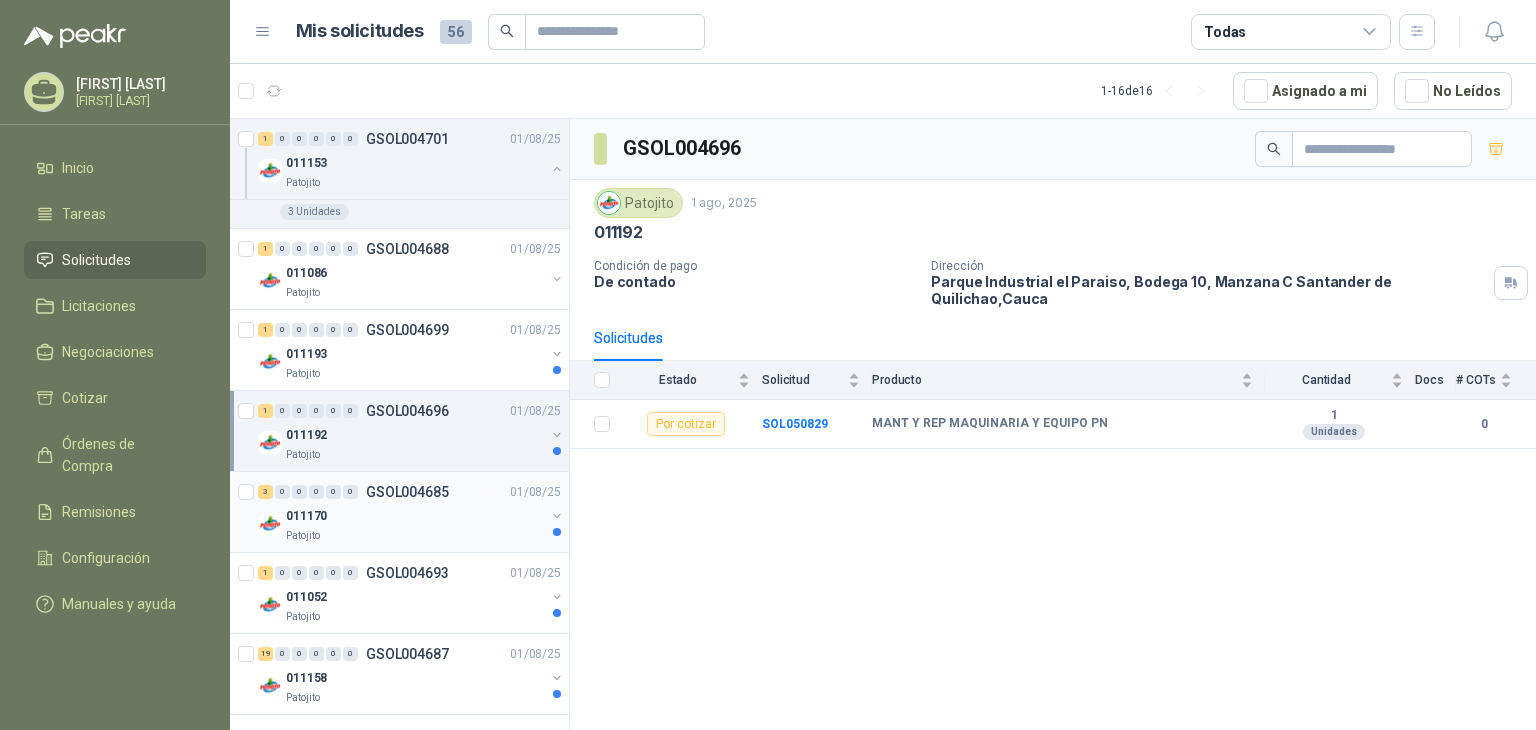 click on "011170" at bounding box center (415, 516) 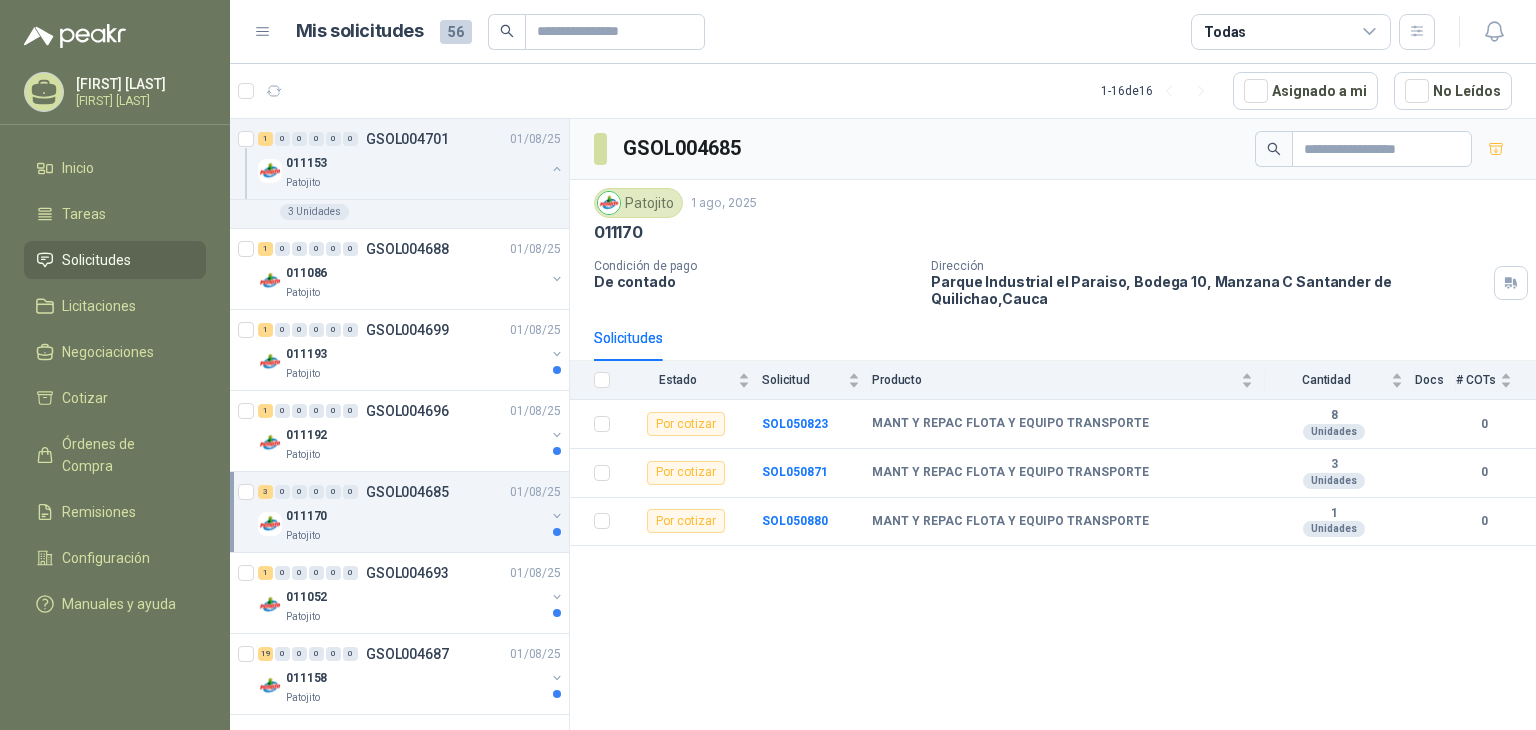click on "011170" at bounding box center [415, 516] 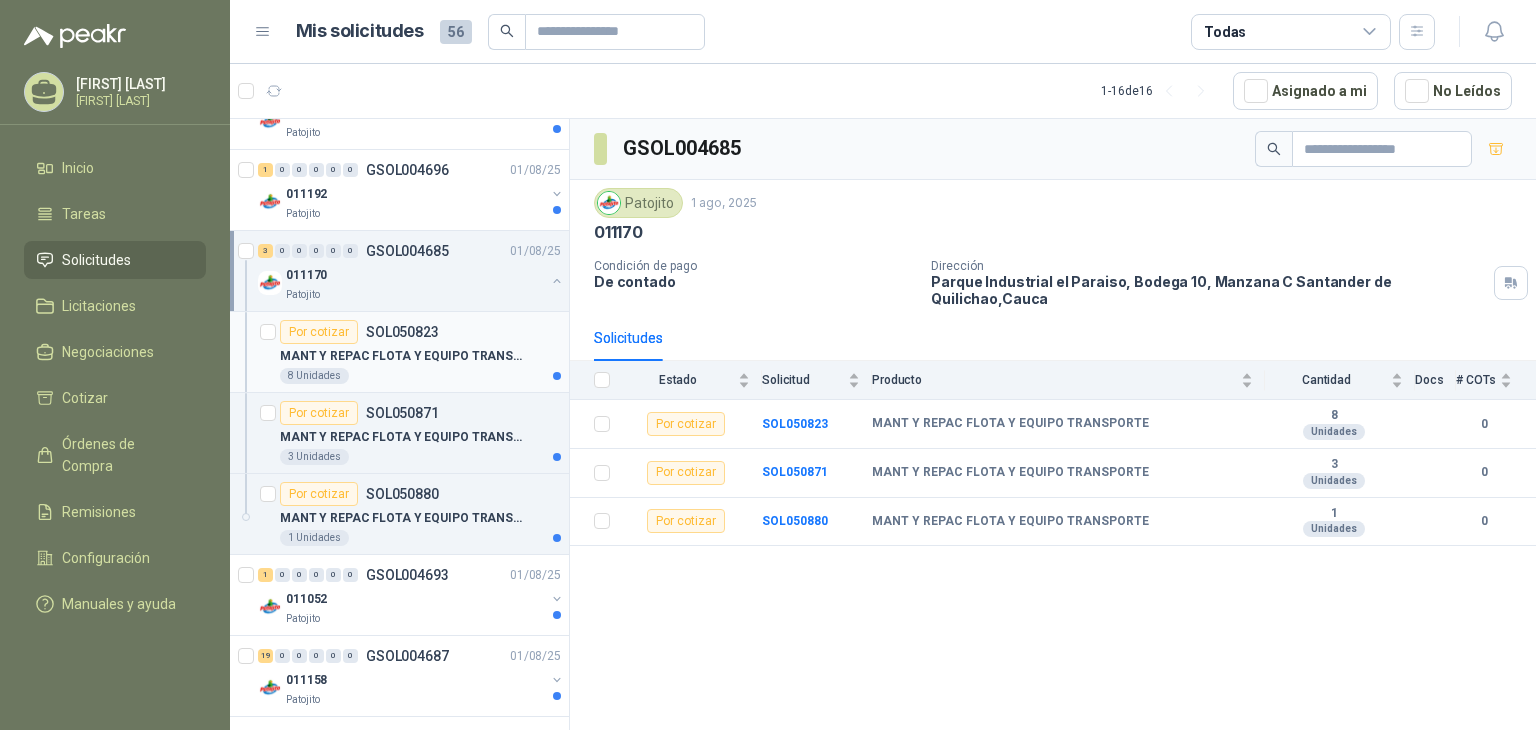 scroll, scrollTop: 2502, scrollLeft: 0, axis: vertical 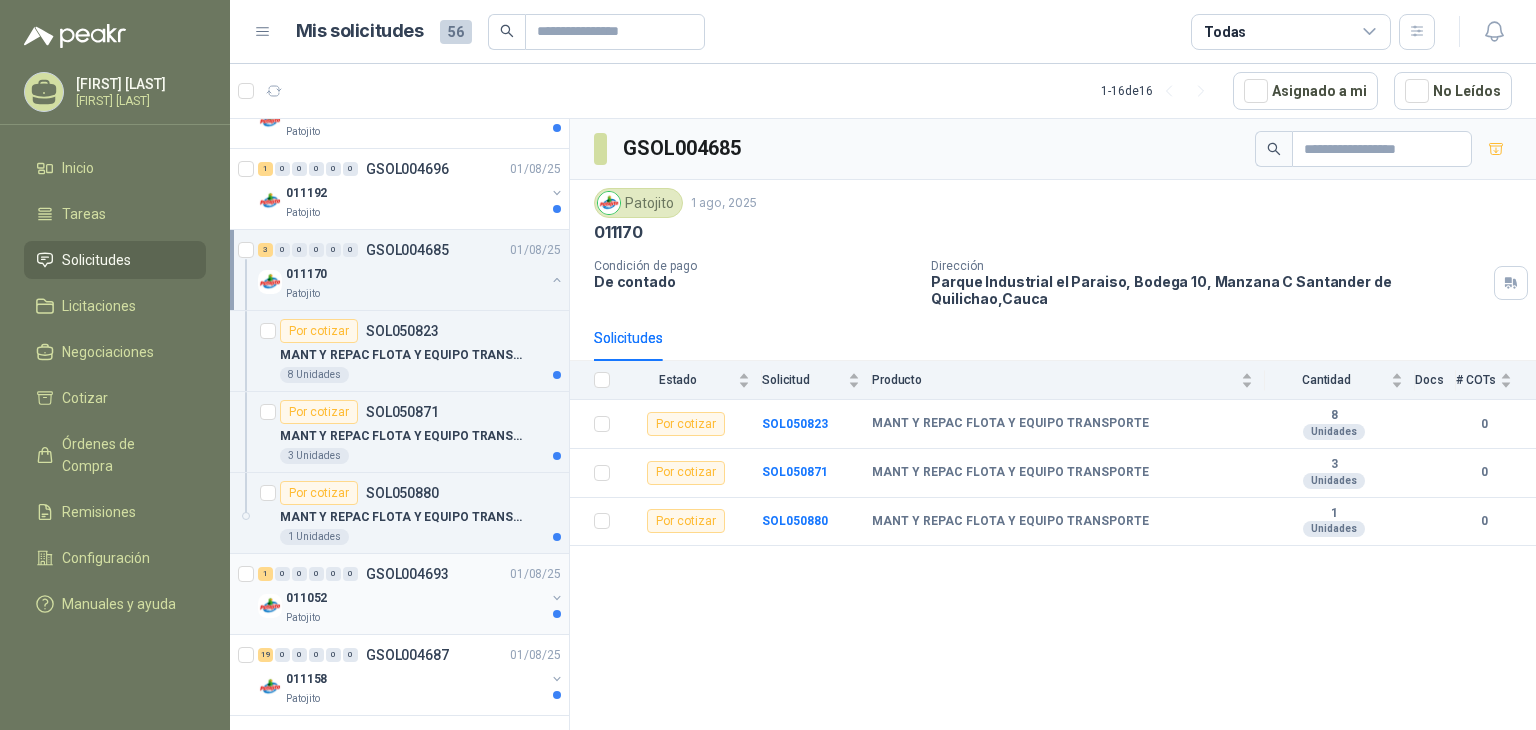 click on "Patojito" at bounding box center [415, 618] 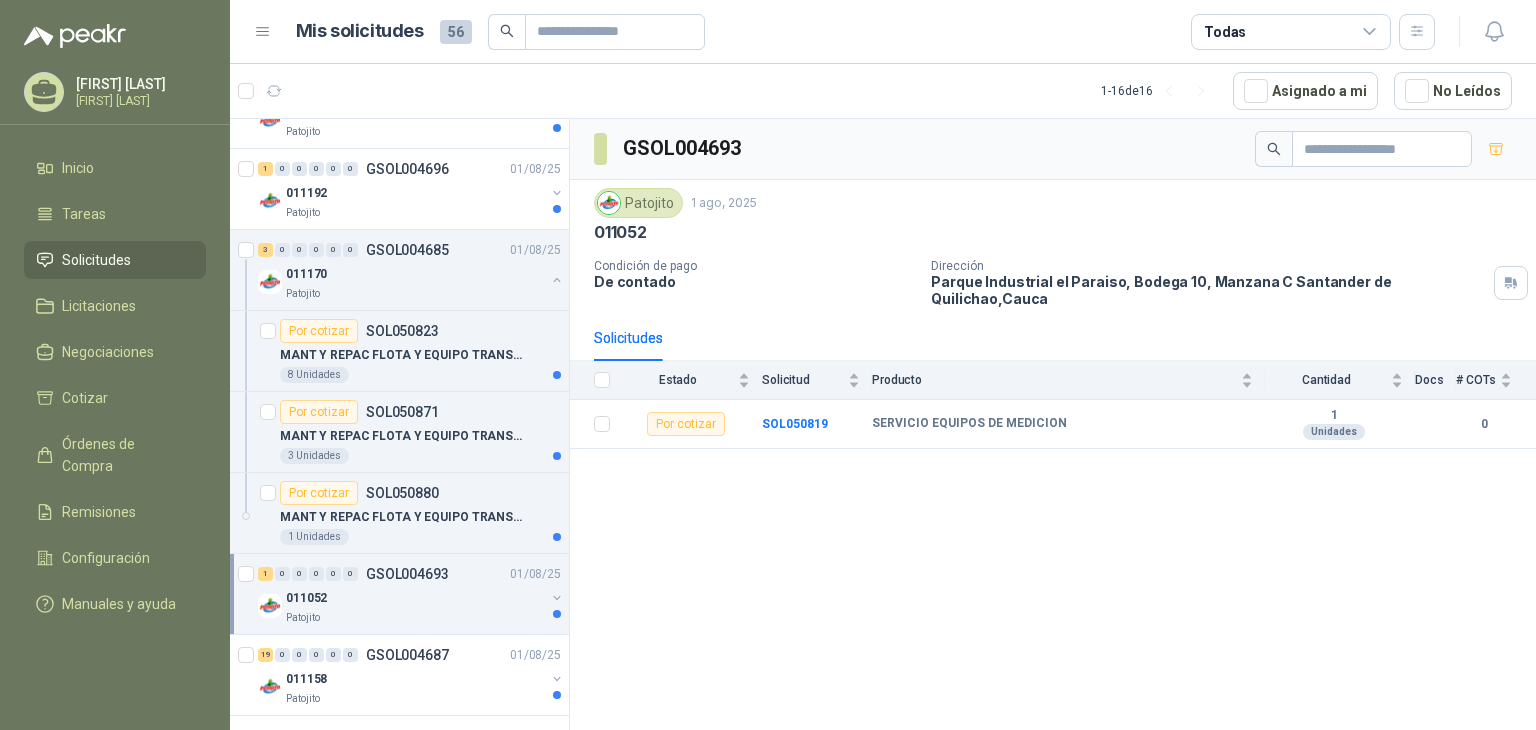 click on "Patojito" at bounding box center [415, 618] 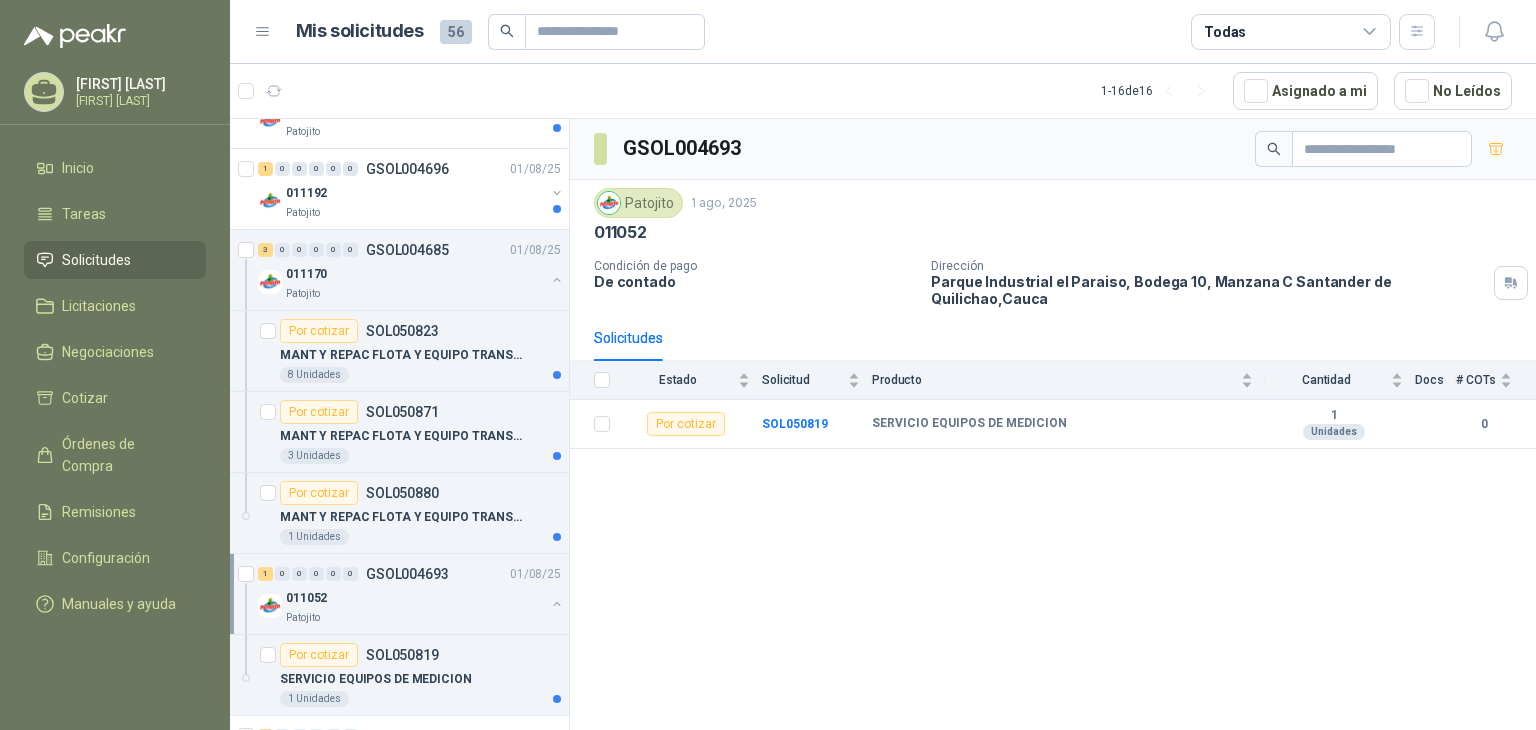 scroll, scrollTop: 2583, scrollLeft: 0, axis: vertical 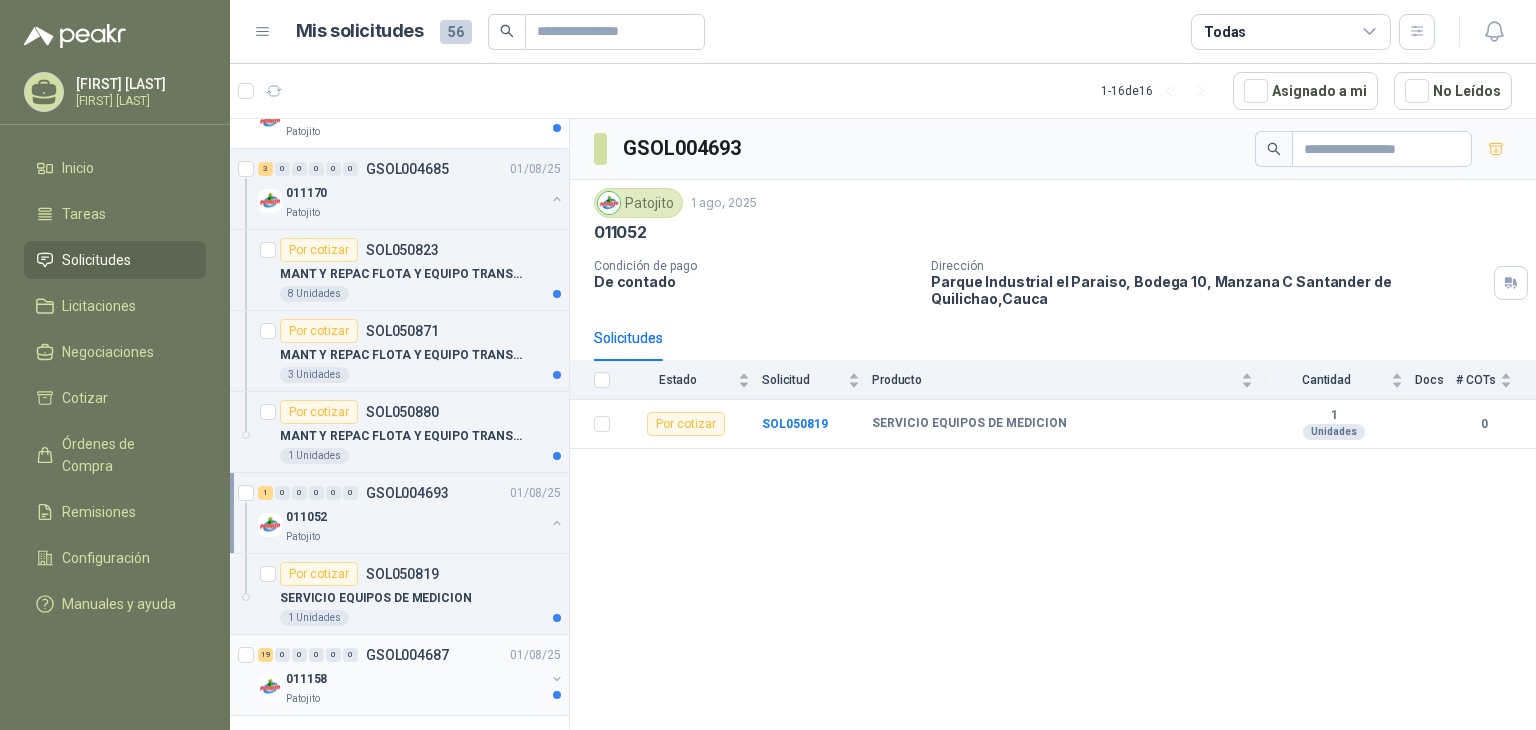click on "011158" at bounding box center (415, 679) 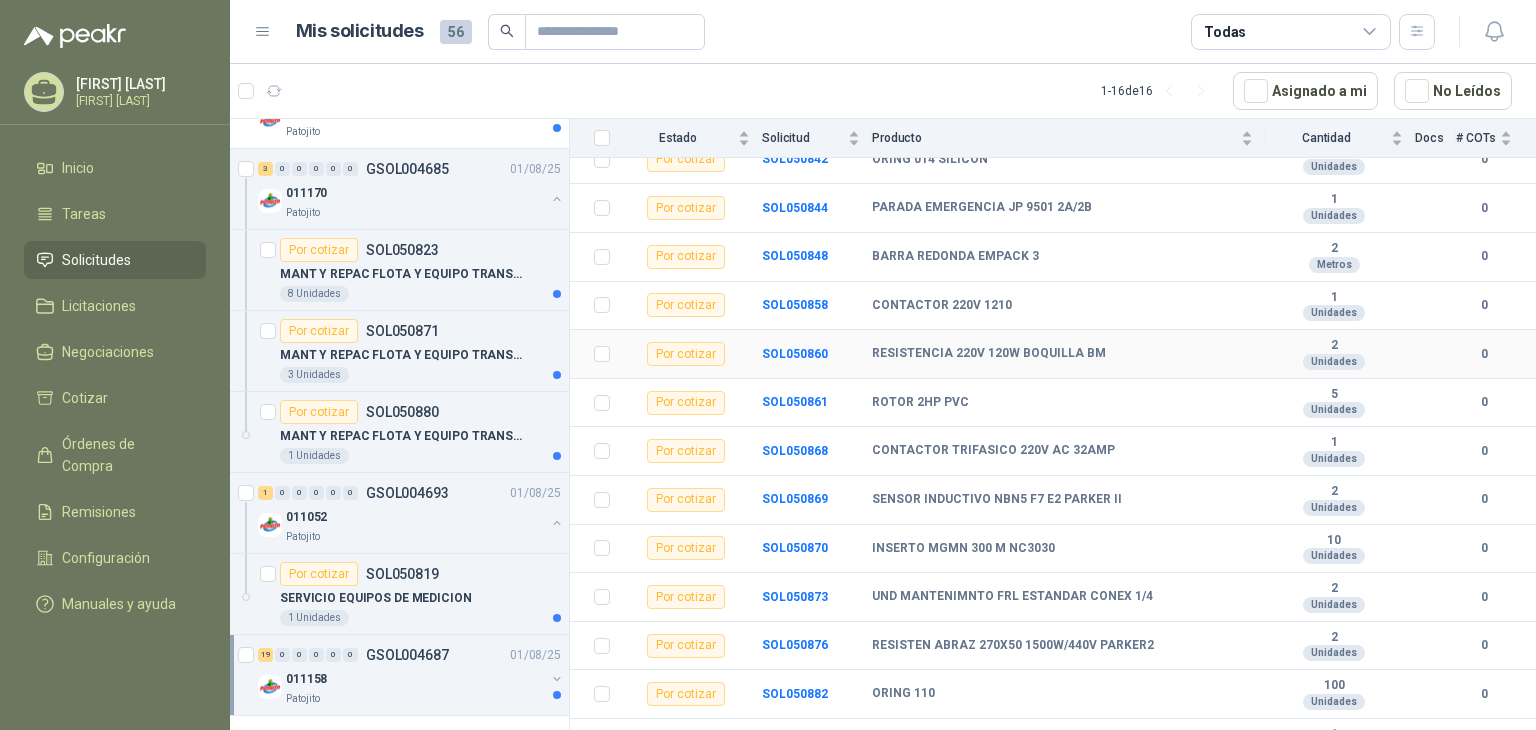 scroll, scrollTop: 585, scrollLeft: 0, axis: vertical 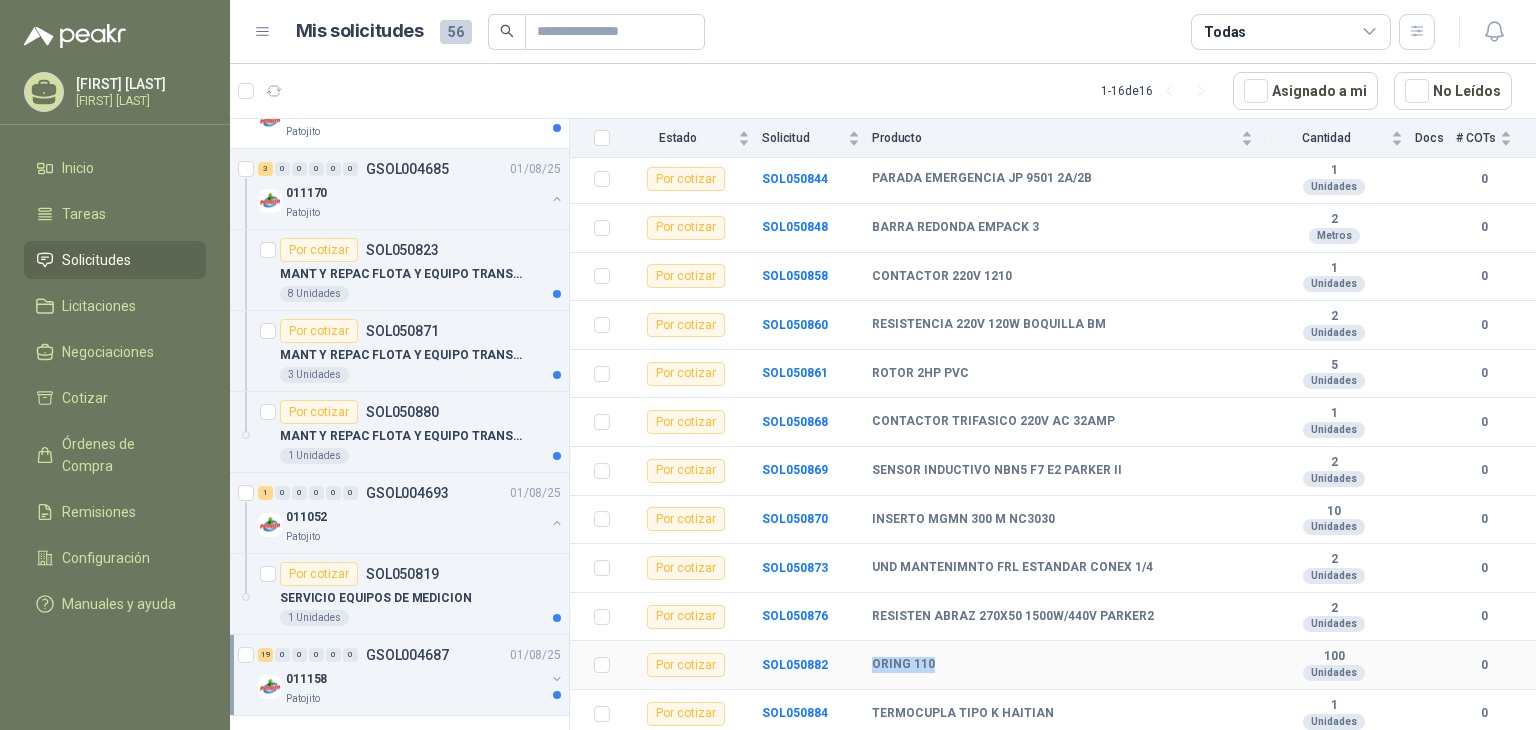 drag, startPoint x: 925, startPoint y: 661, endPoint x: 869, endPoint y: 644, distance: 58.5235 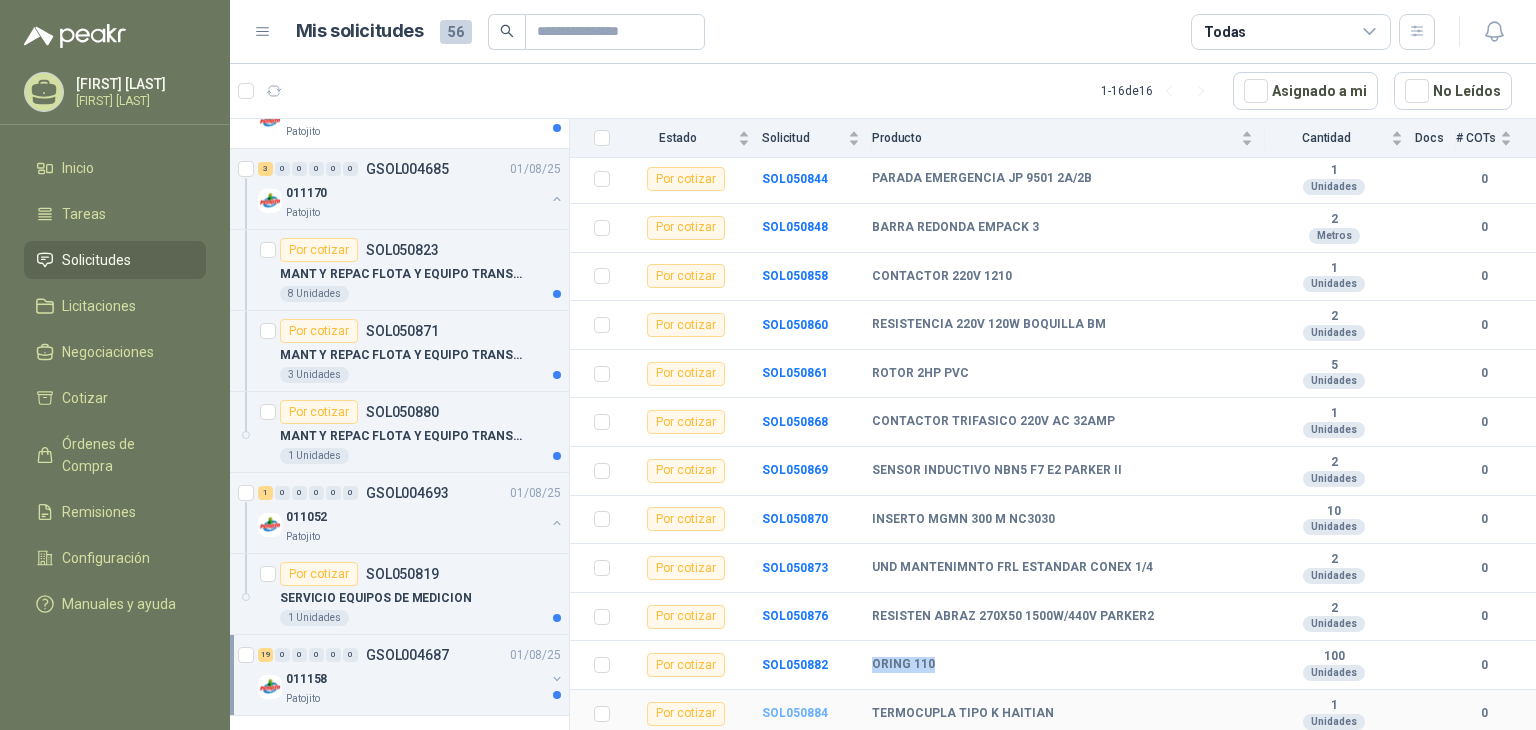 click on "SOL050884" at bounding box center (795, 713) 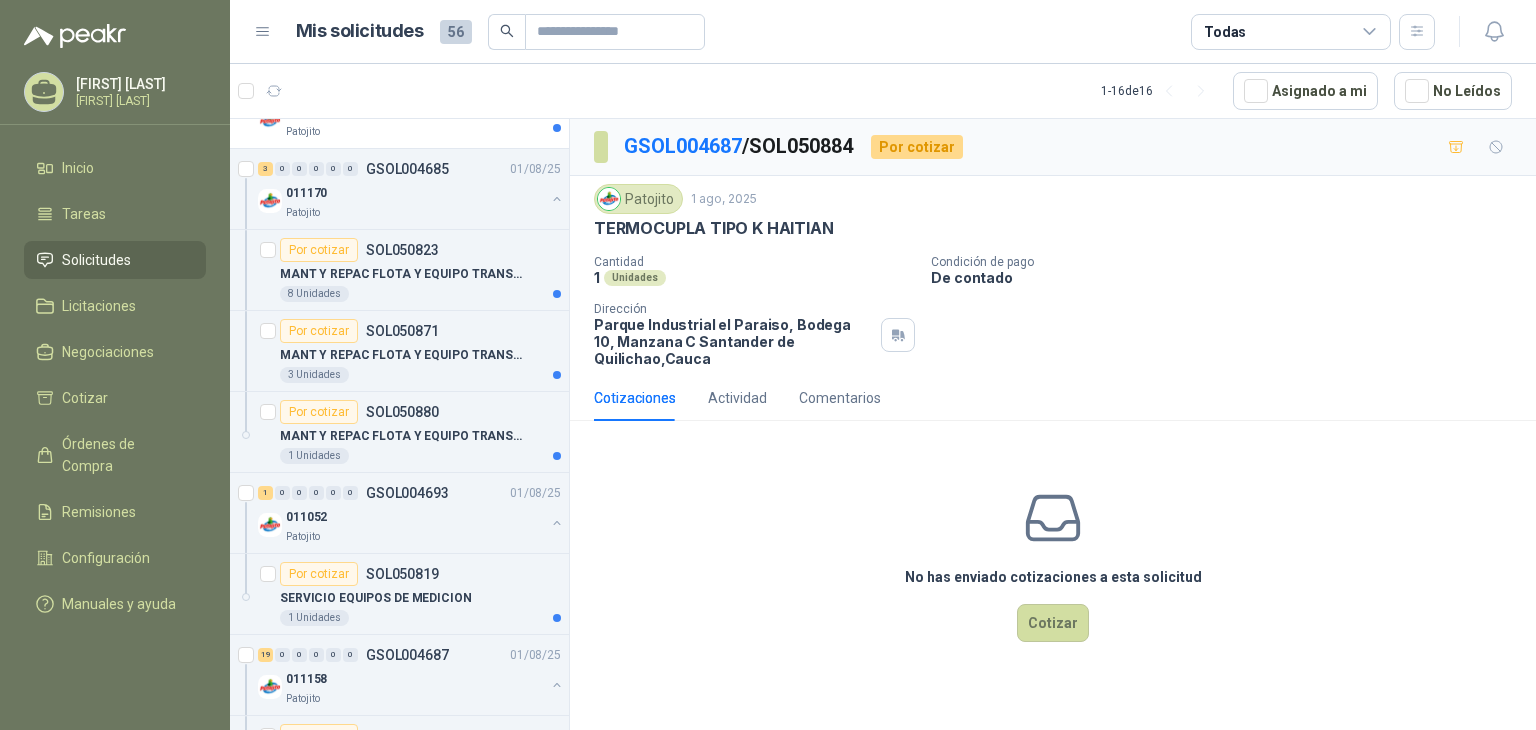 click on "No has enviado cotizaciones a esta solicitud Cotizar" at bounding box center (1053, 564) 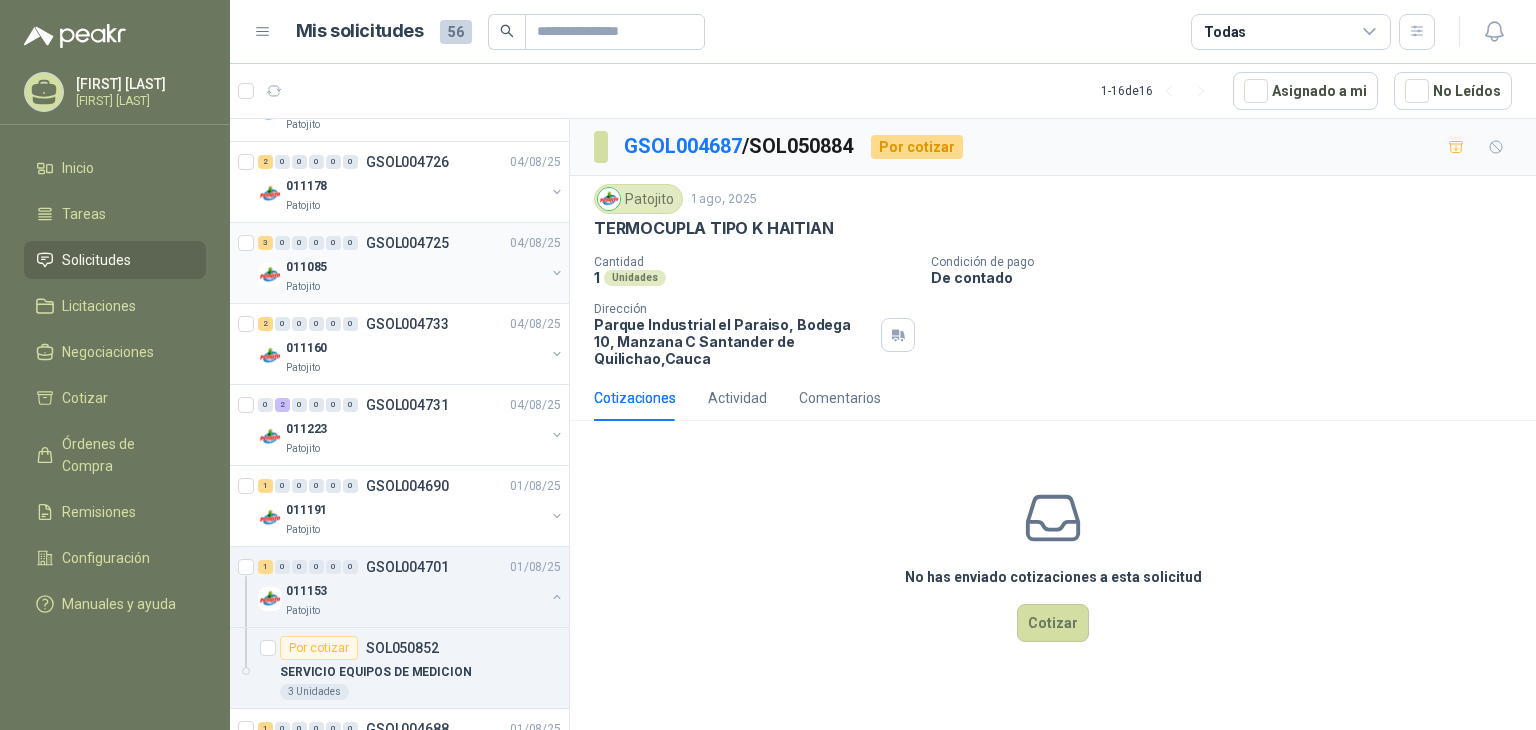 scroll, scrollTop: 1883, scrollLeft: 0, axis: vertical 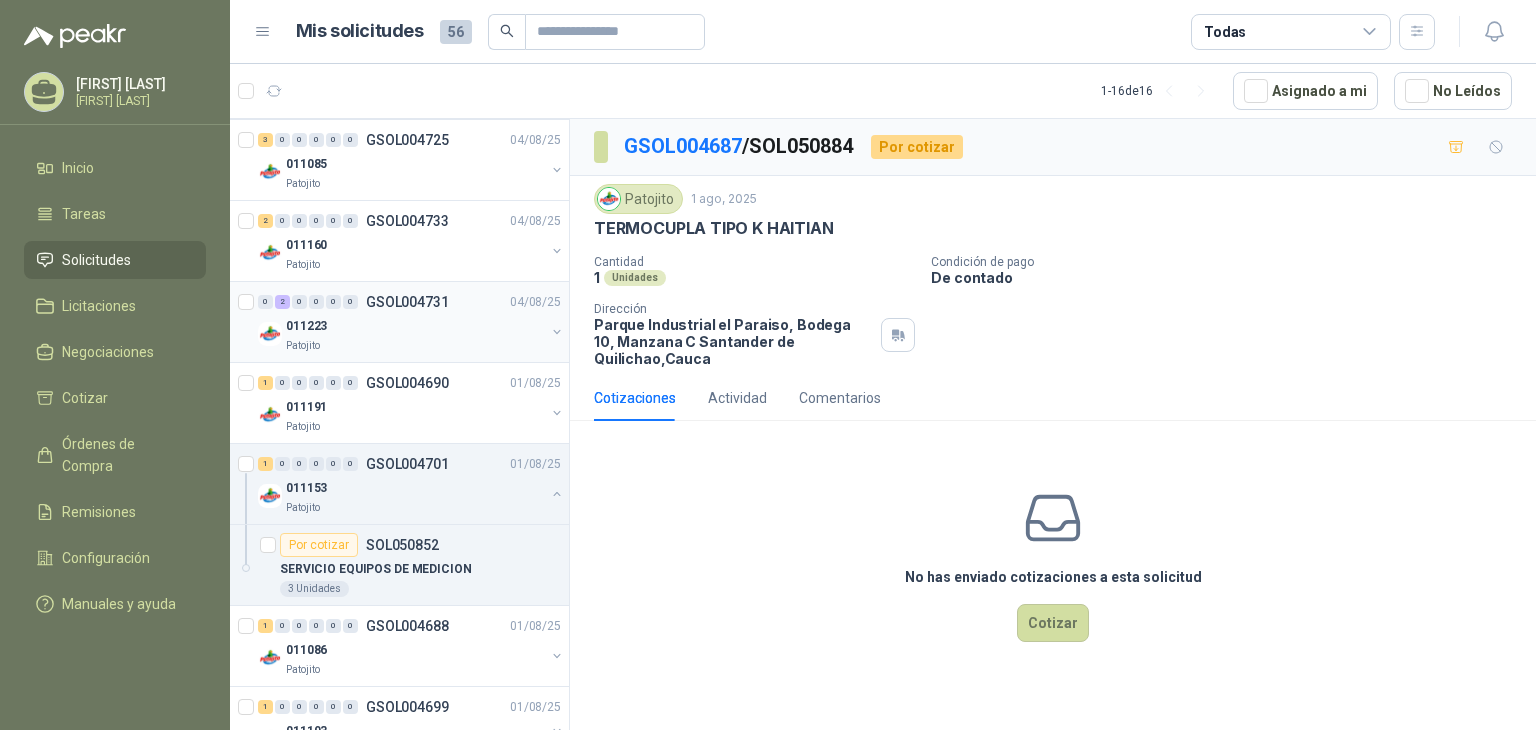 click on "Patojito" at bounding box center [415, 346] 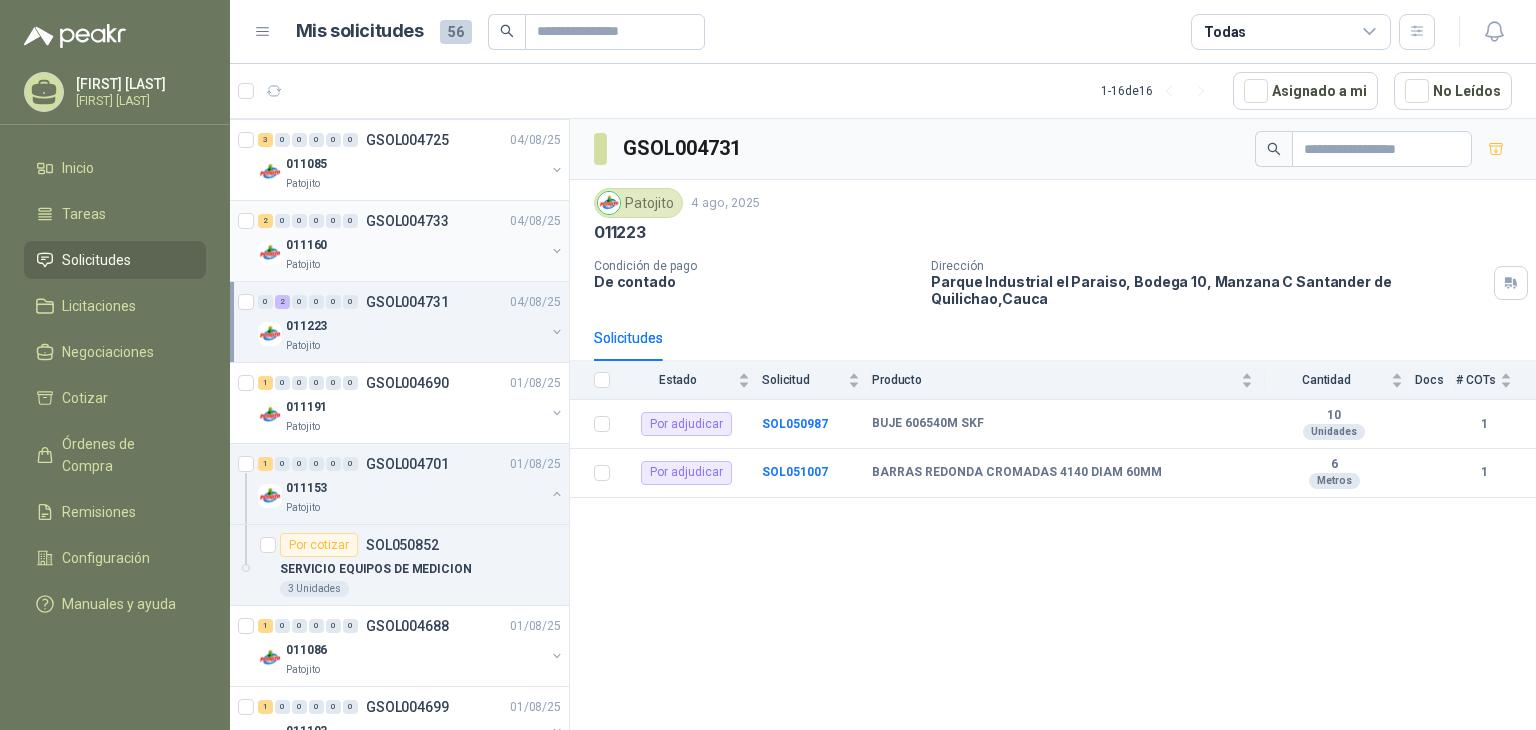 click on "011160" at bounding box center (415, 245) 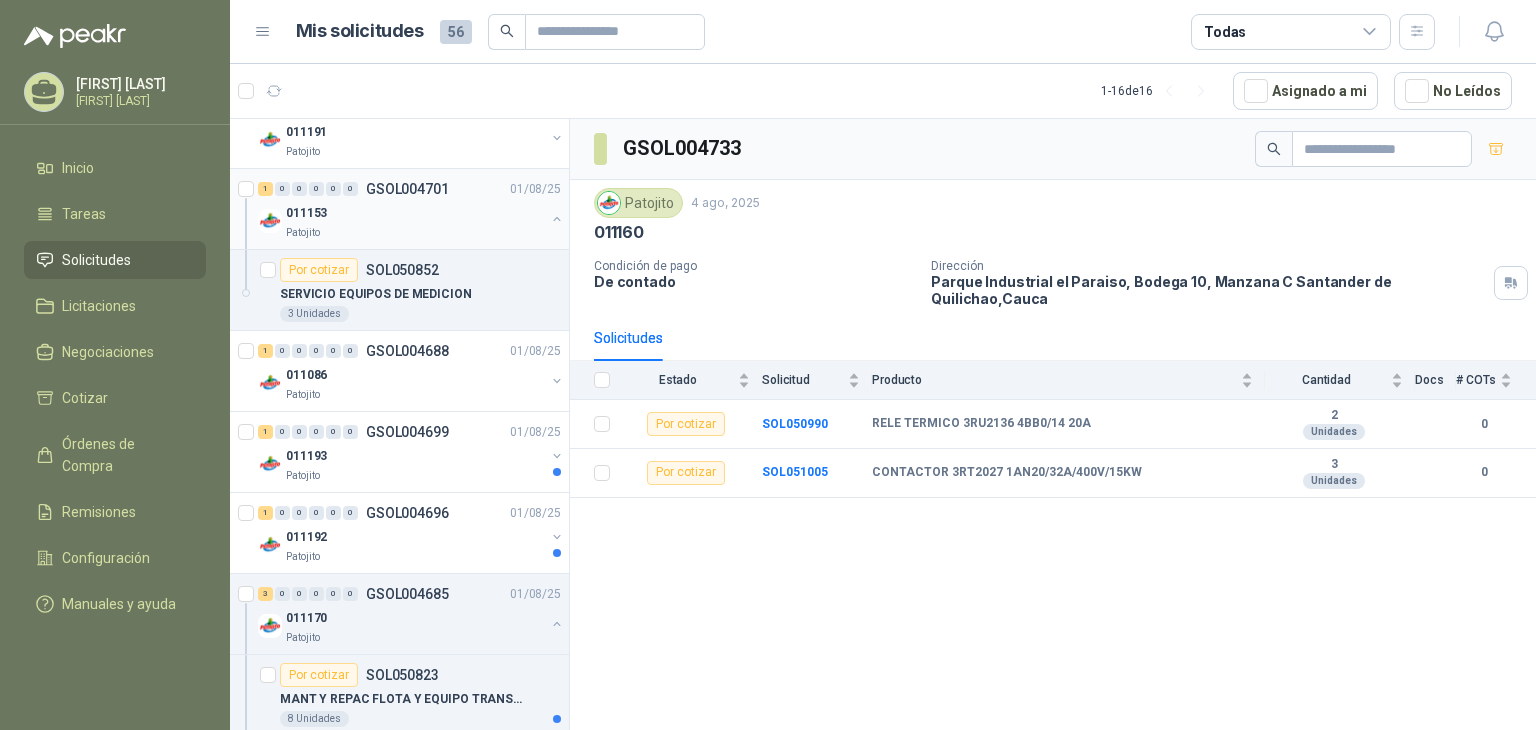 scroll, scrollTop: 2183, scrollLeft: 0, axis: vertical 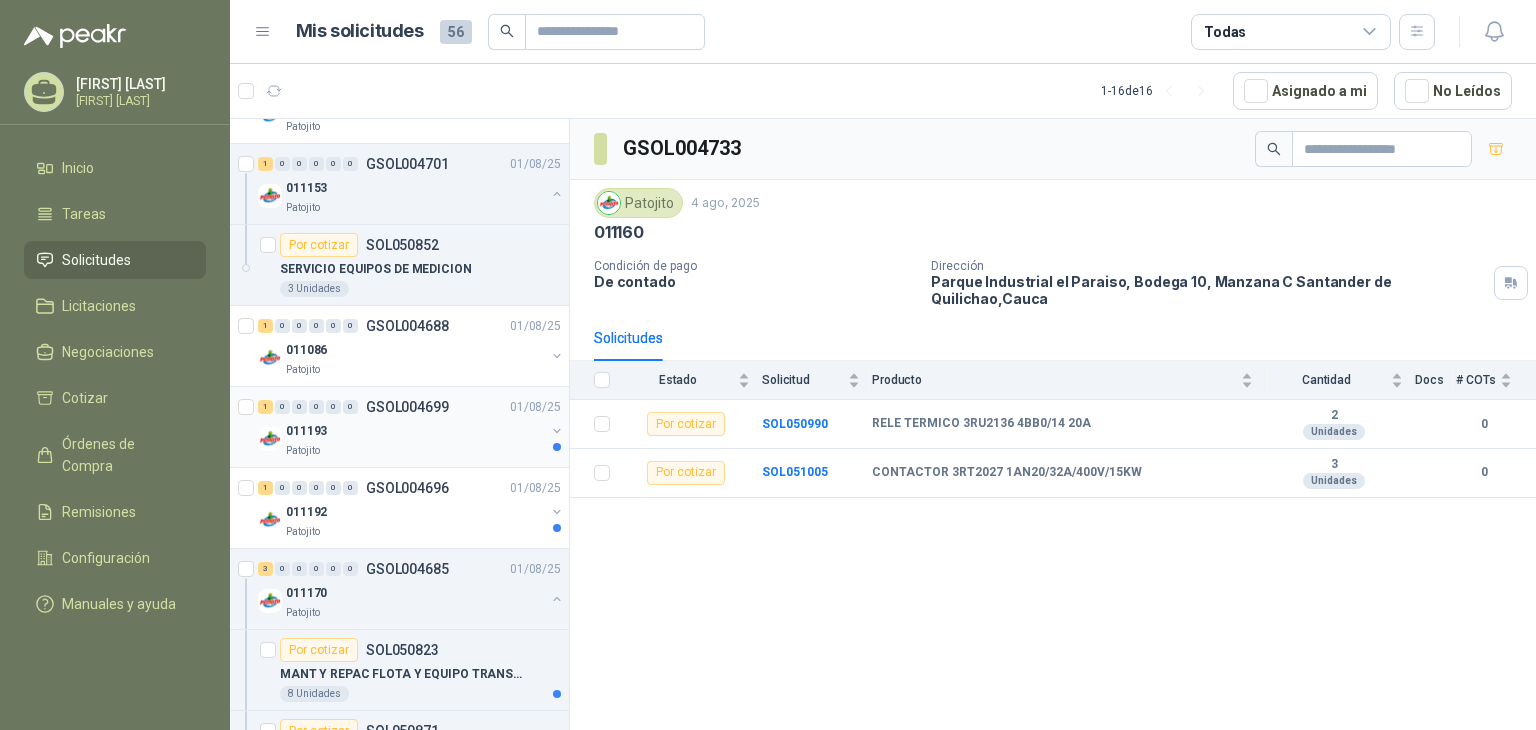 click on "Patojito" at bounding box center (415, 451) 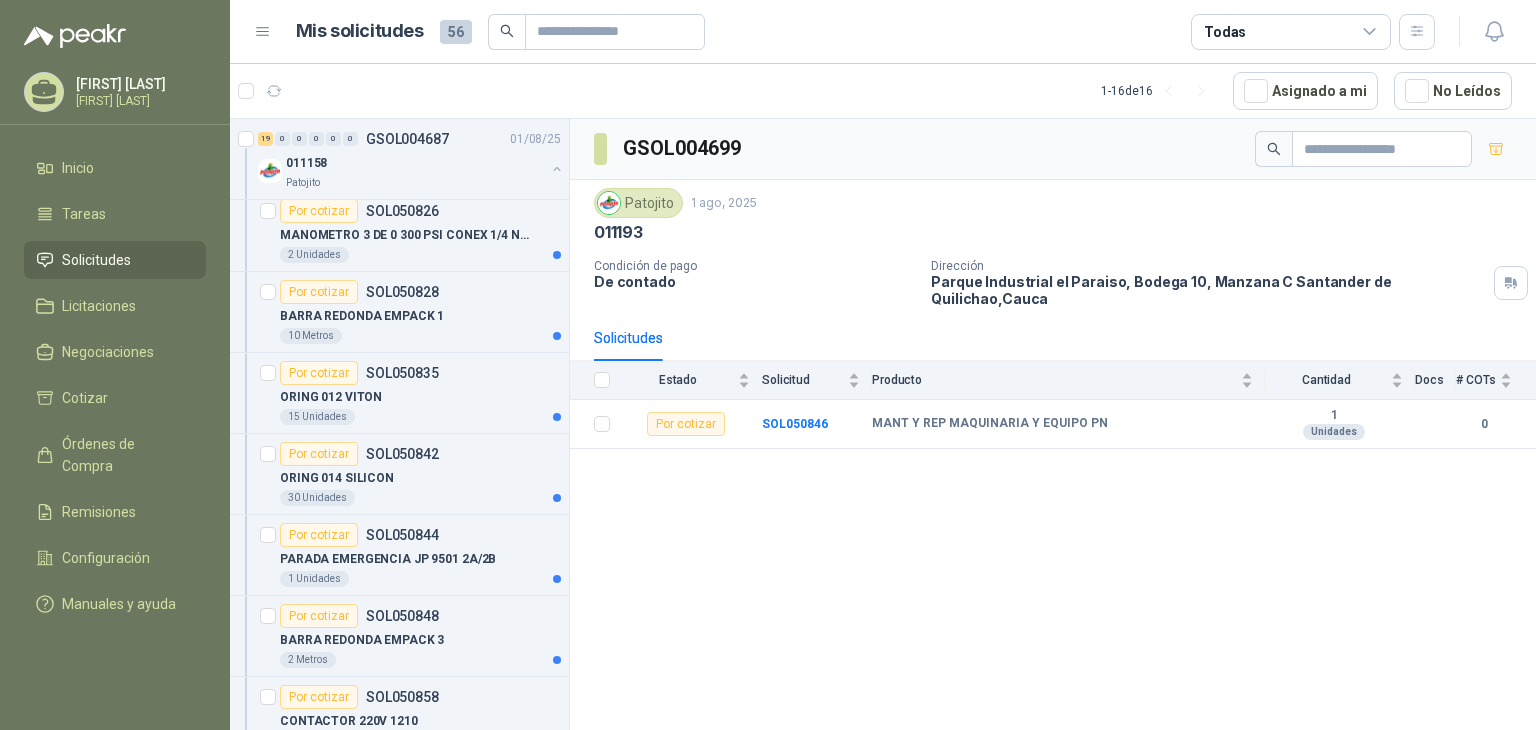 scroll, scrollTop: 3383, scrollLeft: 0, axis: vertical 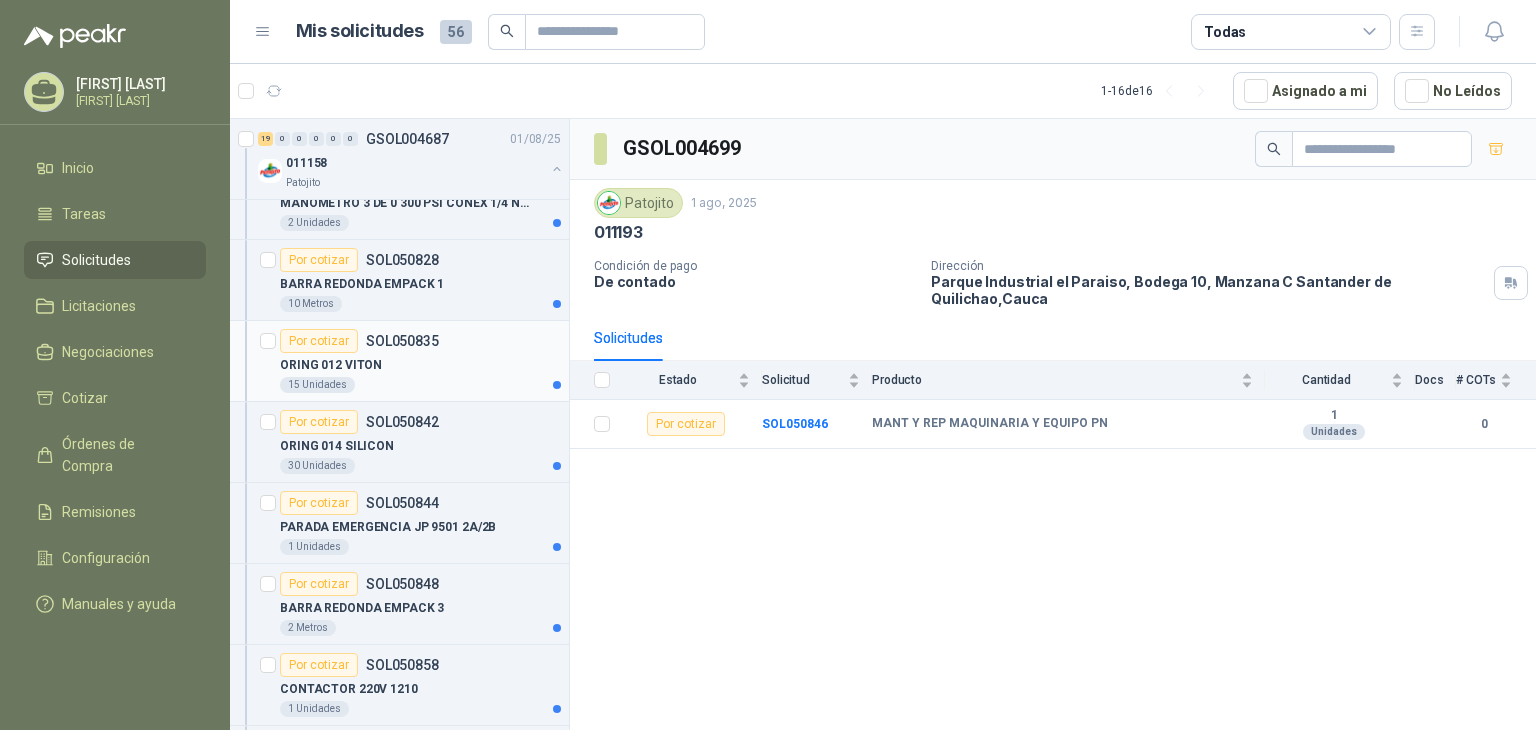click on "15   Unidades" at bounding box center [420, 385] 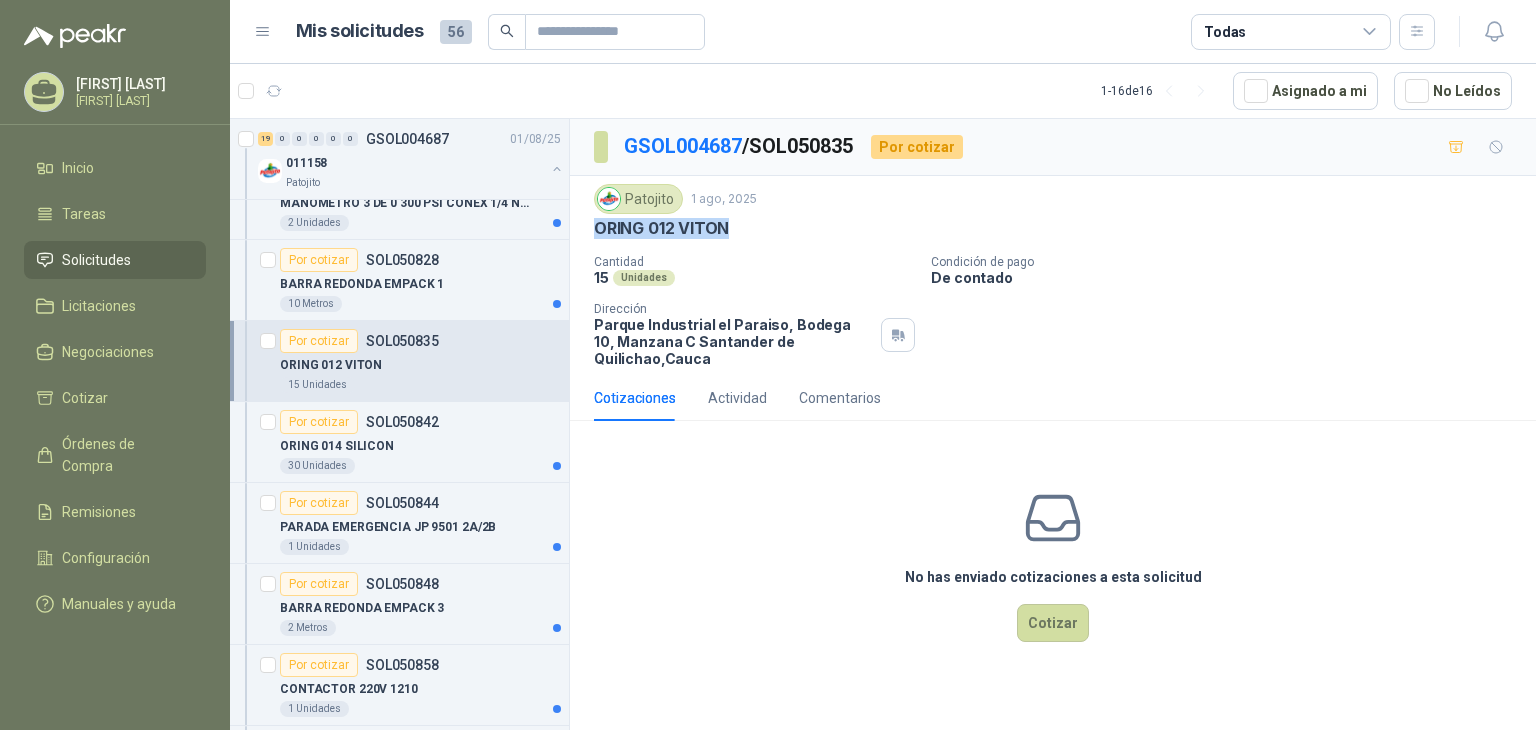drag, startPoint x: 594, startPoint y: 227, endPoint x: 748, endPoint y: 216, distance: 154.39236 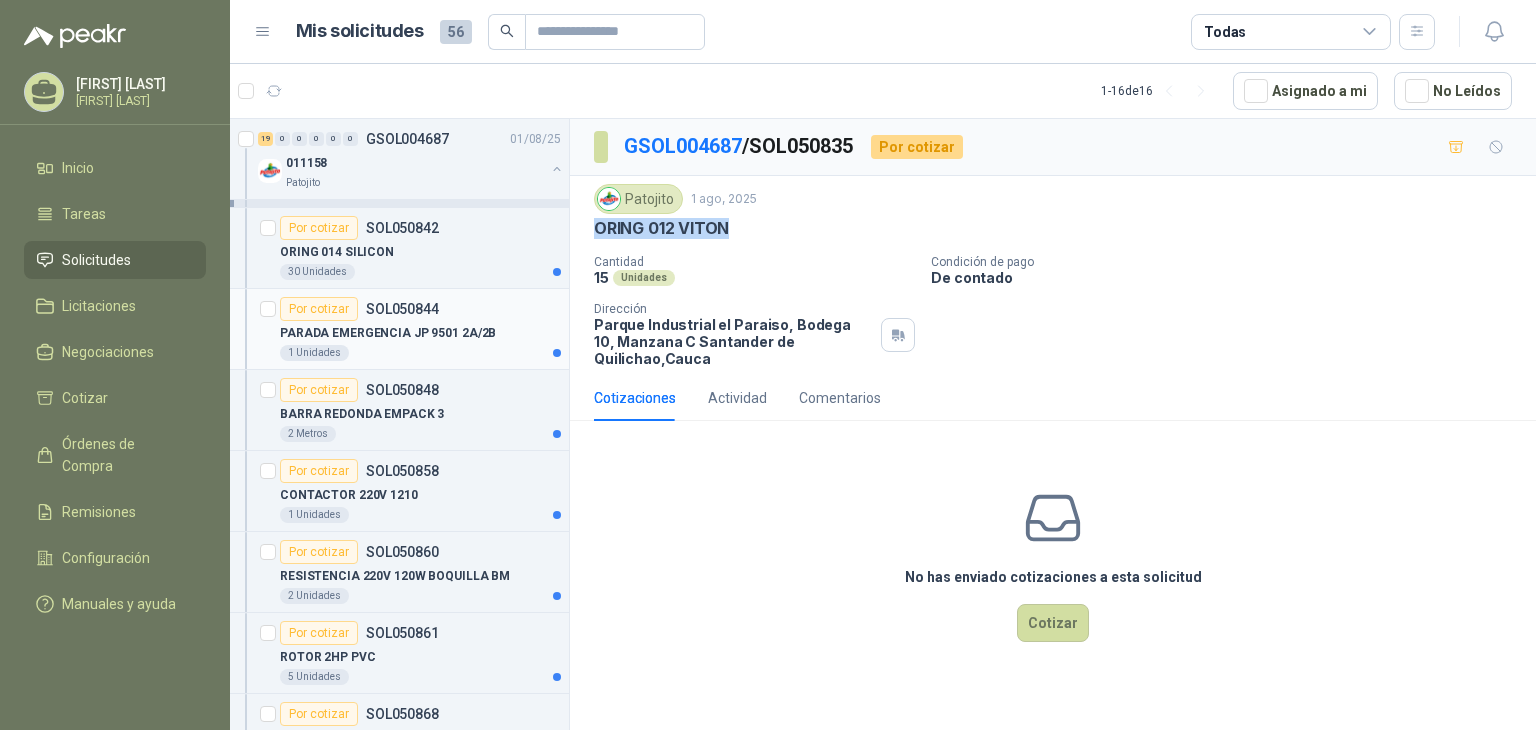 scroll, scrollTop: 3583, scrollLeft: 0, axis: vertical 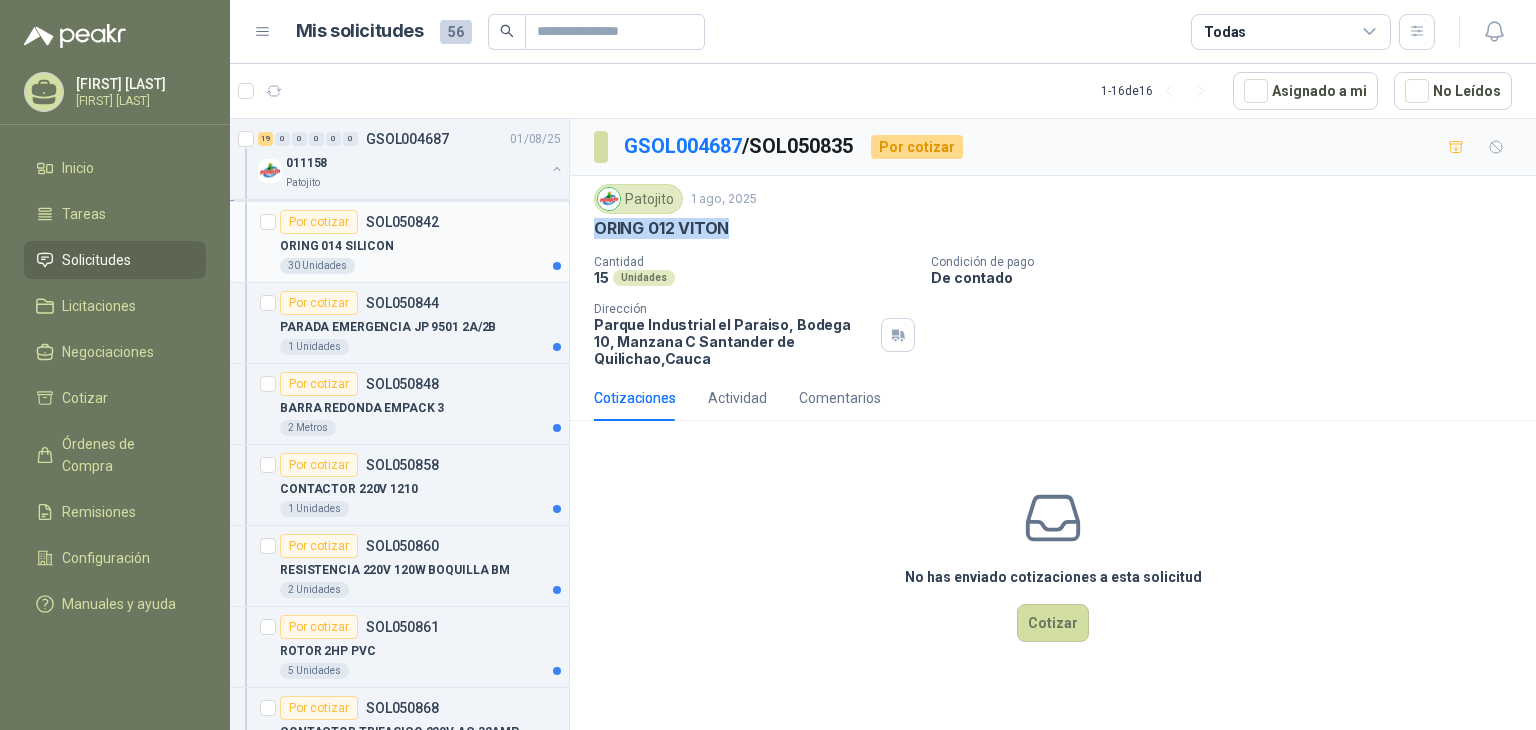 click on "ORING 014 SILICON" at bounding box center (420, 246) 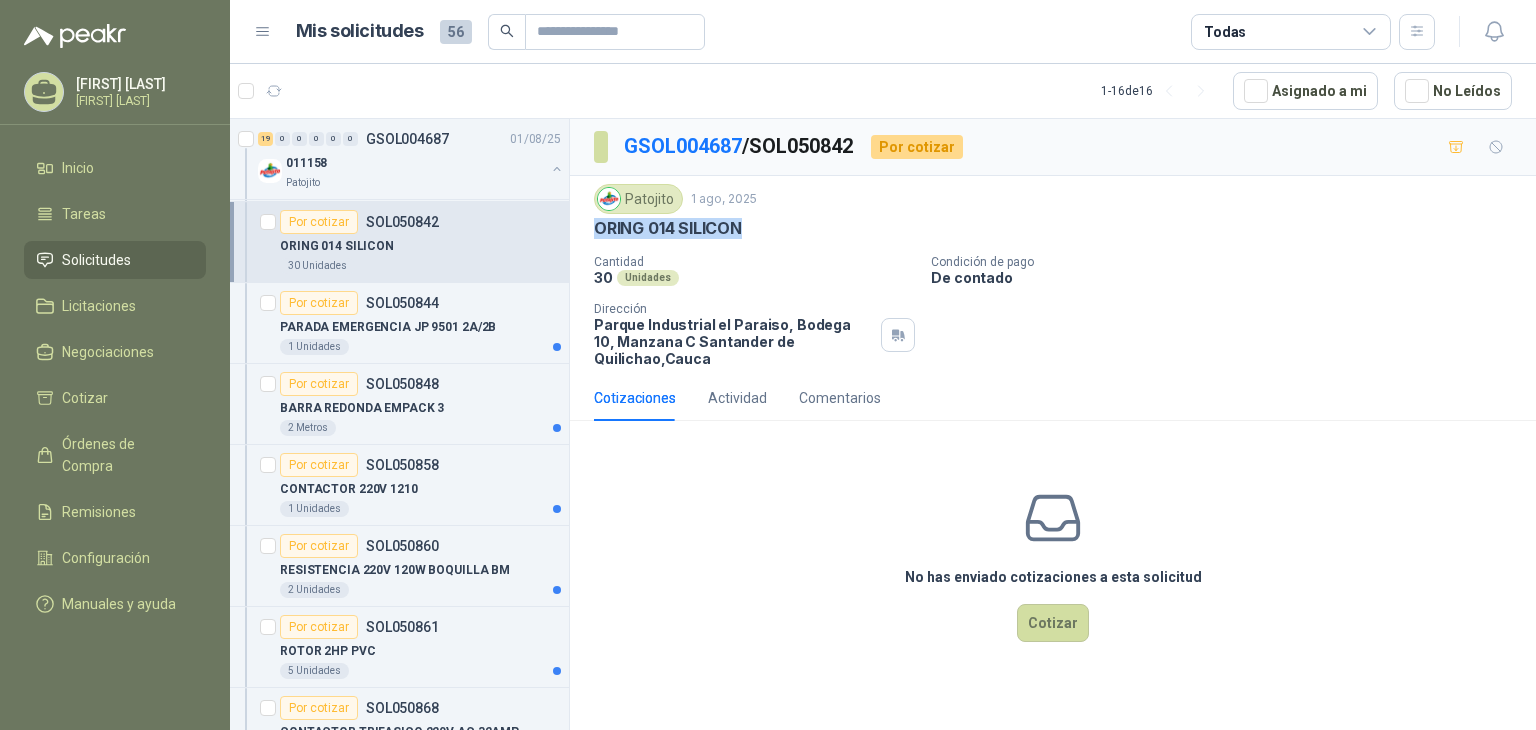 drag, startPoint x: 594, startPoint y: 225, endPoint x: 714, endPoint y: 229, distance: 120.06665 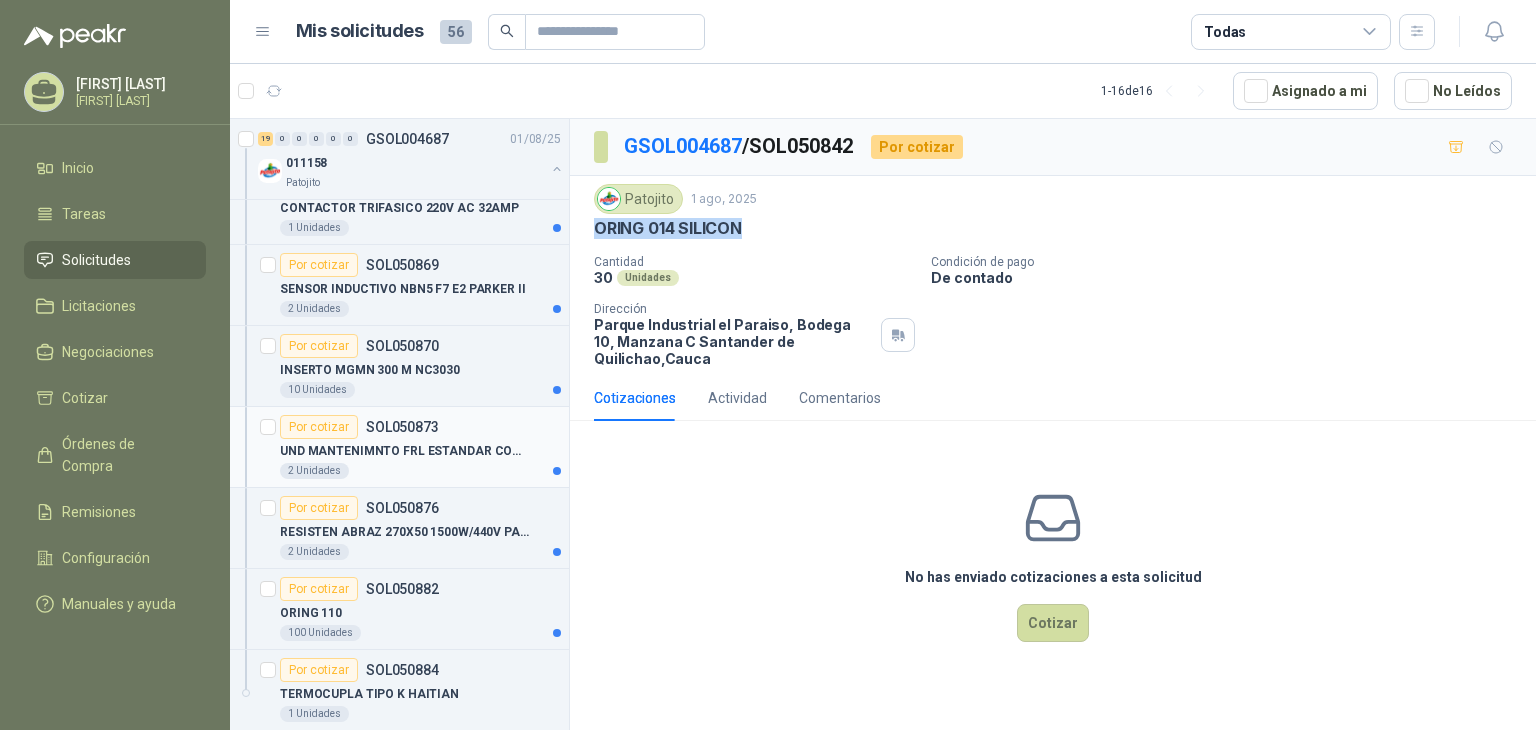 scroll, scrollTop: 4118, scrollLeft: 0, axis: vertical 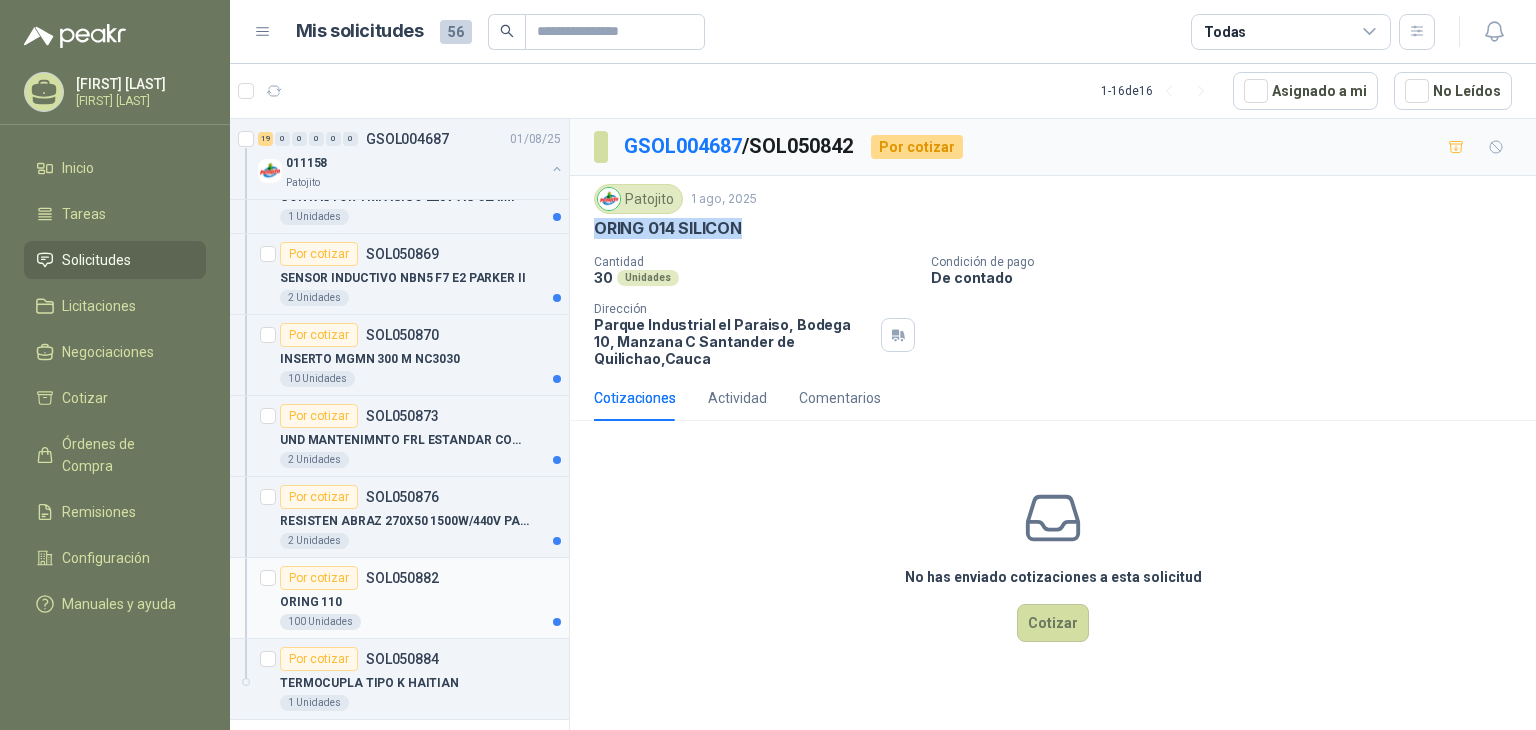 click on "ORING 110" at bounding box center (420, 602) 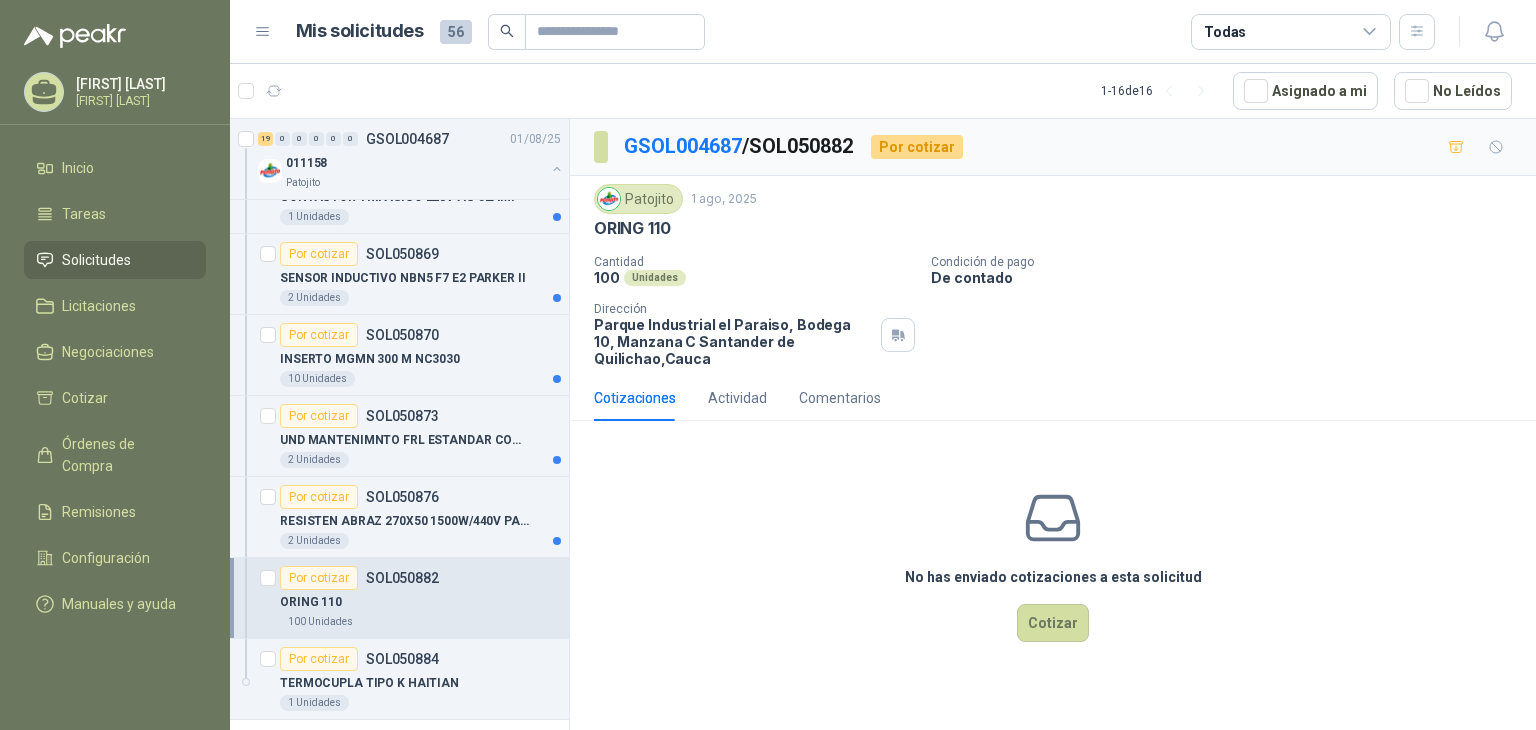 click on "ORING 110" at bounding box center [632, 228] 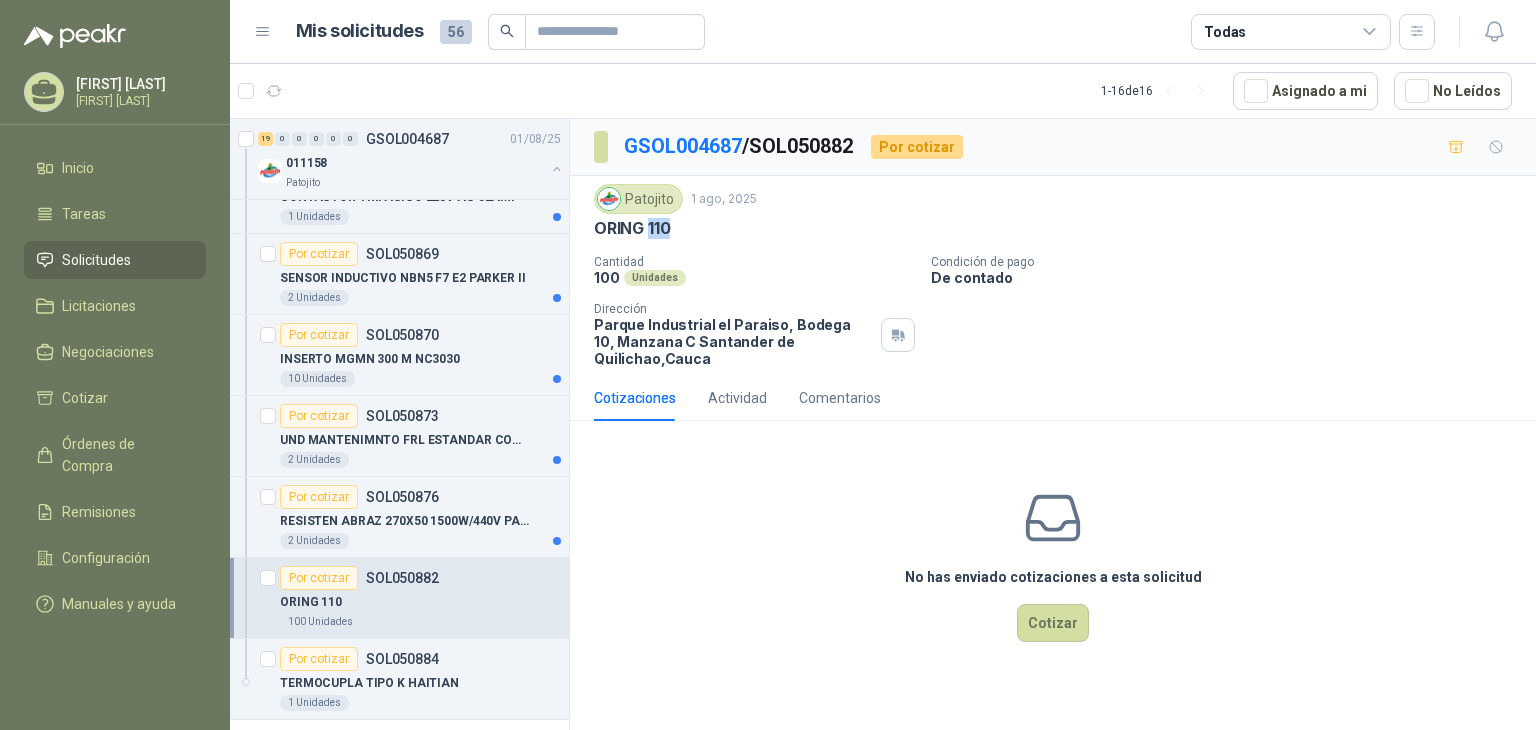 click on "ORING 110" at bounding box center [632, 228] 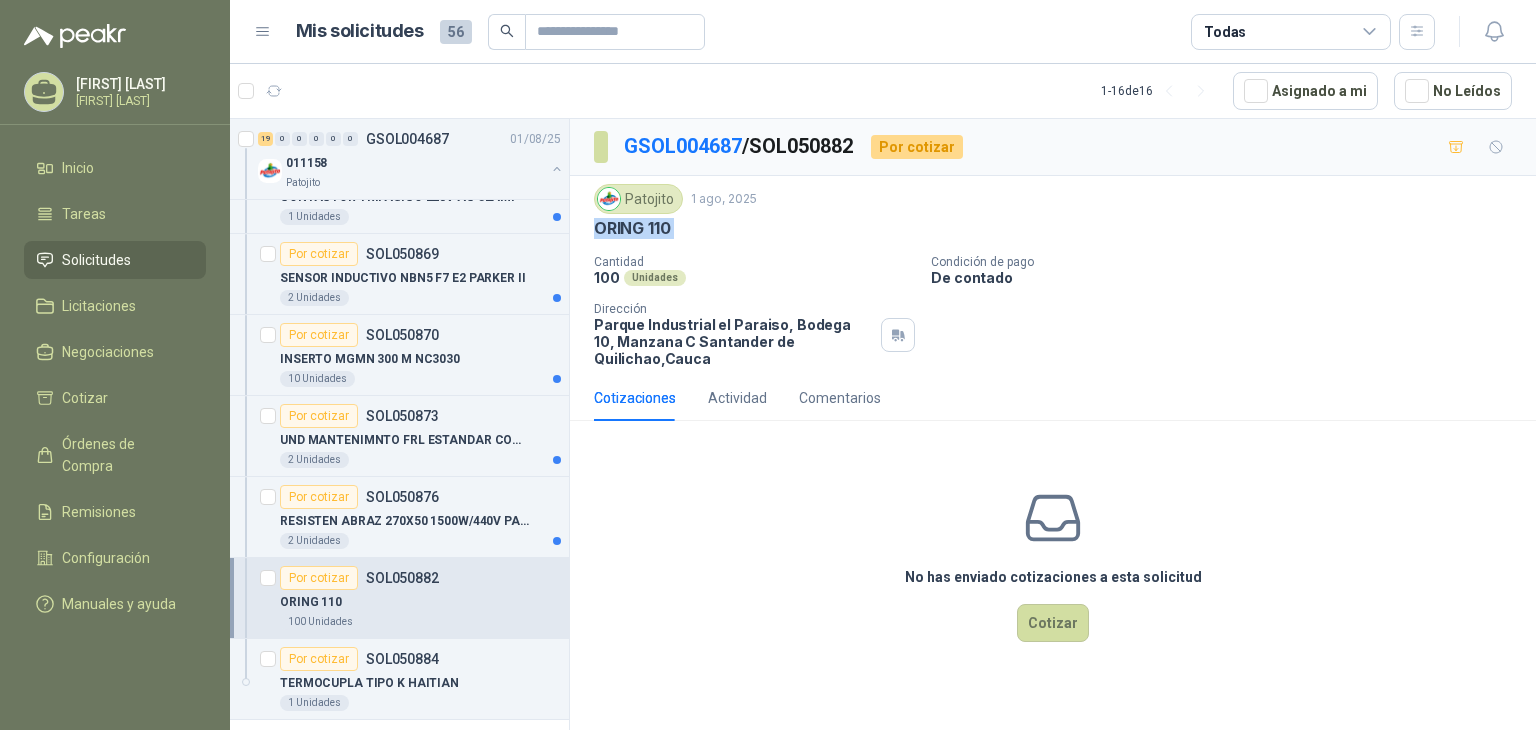 click on "ORING 110" at bounding box center [632, 228] 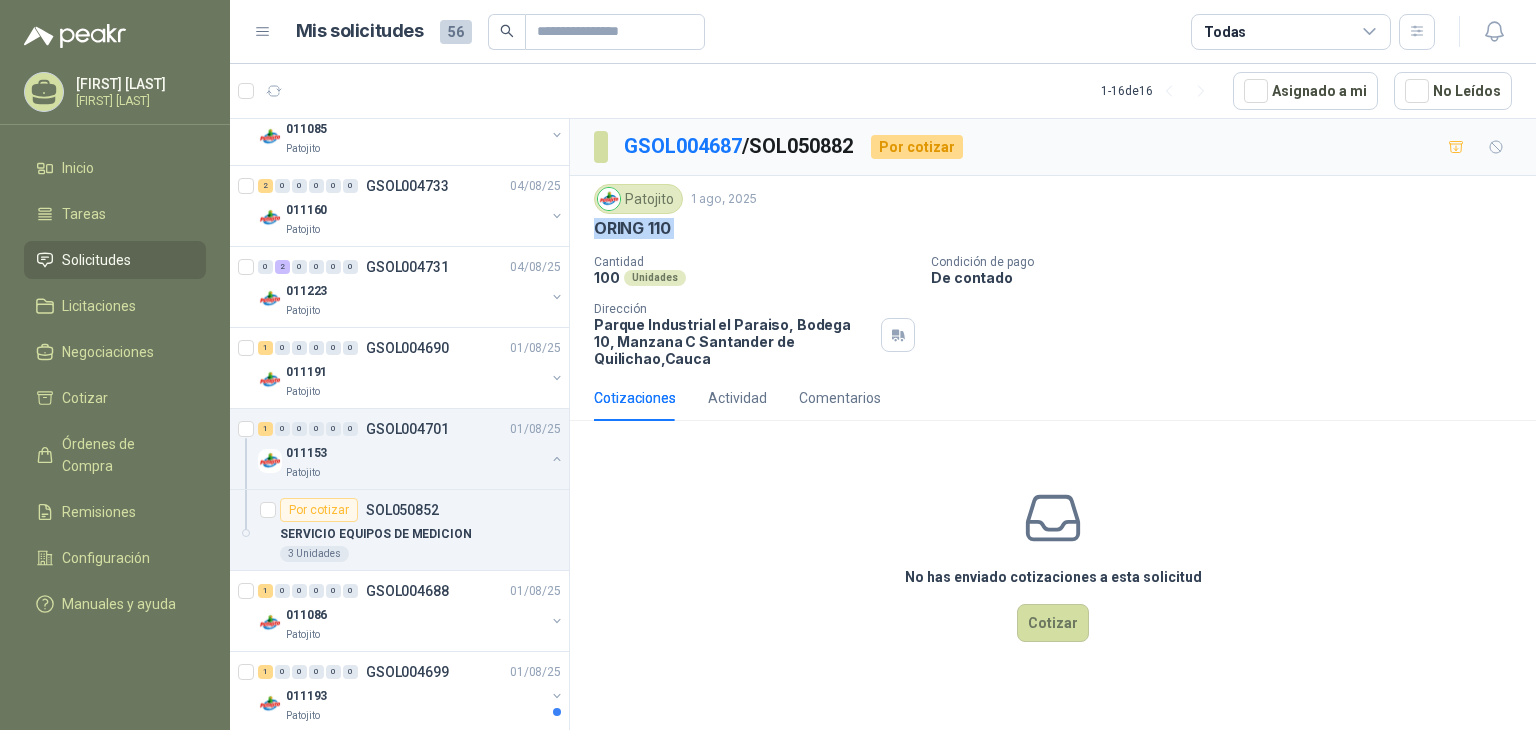 scroll, scrollTop: 1818, scrollLeft: 0, axis: vertical 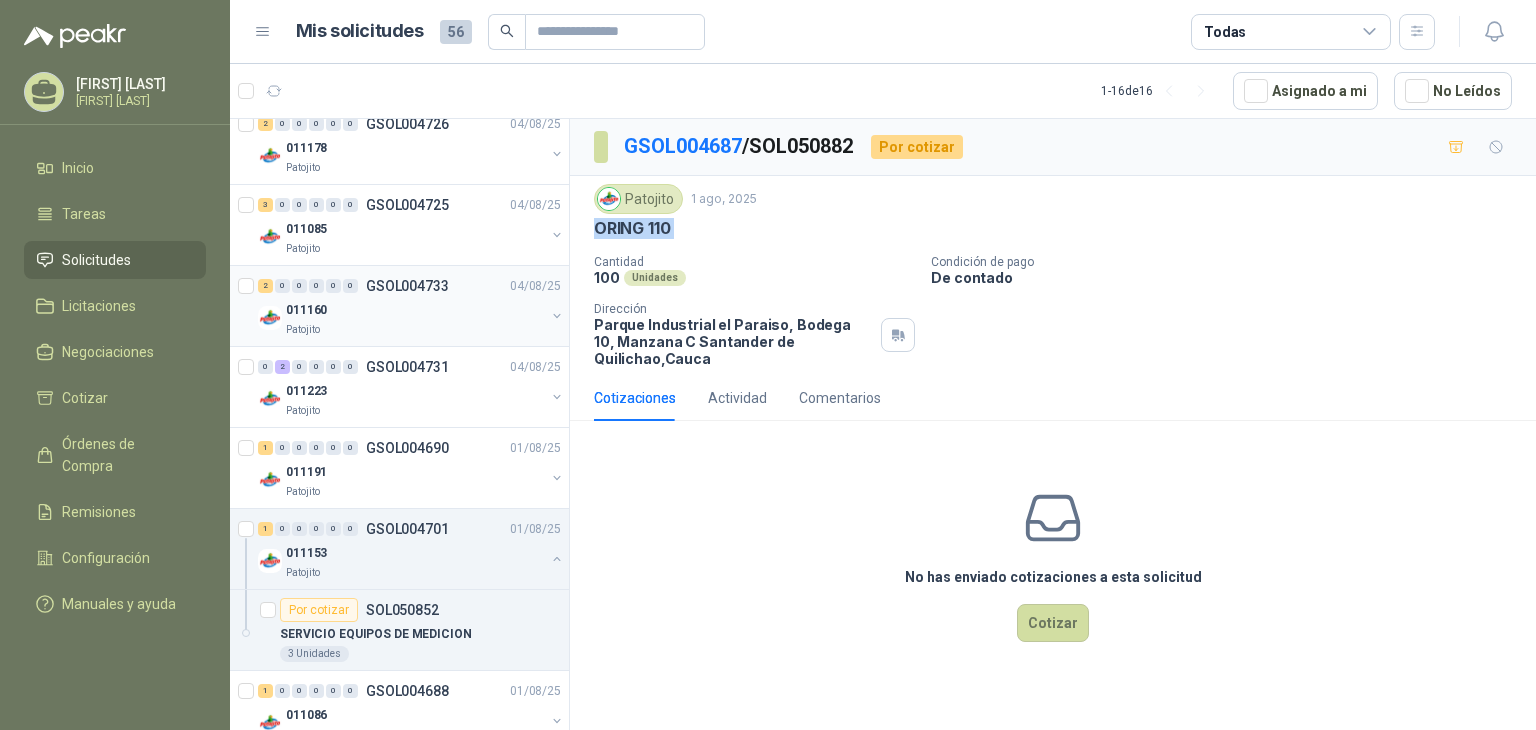 click on "Patojito" at bounding box center [415, 330] 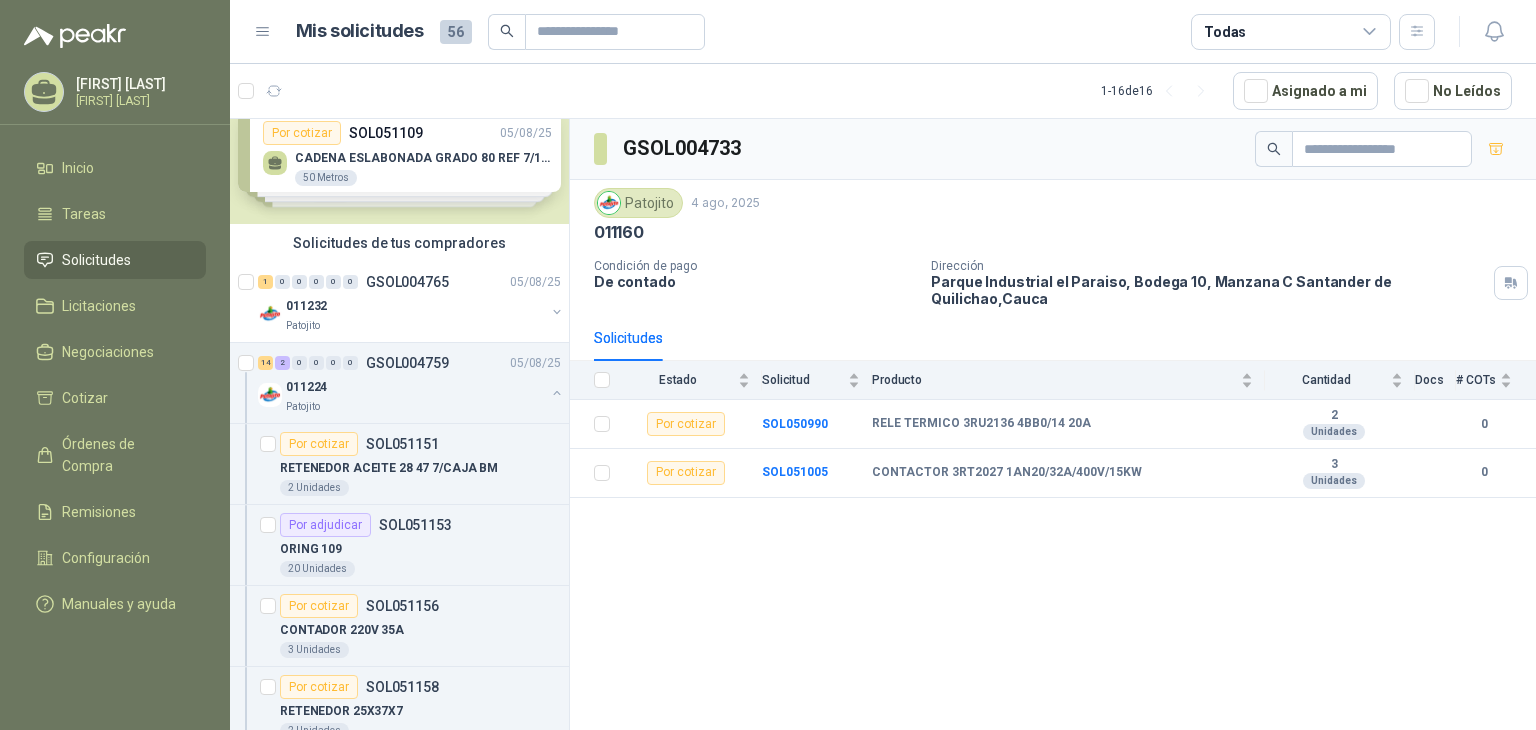 scroll, scrollTop: 0, scrollLeft: 0, axis: both 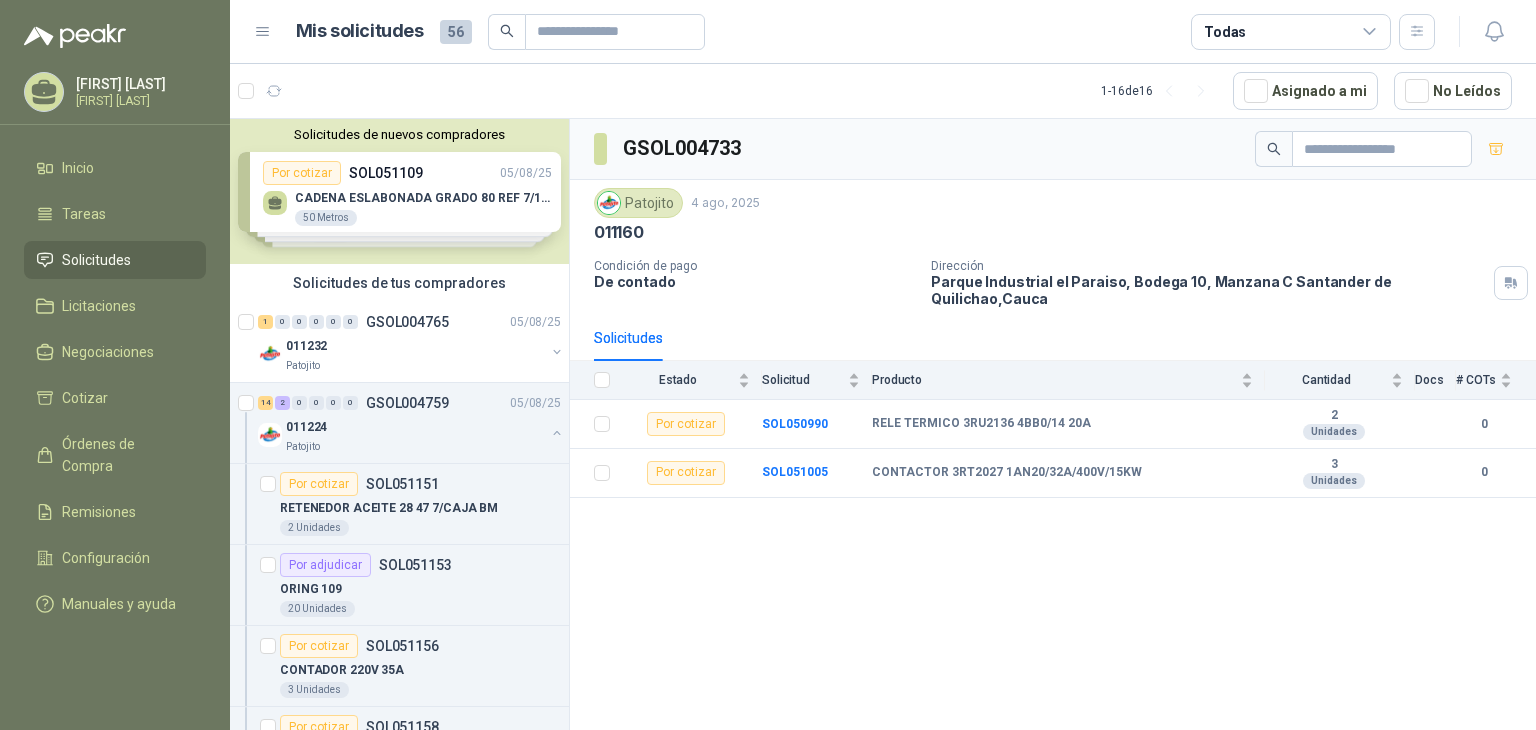 click on "Solicitudes de nuevos compradores Por cotizar SOL051109 05/08/25   CADENA ESLABONADA GRADO 80 REF 7/16" 50   Metros Por cotizar SOL051089 05/08/25   Impulsor S2000 electra alcance 65mk 1   Unidades Por cotizar SOL051088 05/08/25   Impulsor E7000 electra alcance 200km 1   Unidades Por cotizar SOL051075 04/08/25   LAMINA INOXIDABLE 6 MM X 4 X 8           1   UND  ¿Quieres recibir  cientos de solicitudes de compra  como estas todos los días? Agenda una reunión" at bounding box center (399, 191) 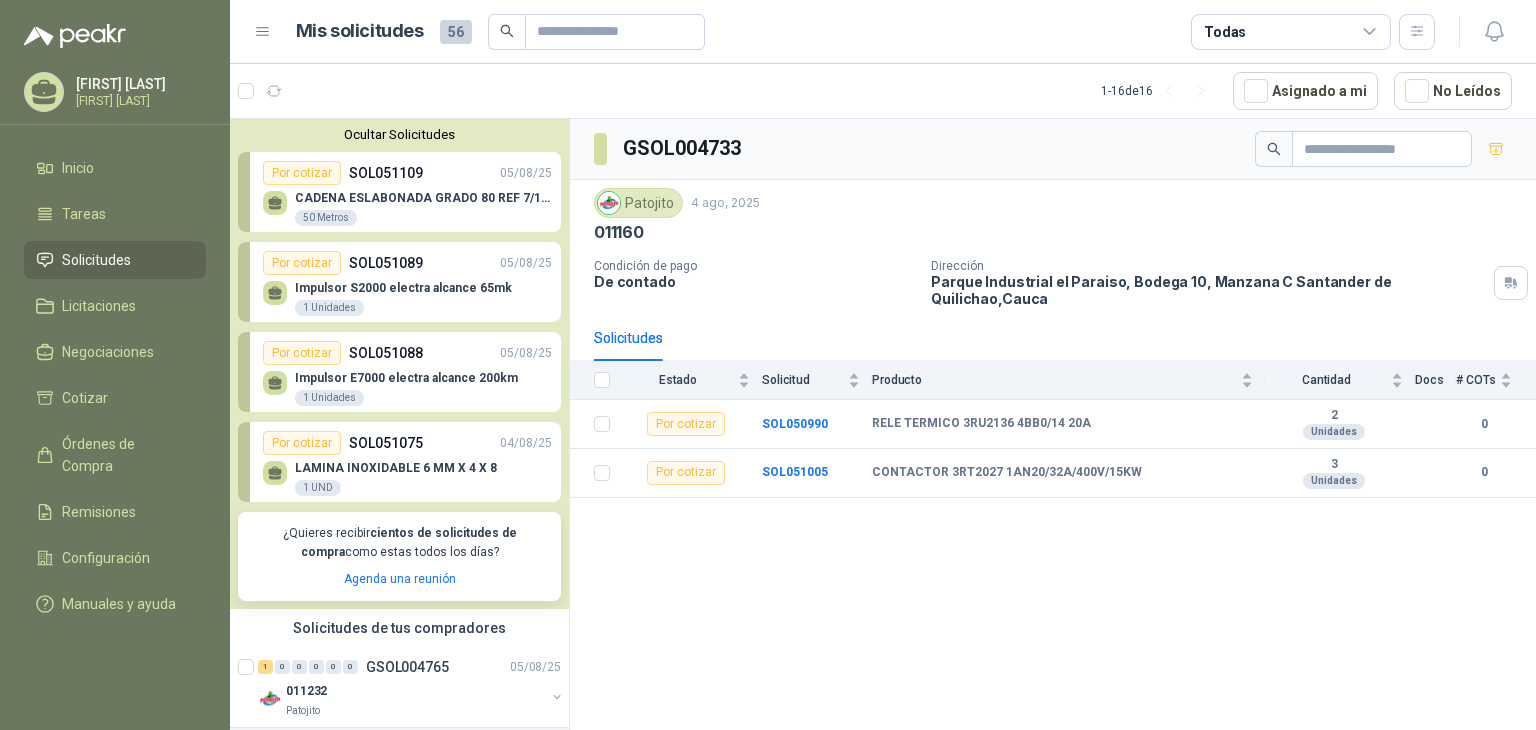 click on "CADENA ESLABONADA GRADO 80 REF 7/16" 50   Metros" at bounding box center (423, 209) 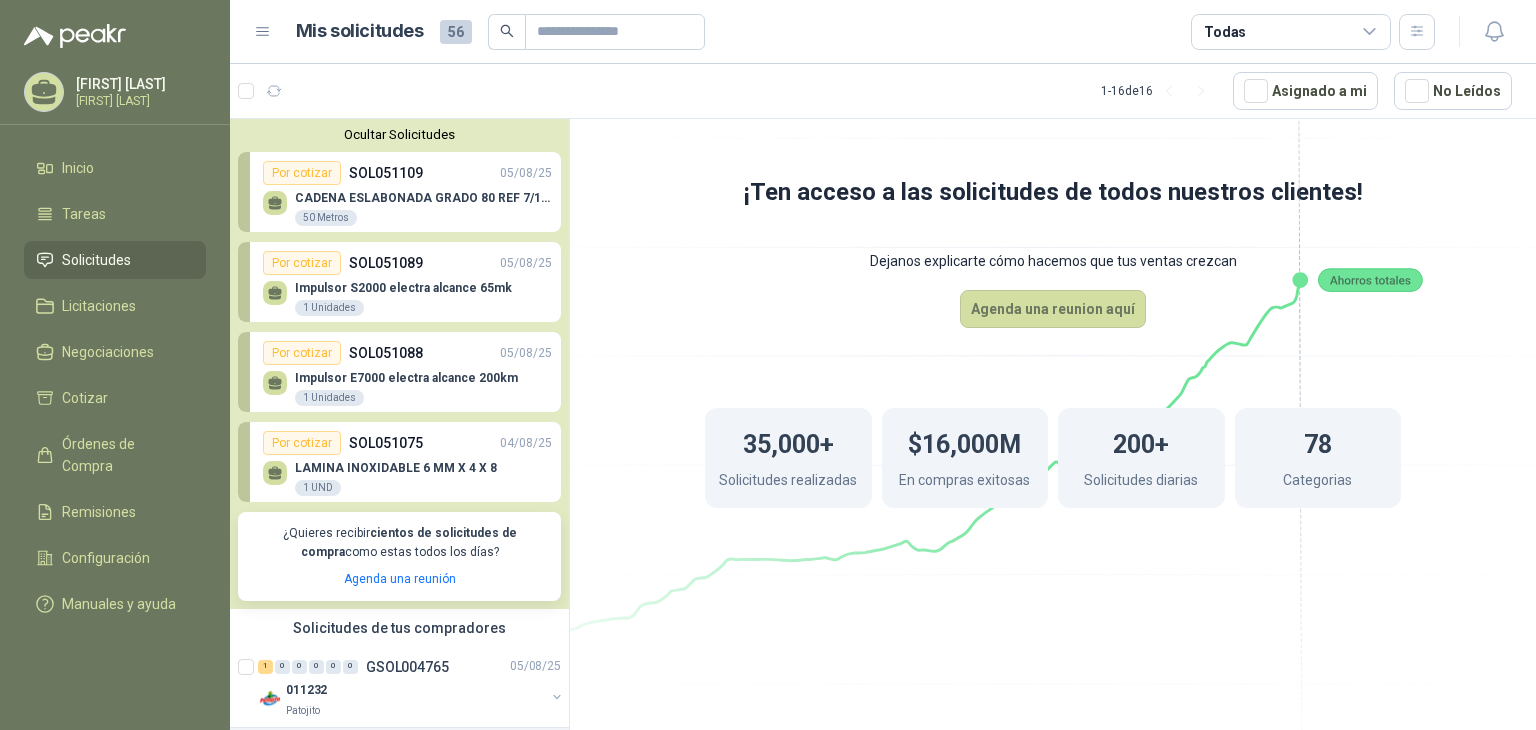 click on "50   Metros" at bounding box center (326, 218) 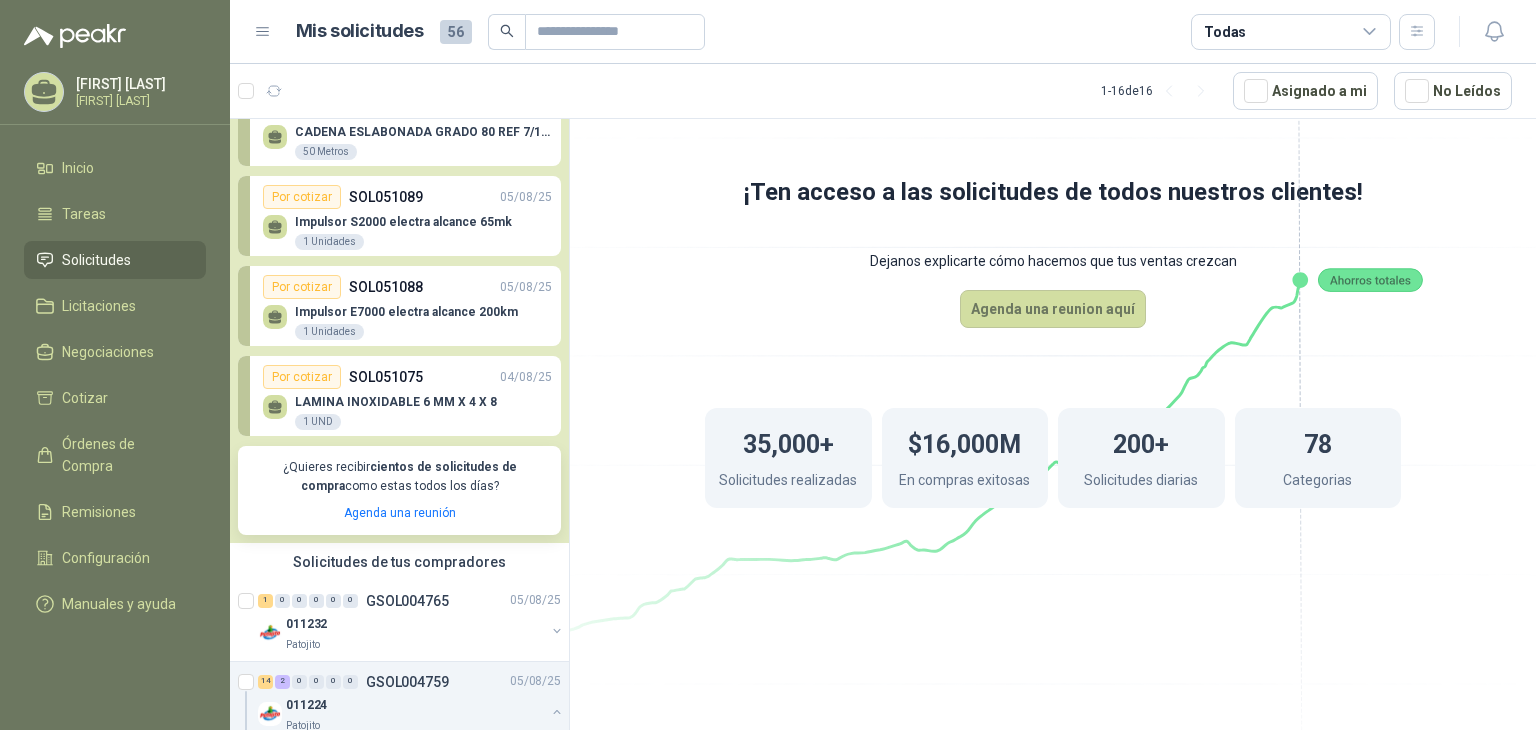 scroll, scrollTop: 100, scrollLeft: 0, axis: vertical 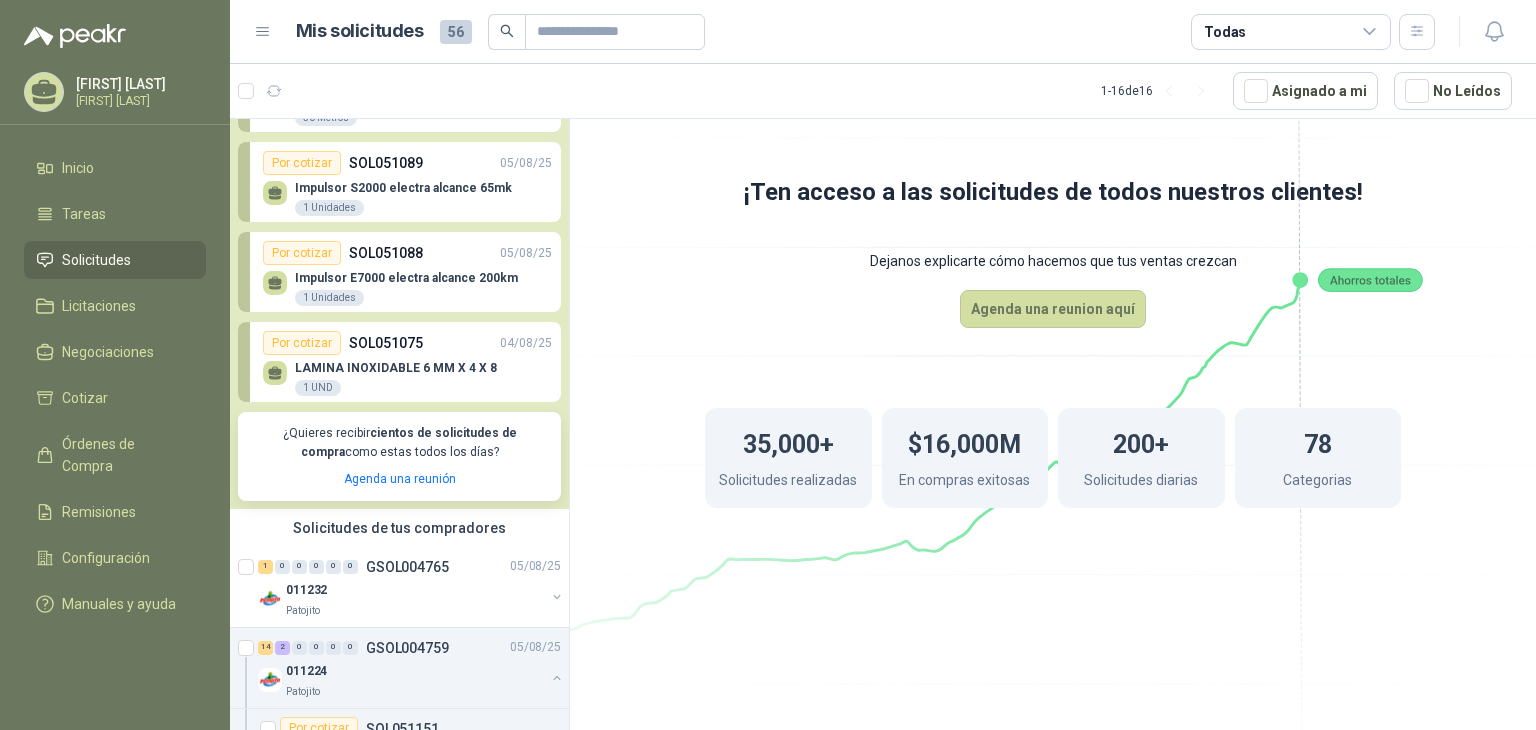 click on "LAMINA INOXIDABLE 6 MM X 4 X 8" at bounding box center (396, 368) 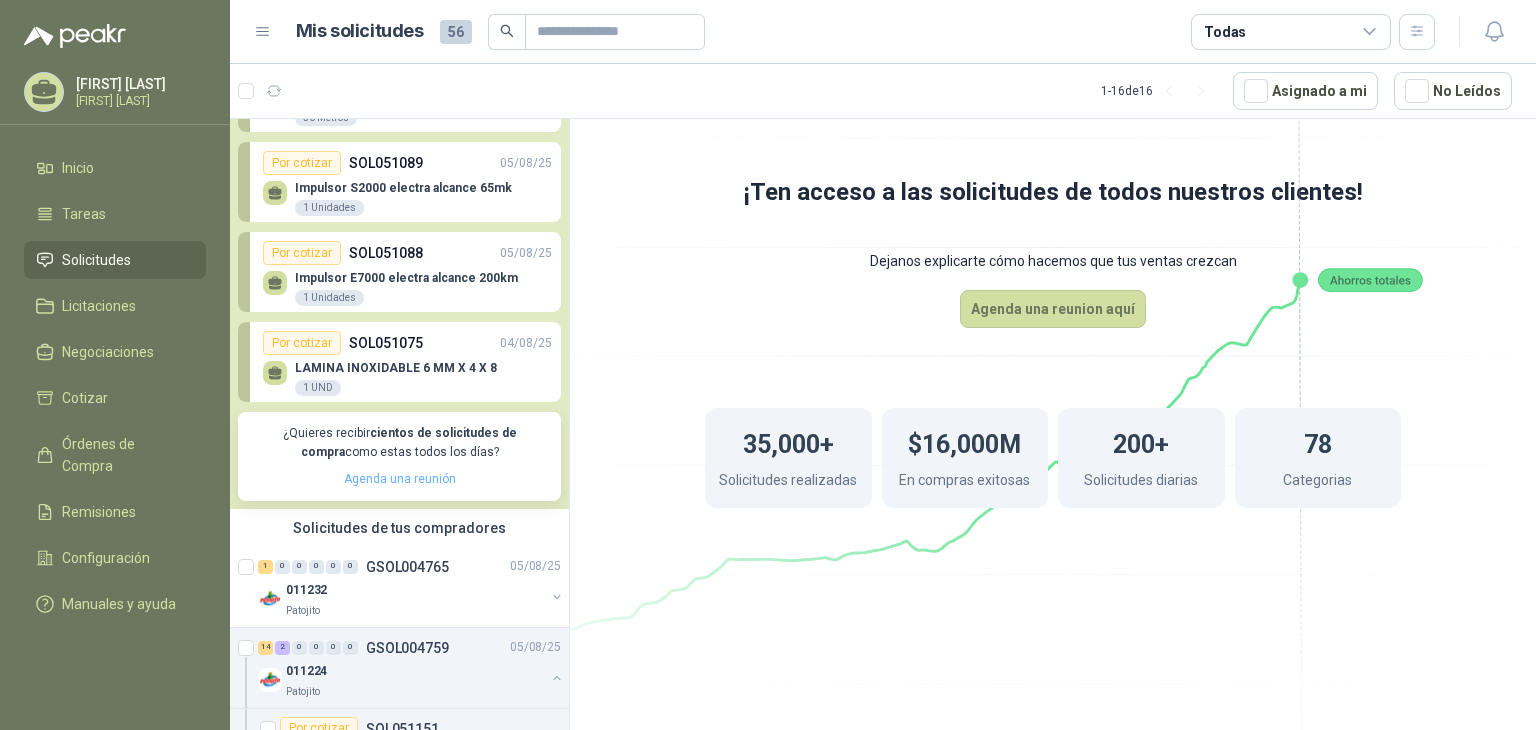 click on "Agenda una reunión" at bounding box center (400, 479) 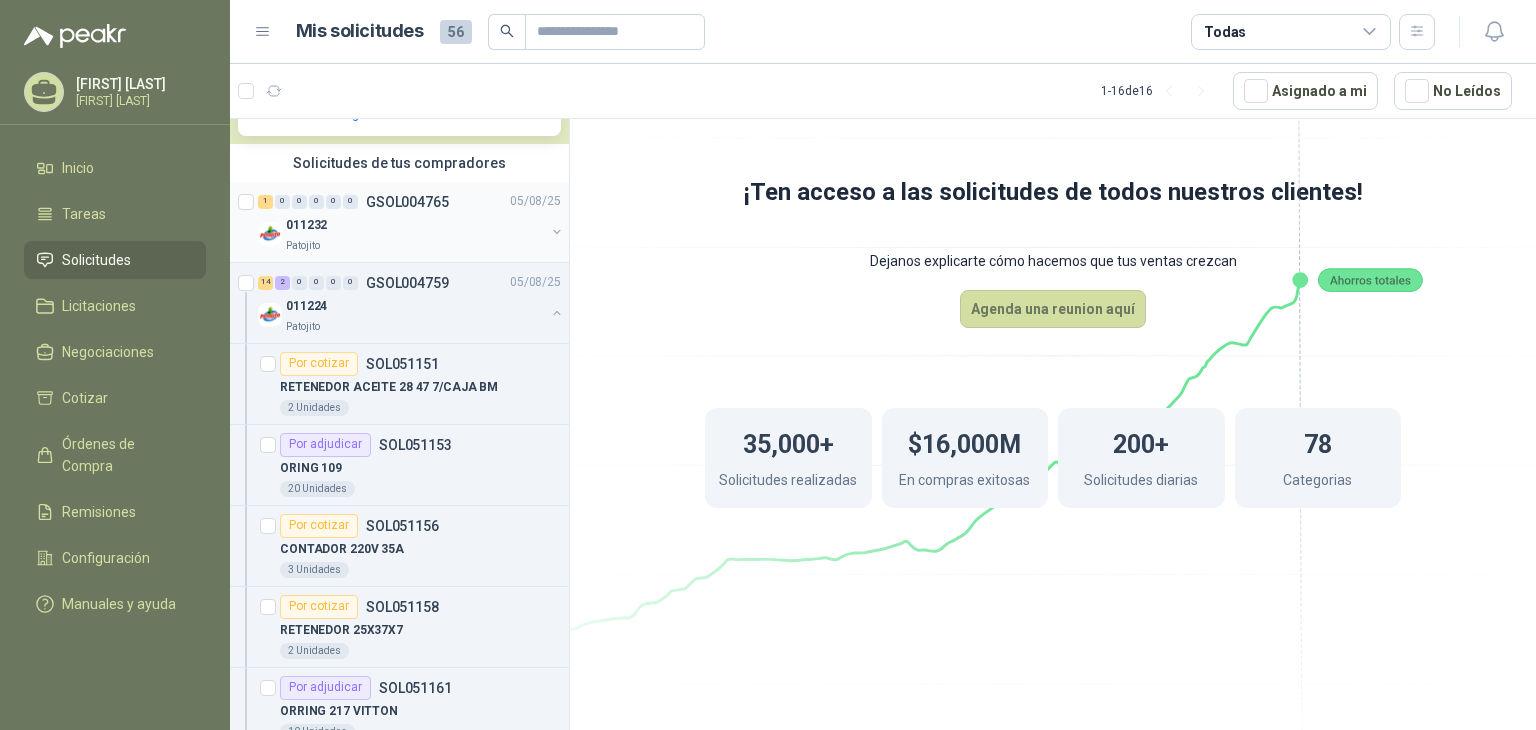 scroll, scrollTop: 500, scrollLeft: 0, axis: vertical 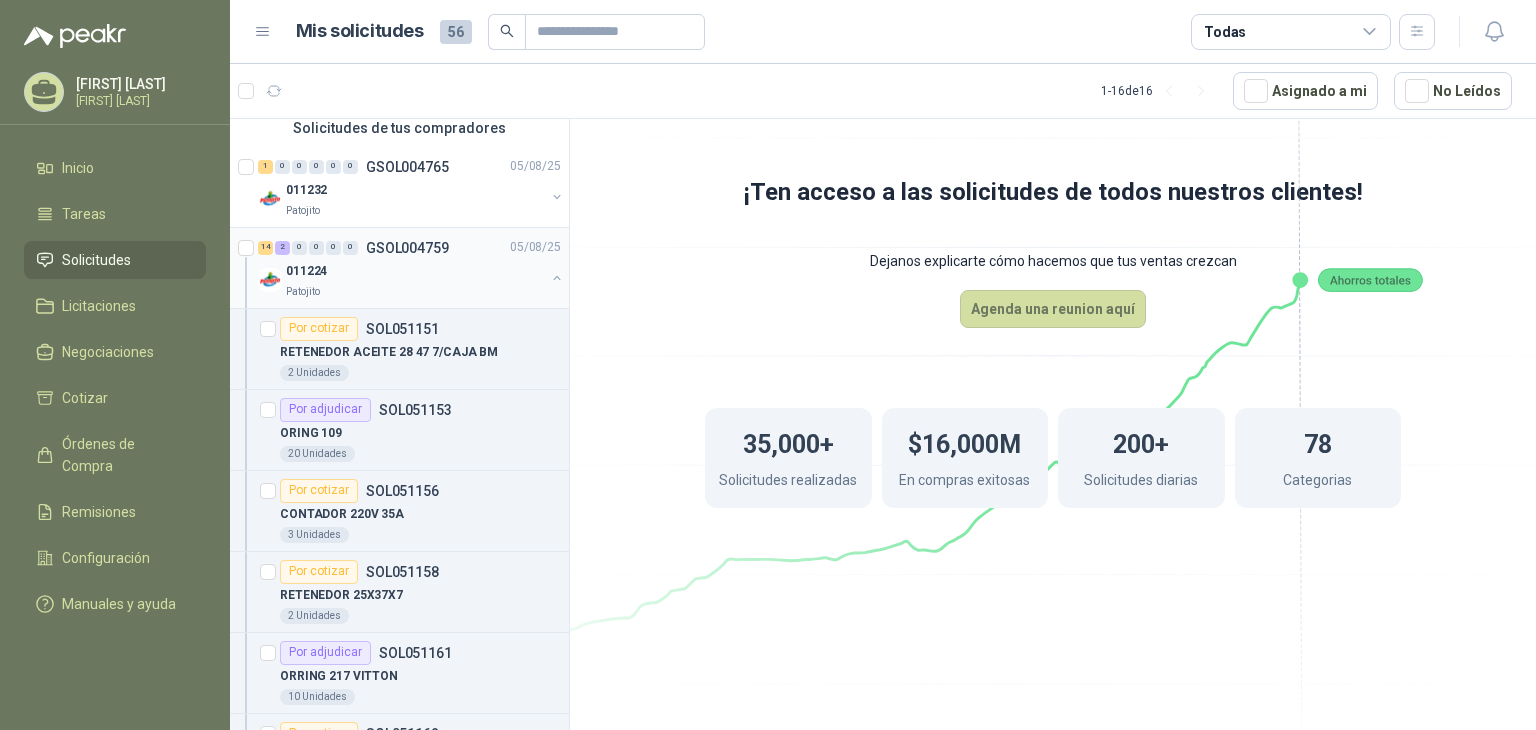 click on "011224" at bounding box center (415, 272) 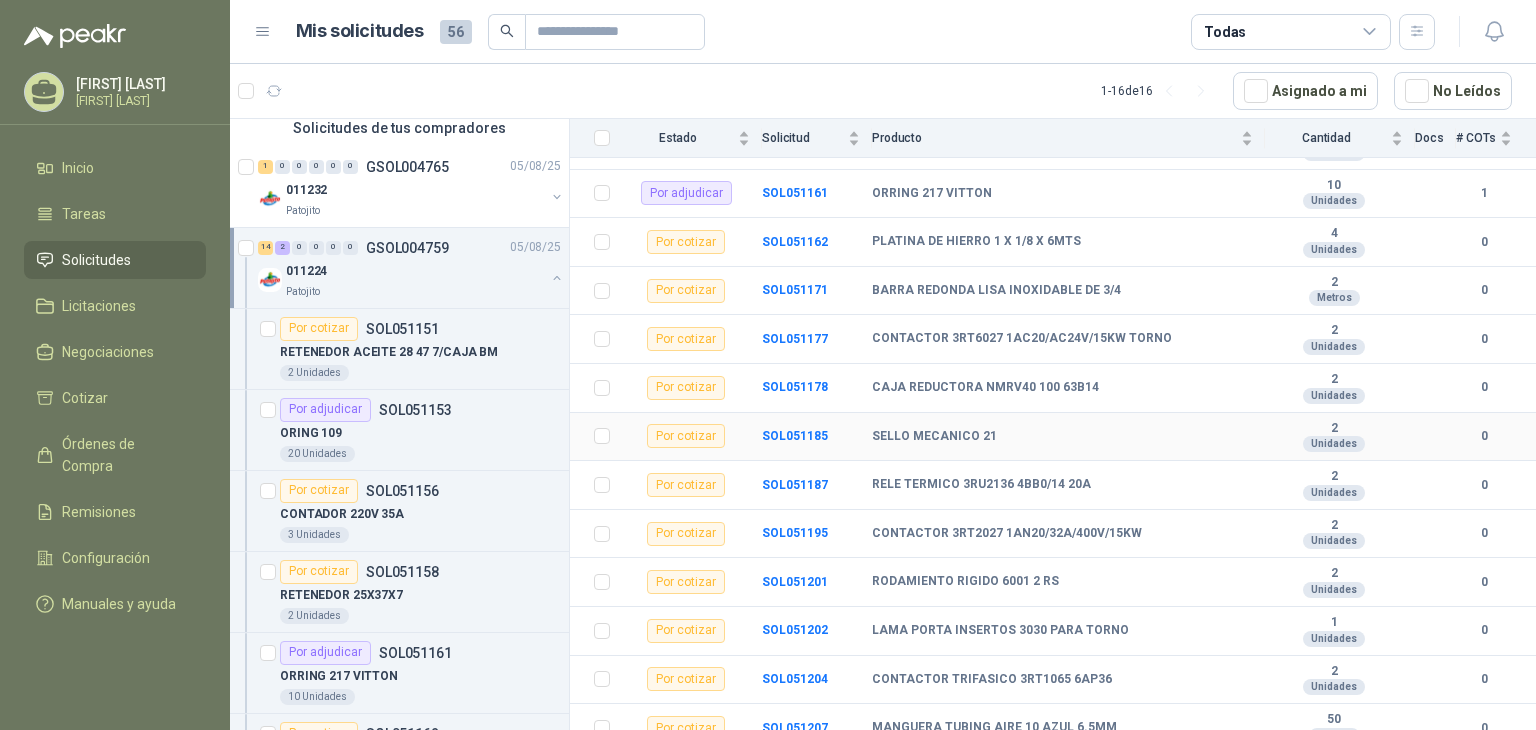 scroll, scrollTop: 440, scrollLeft: 0, axis: vertical 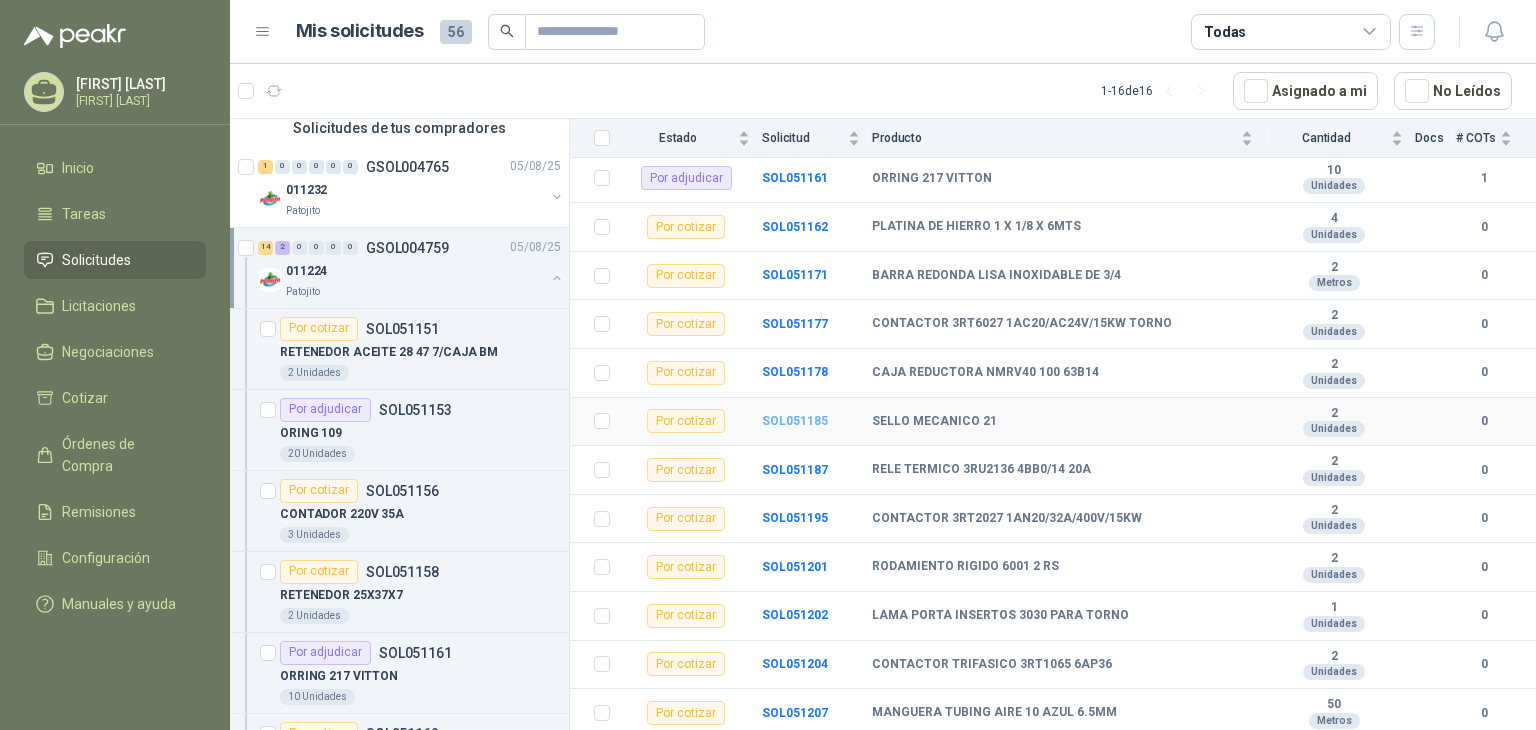 click on "SOL051185" at bounding box center (795, 421) 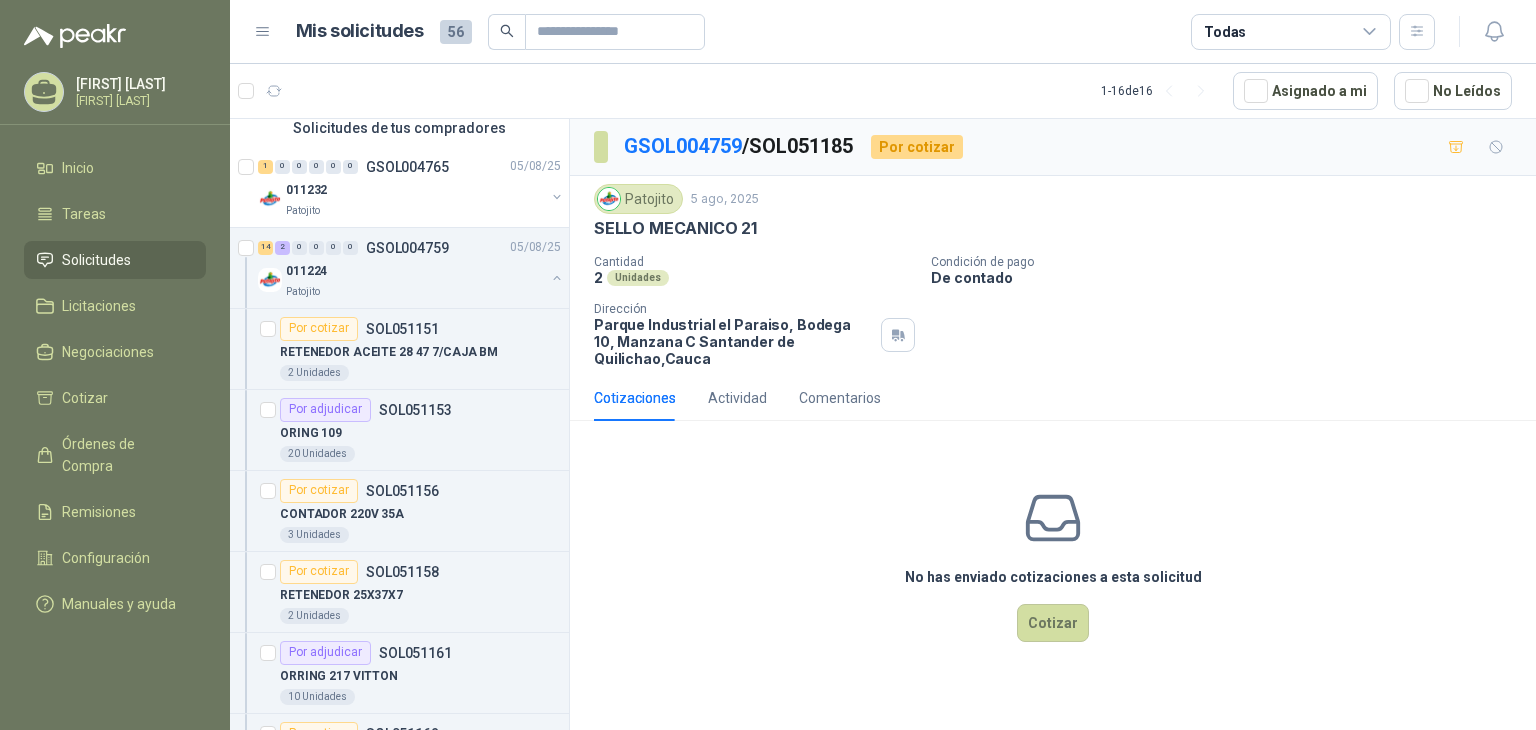 click on "SELLO MECANICO  21" at bounding box center (675, 228) 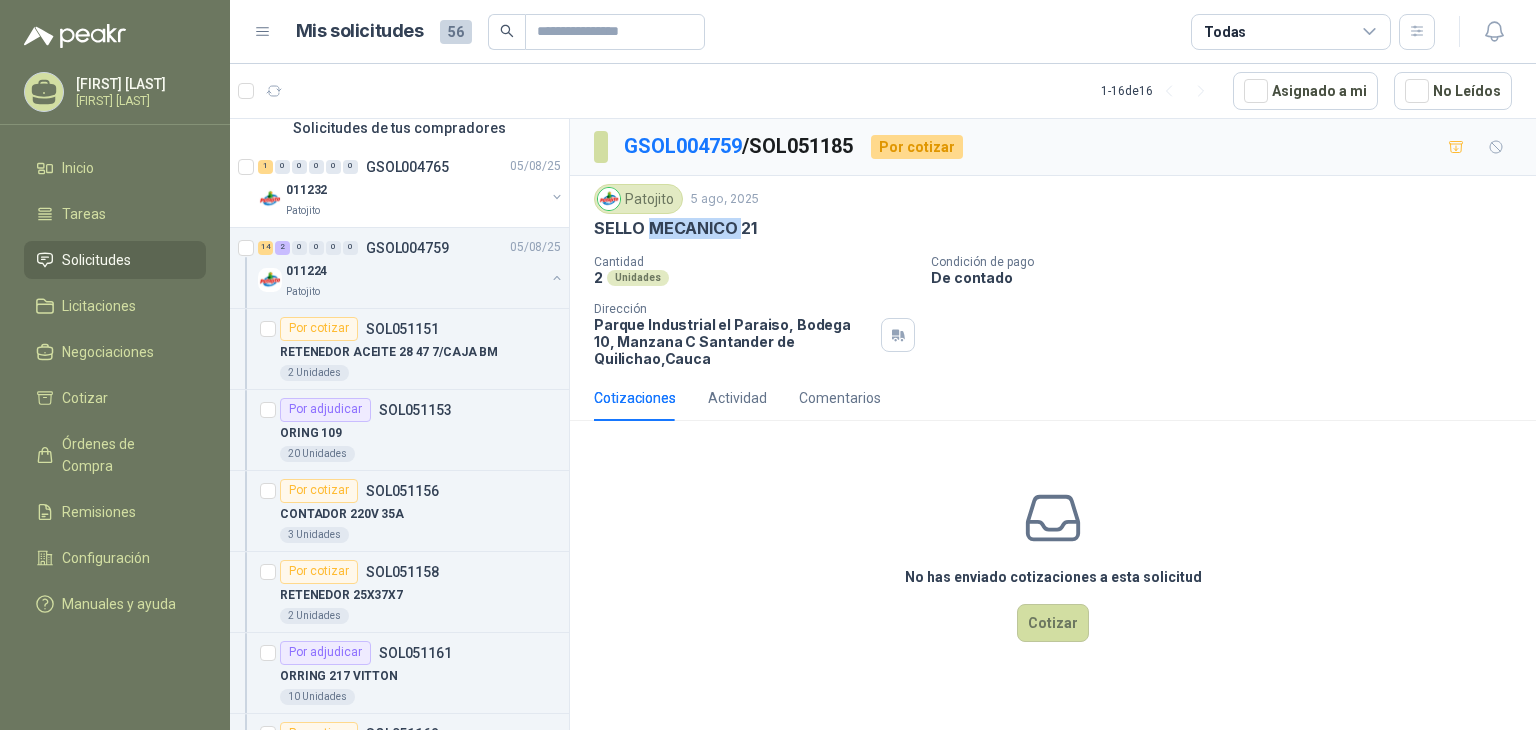 click on "SELLO MECANICO  21" at bounding box center (675, 228) 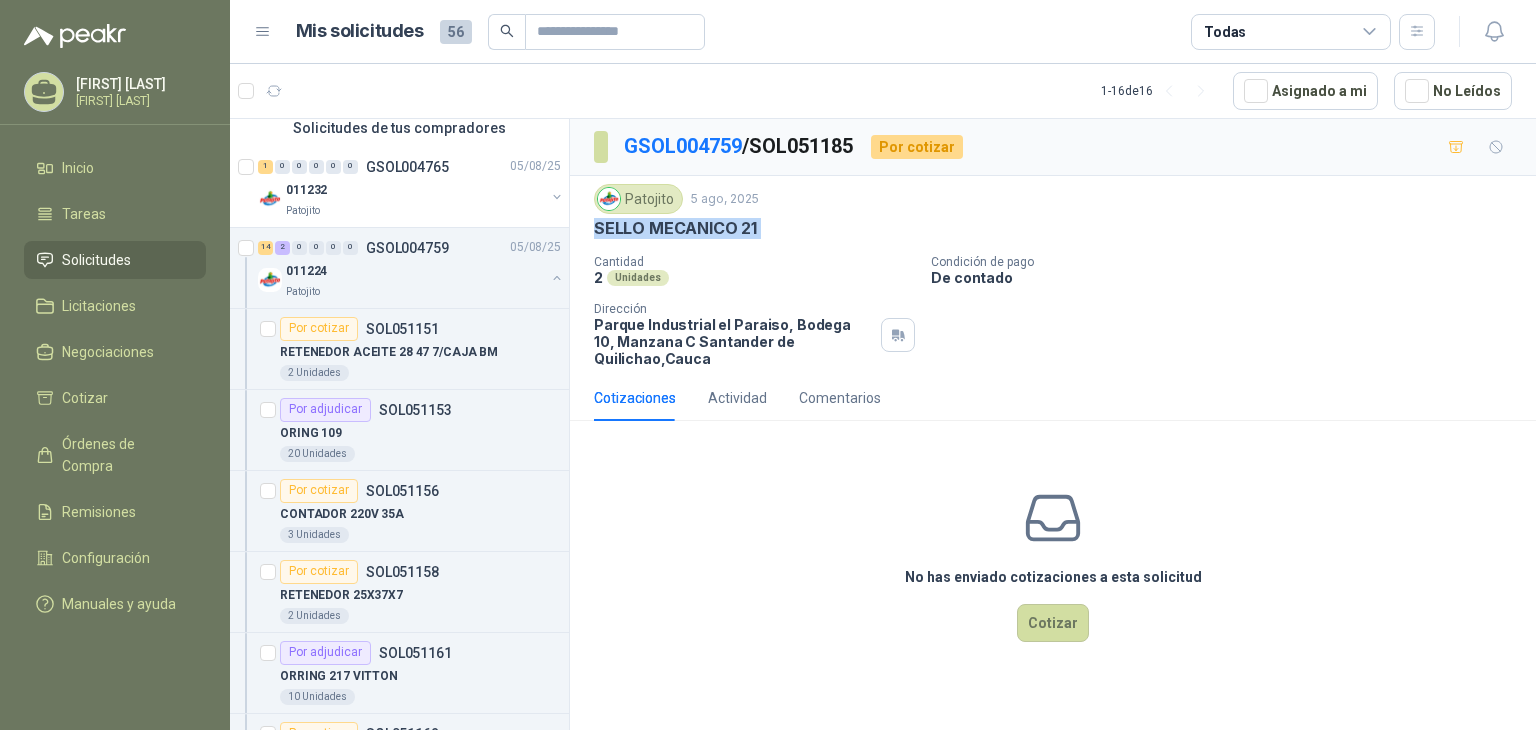 click on "SELLO MECANICO  21" at bounding box center [675, 228] 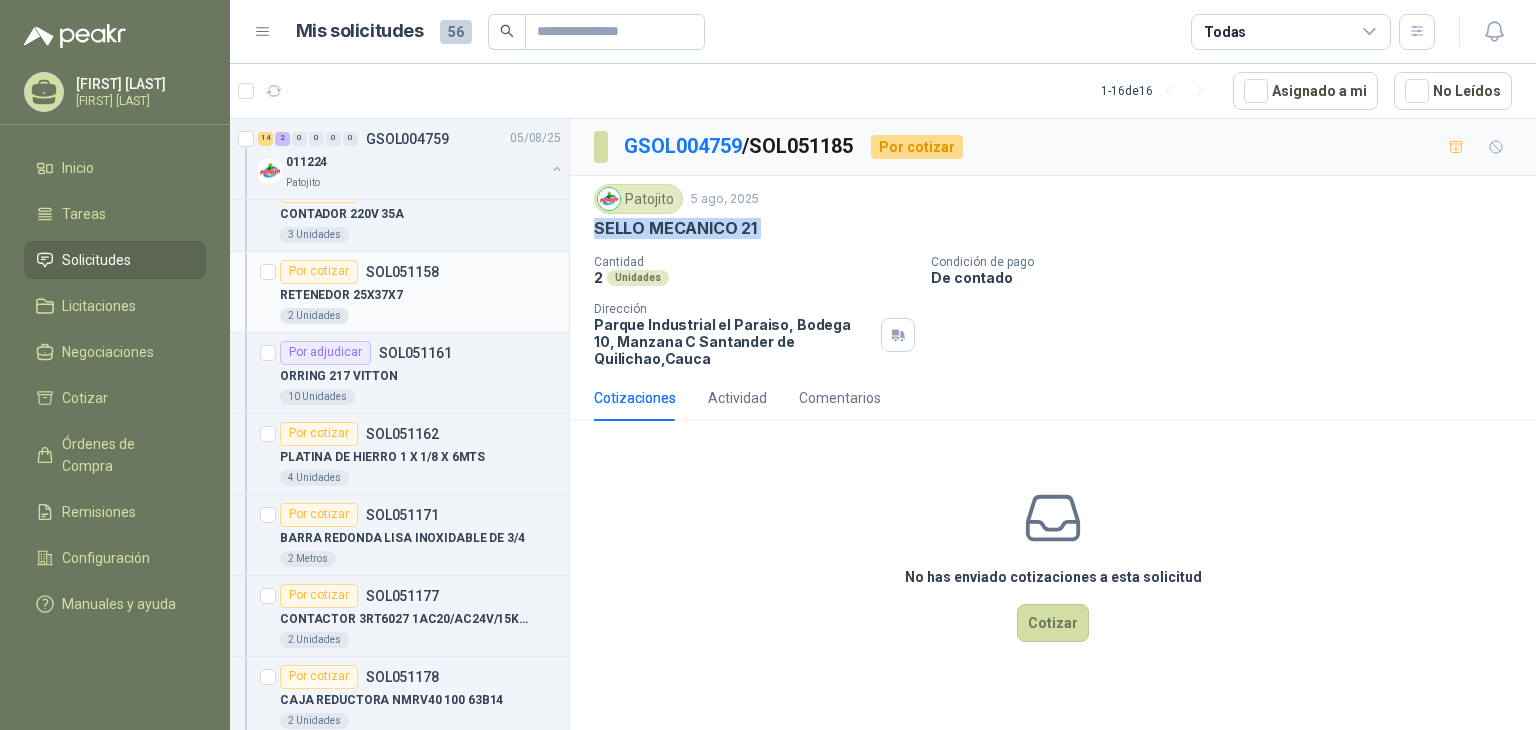scroll, scrollTop: 700, scrollLeft: 0, axis: vertical 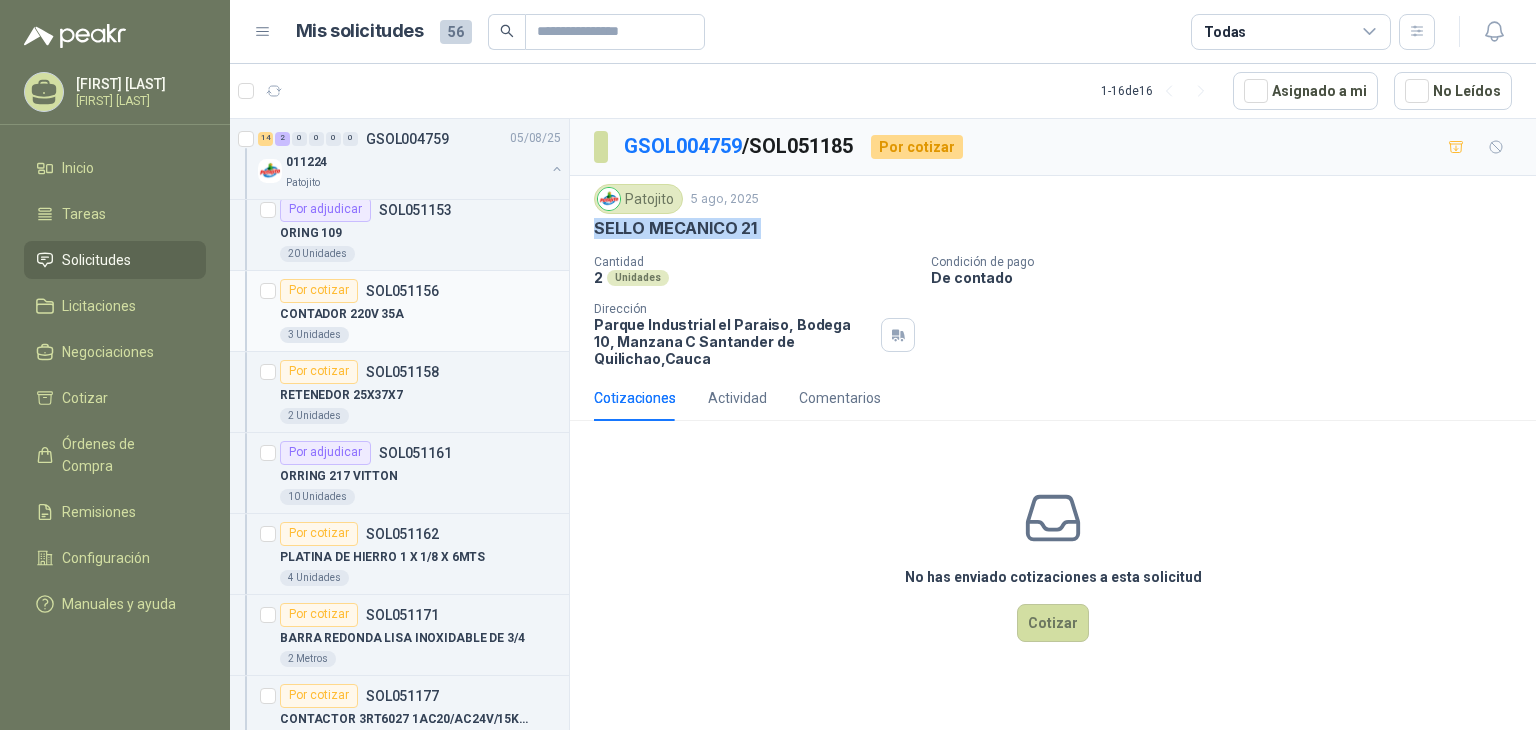 click on "3   Unidades" at bounding box center [420, 335] 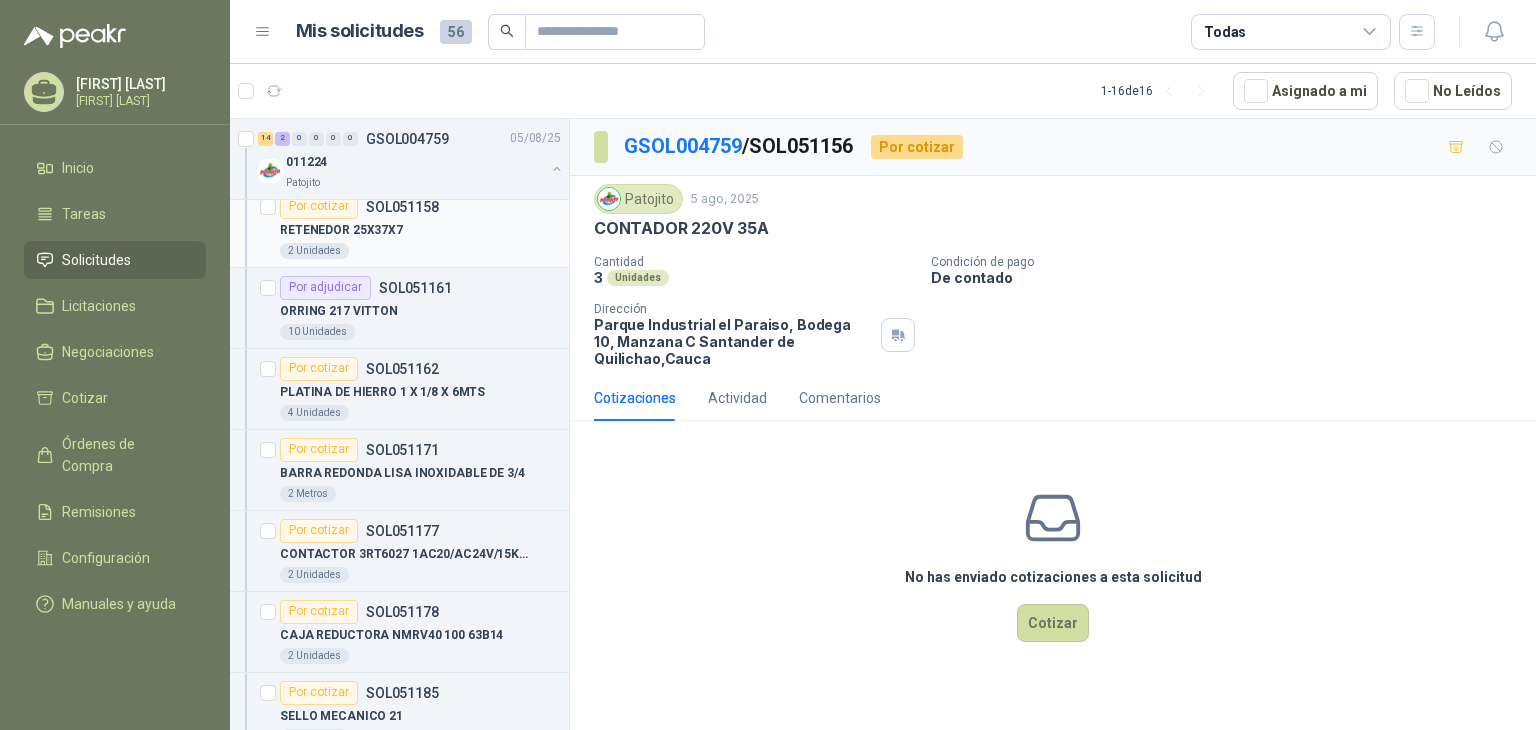 scroll, scrollTop: 900, scrollLeft: 0, axis: vertical 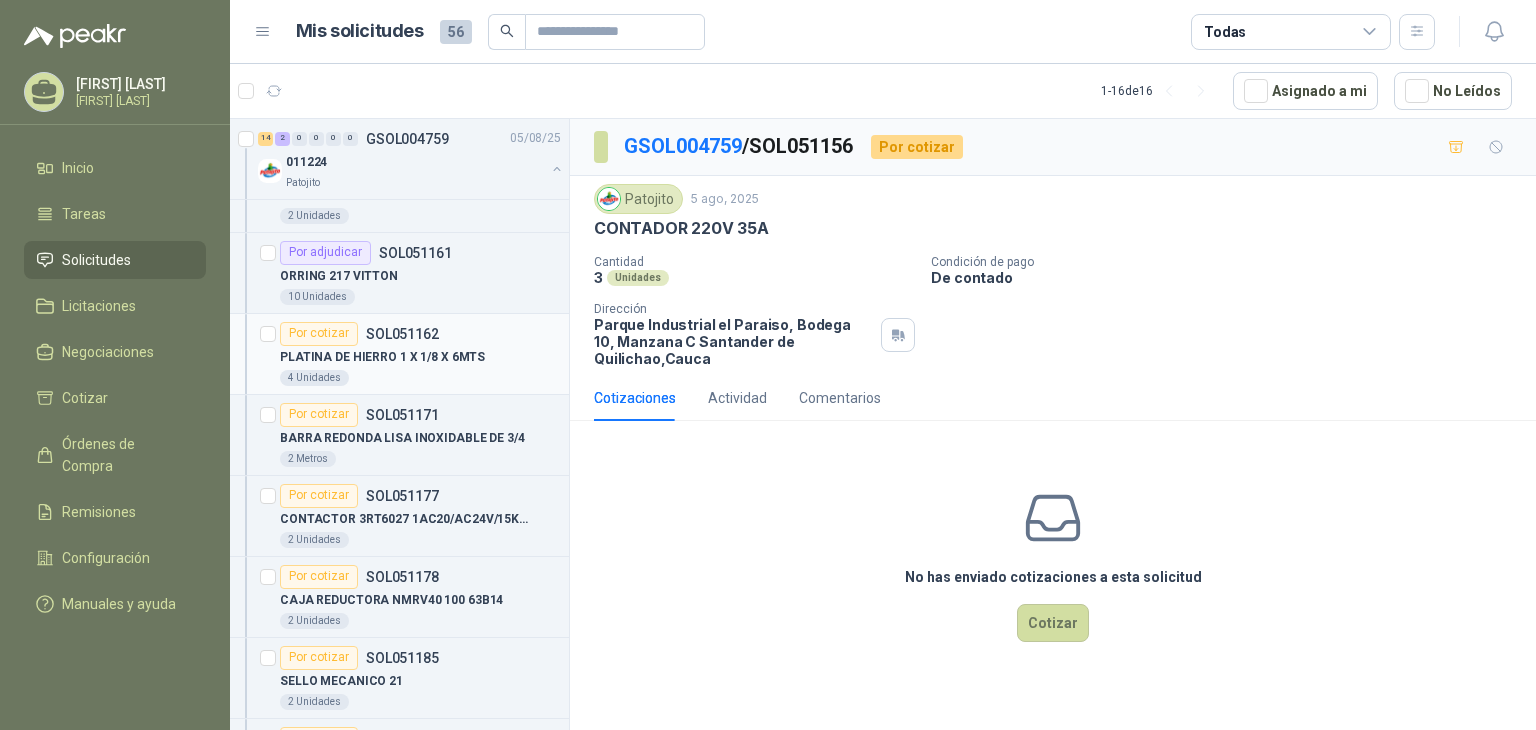 click on "4   Unidades" at bounding box center (420, 378) 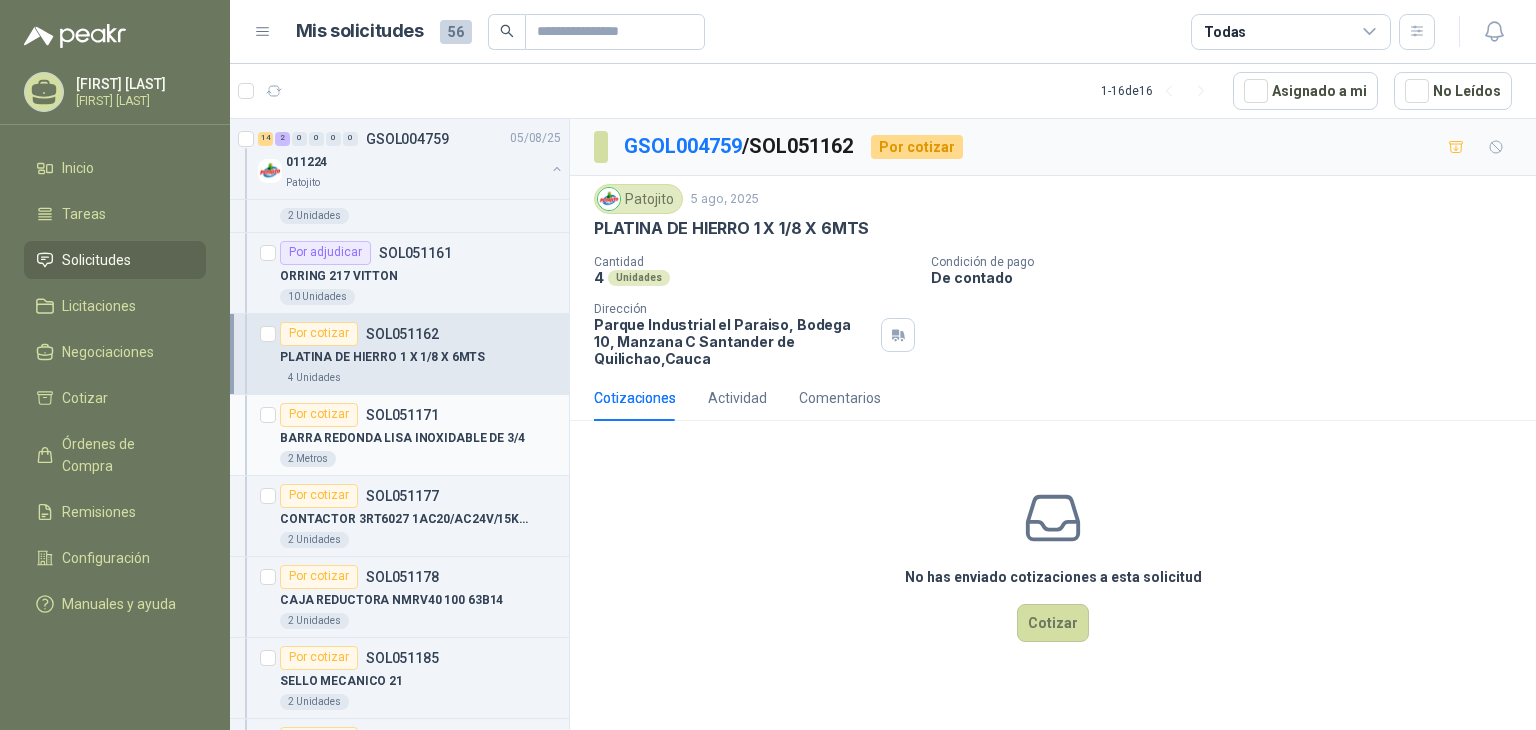 click on "BARRA REDONDA LISA INOXIDABLE DE 3/4" at bounding box center (402, 438) 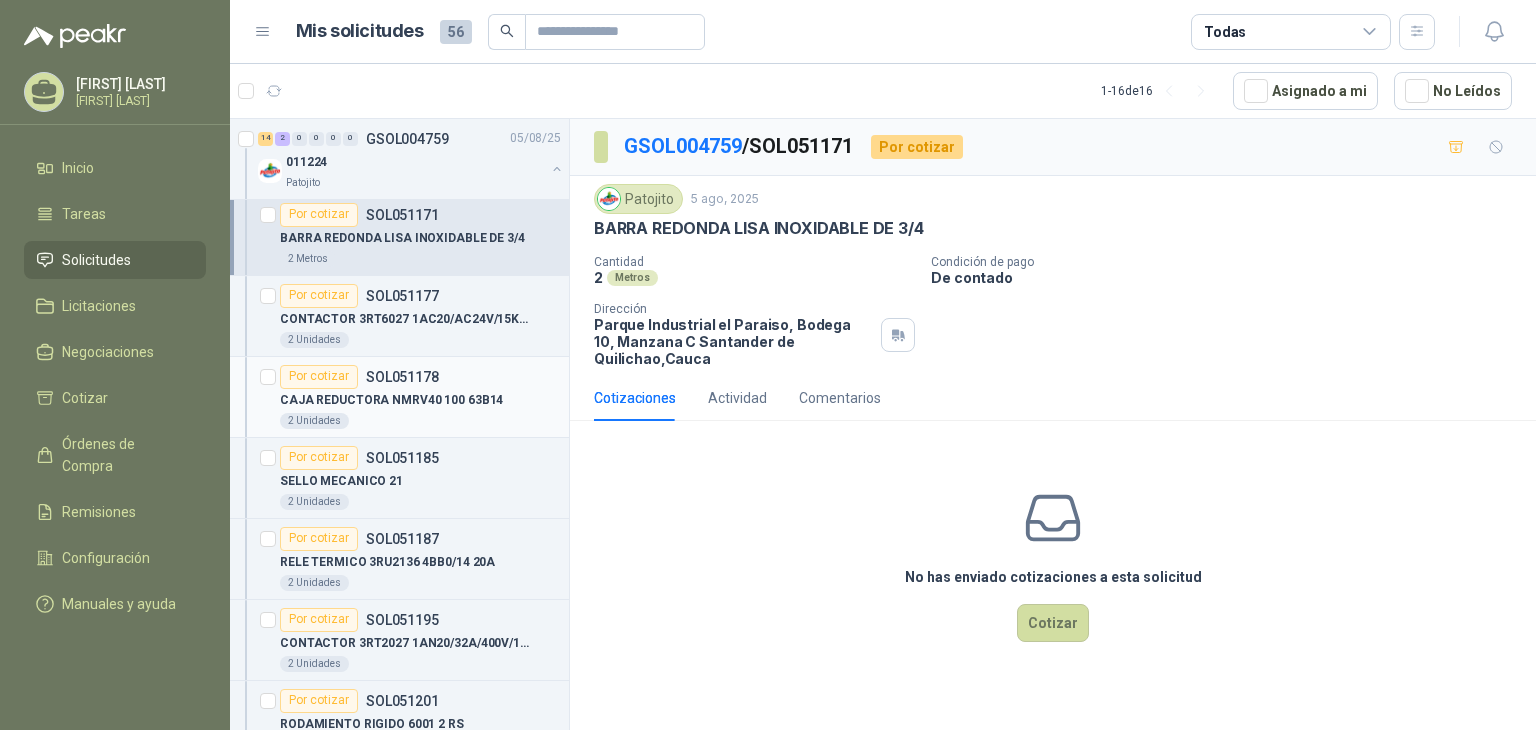 scroll, scrollTop: 1200, scrollLeft: 0, axis: vertical 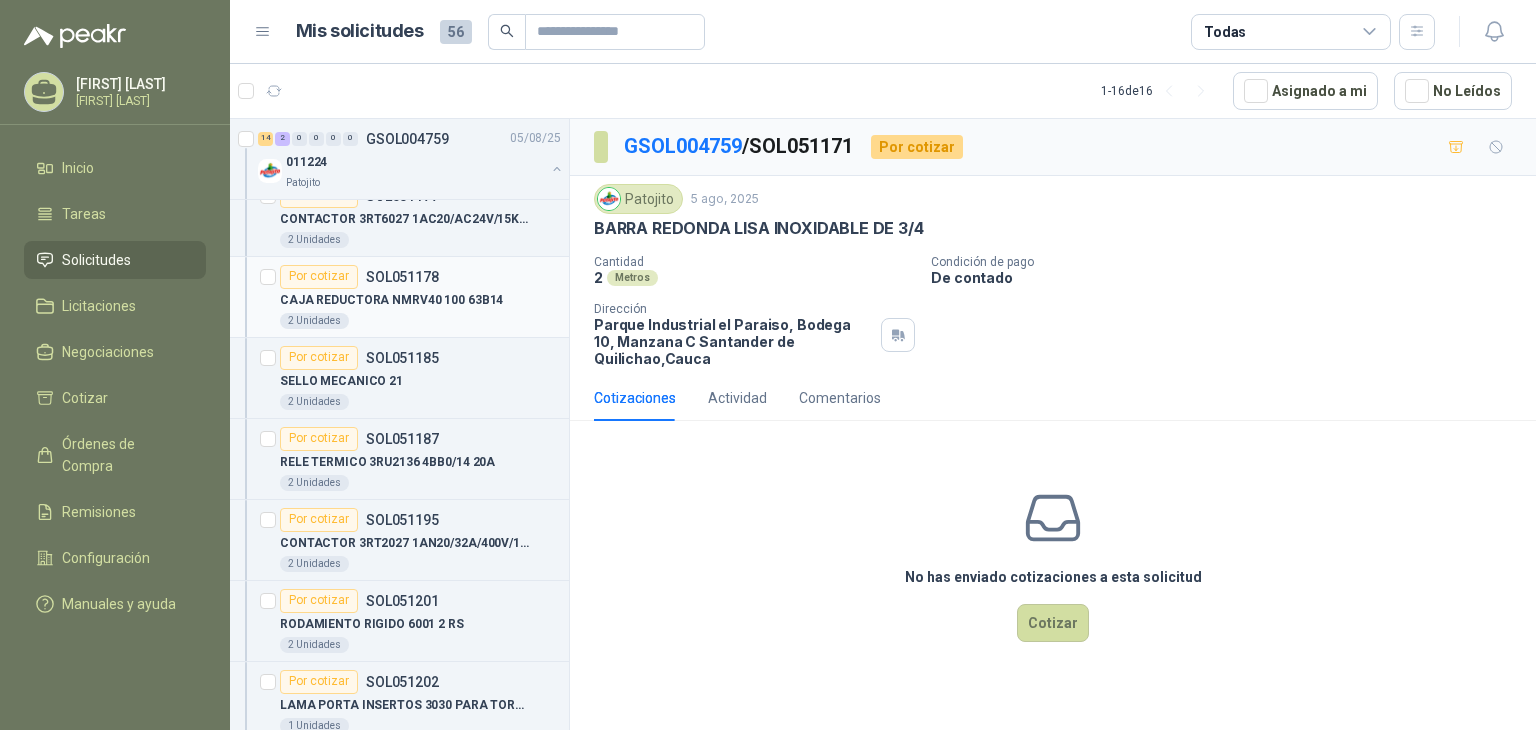 click on "SOL051178" at bounding box center (402, 277) 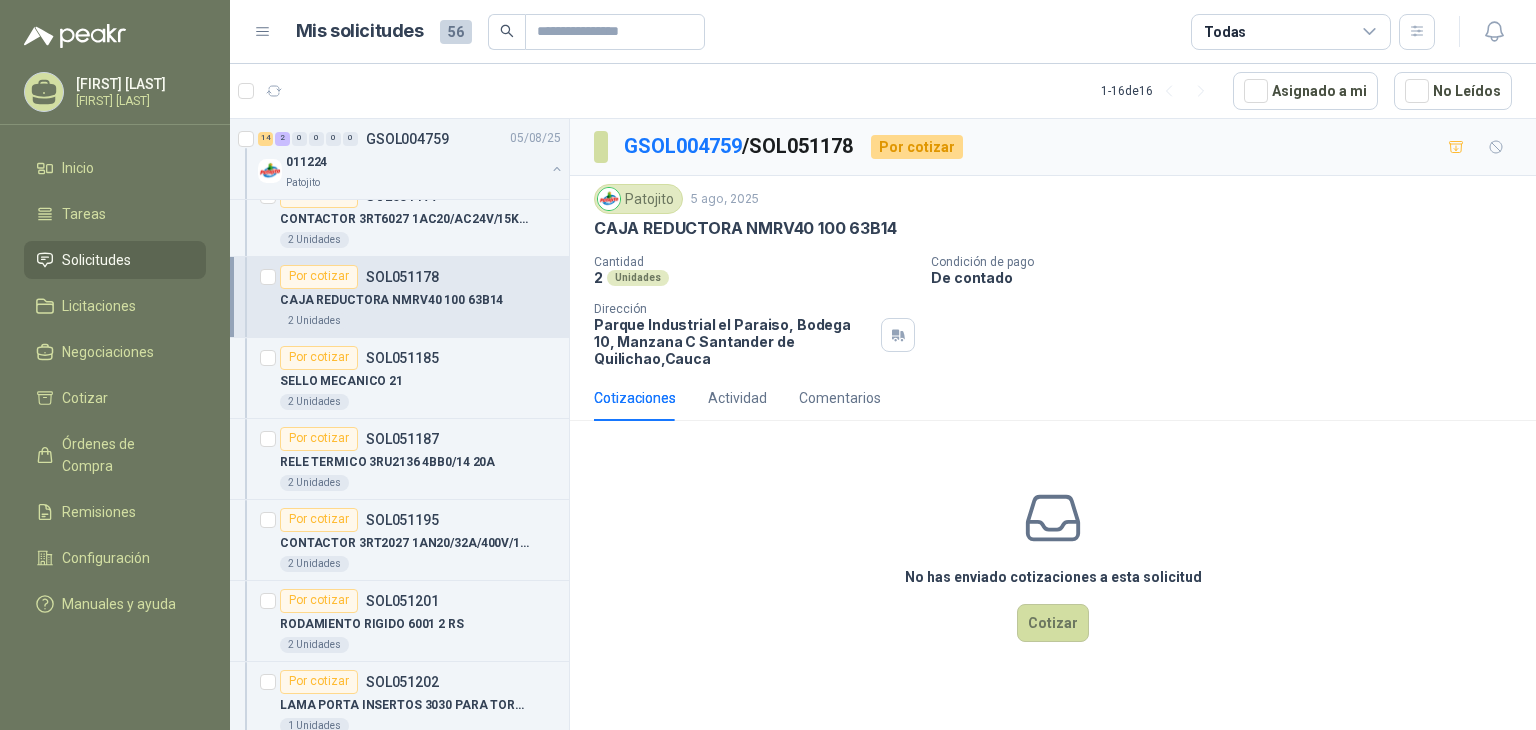click on "CAJA REDUCTORA NMRV40 100 63B14" at bounding box center (745, 228) 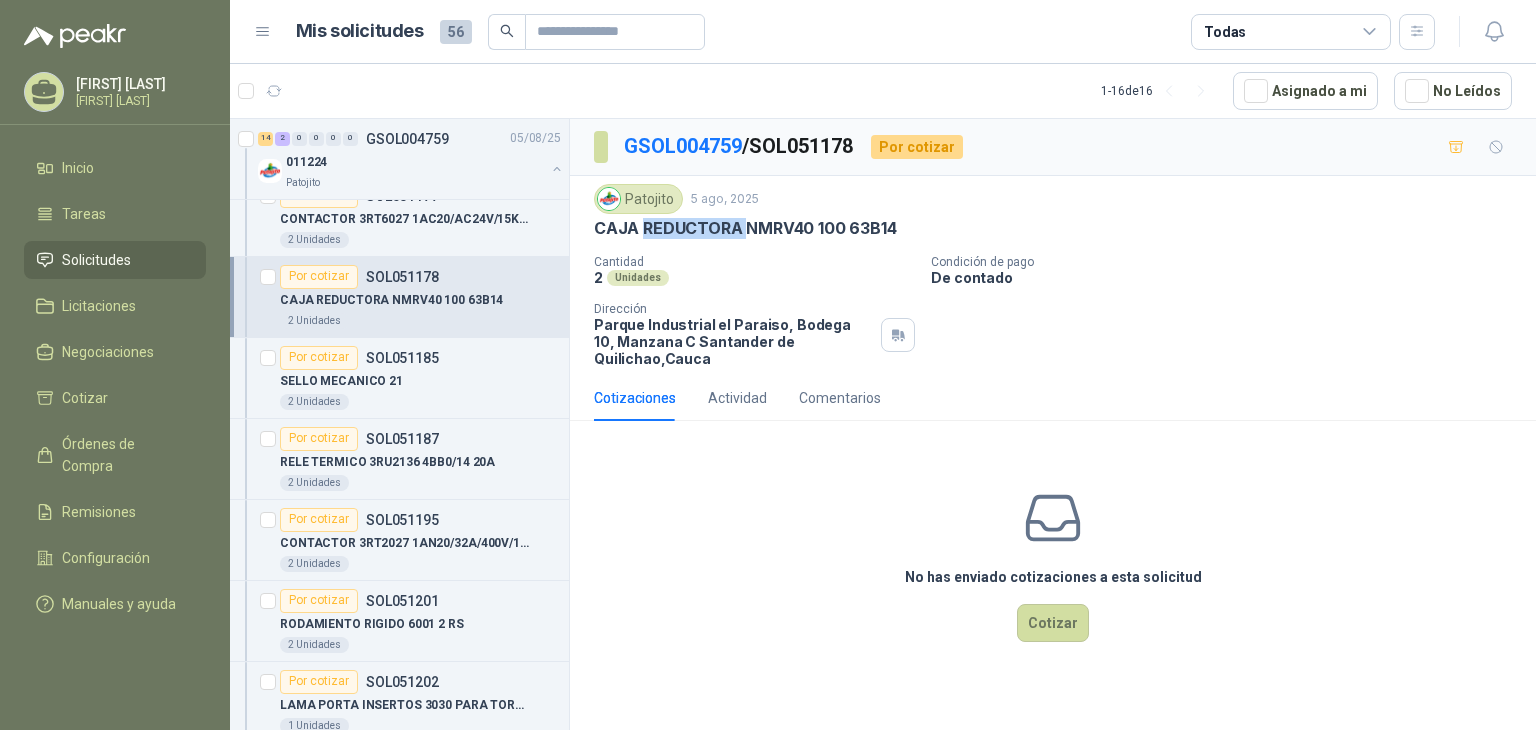 click on "CAJA REDUCTORA NMRV40 100 63B14" at bounding box center [745, 228] 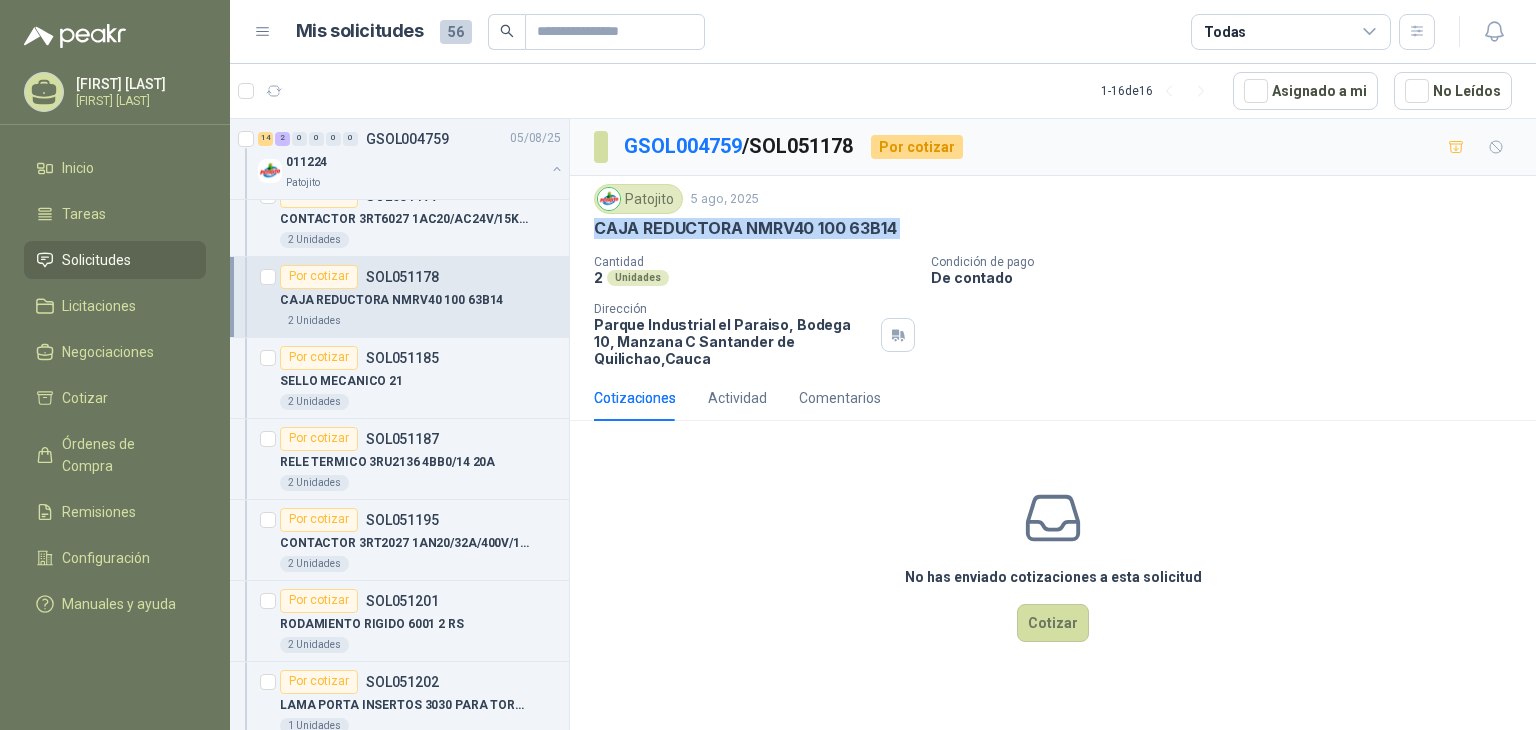 click on "CAJA REDUCTORA NMRV40 100 63B14" at bounding box center [745, 228] 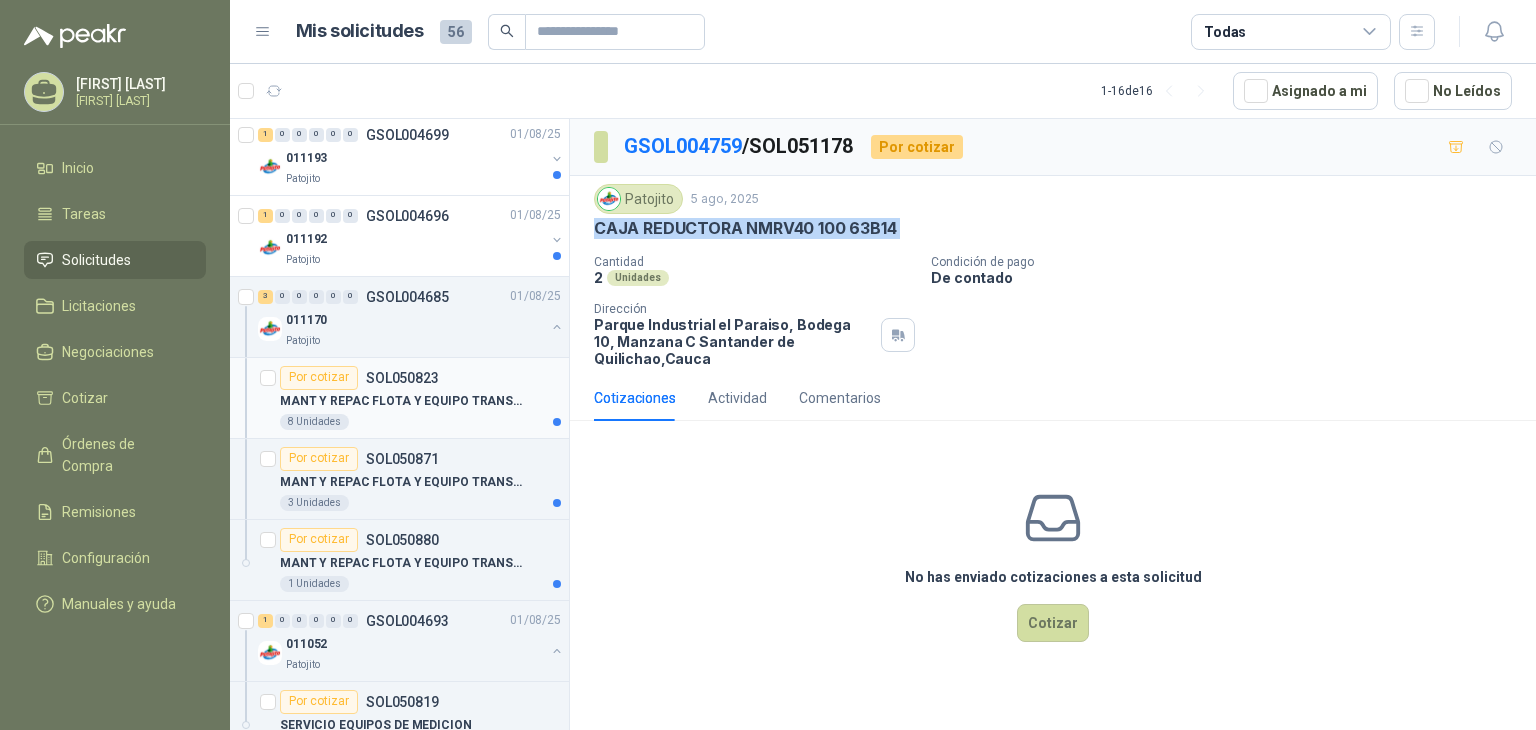 scroll, scrollTop: 2900, scrollLeft: 0, axis: vertical 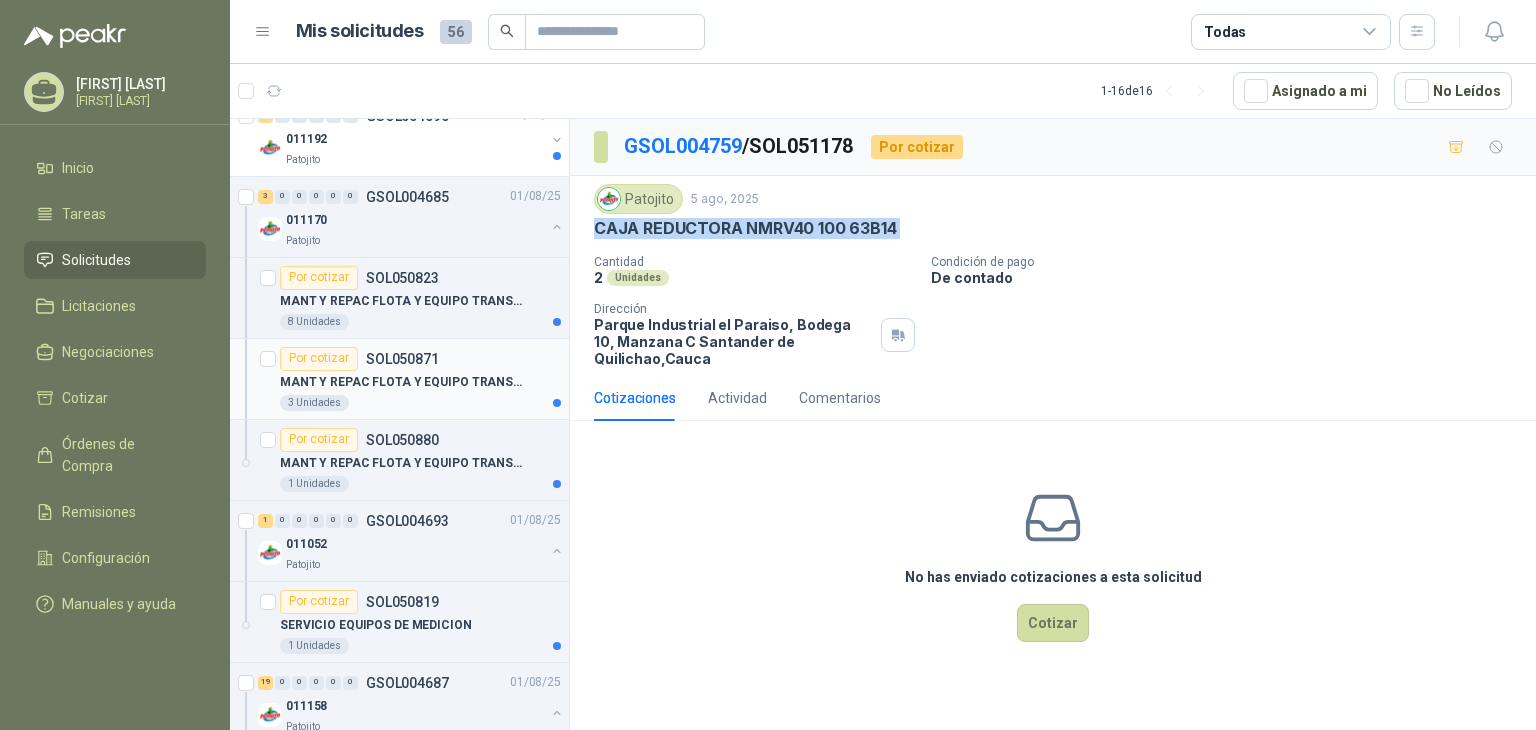 click on "MANT Y REPAC FLOTA Y EQUIPO TRANSPORTE" at bounding box center (420, 383) 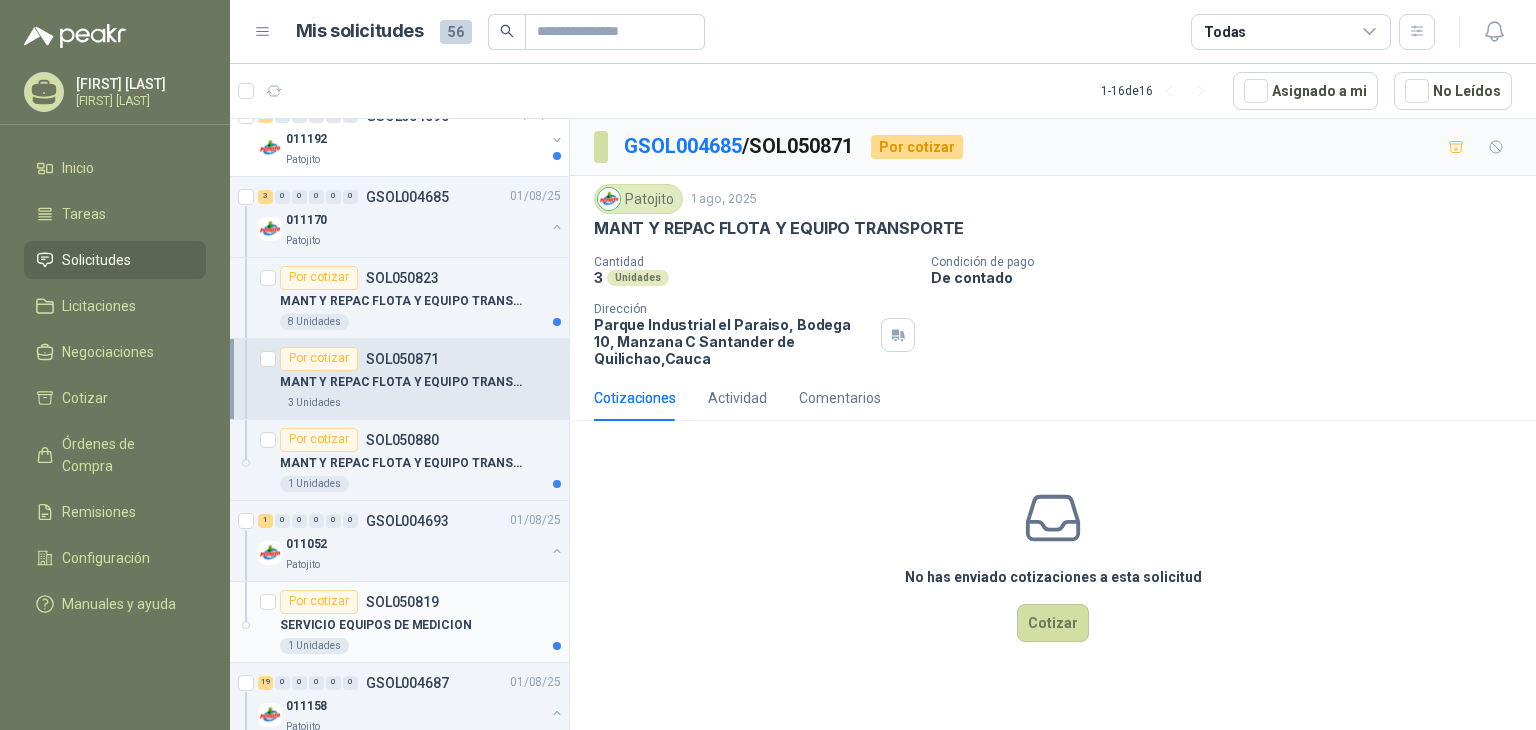 click on "SERVICIO  EQUIPOS DE MEDICION" at bounding box center (376, 625) 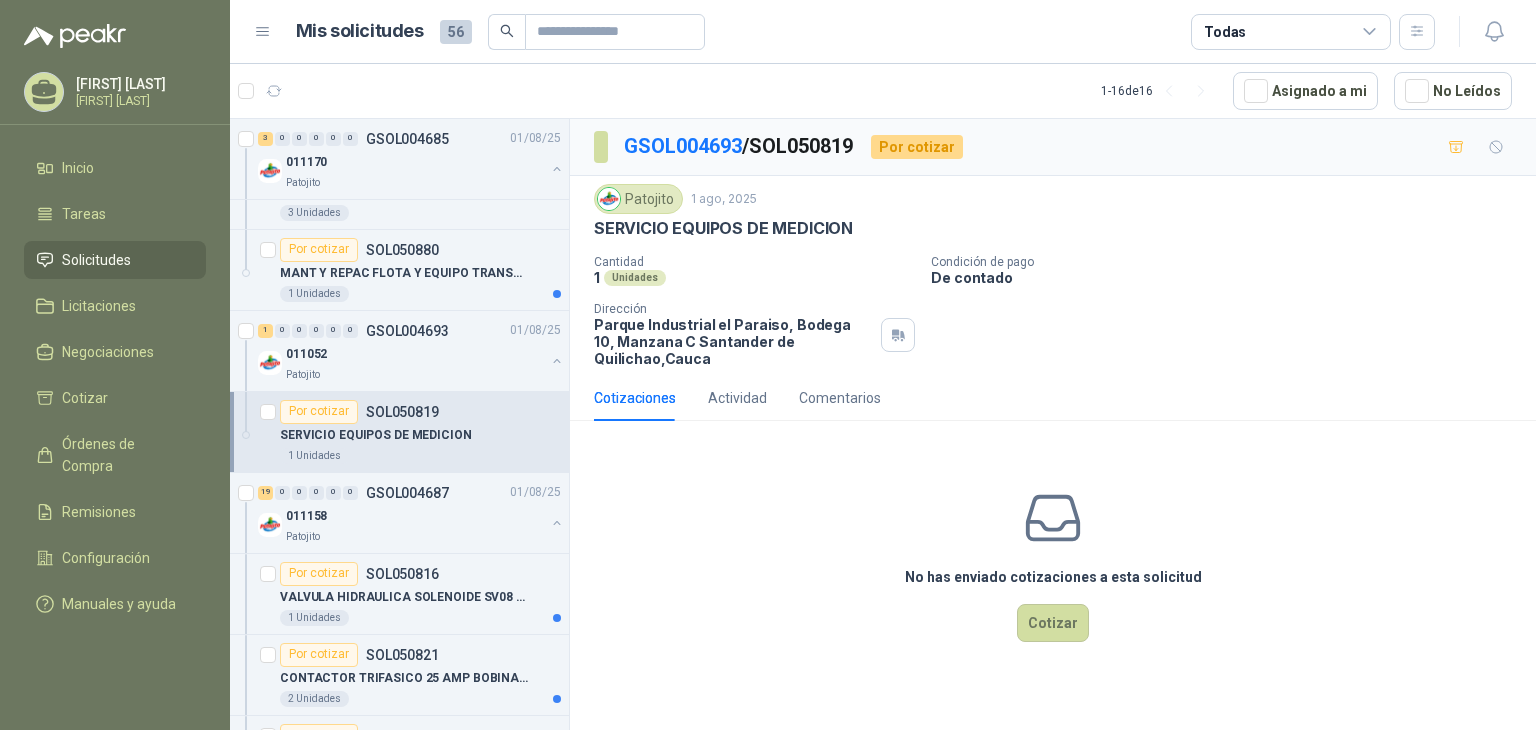 scroll, scrollTop: 3100, scrollLeft: 0, axis: vertical 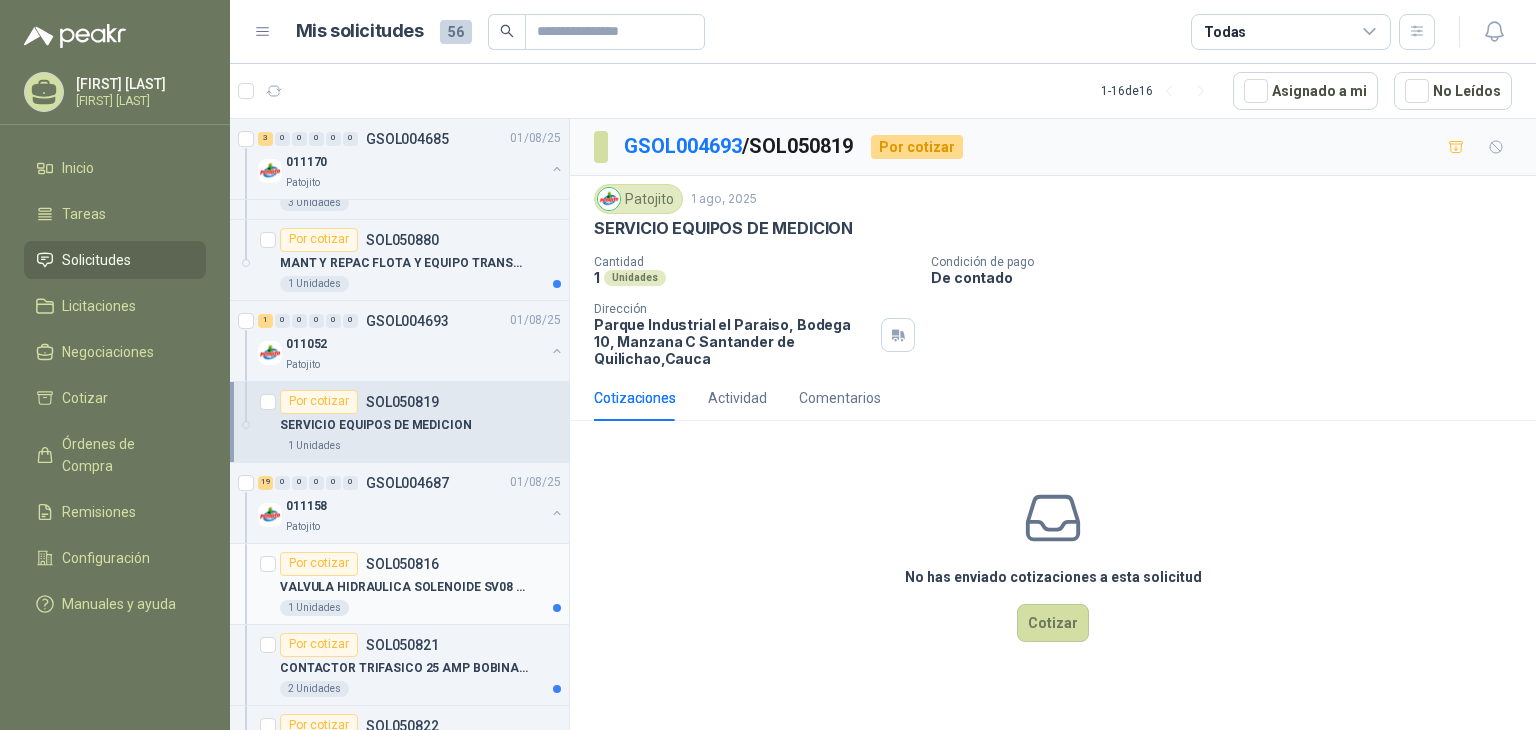 click on "VALVULA HIDRAULICA SOLENOIDE SV08 20" at bounding box center (420, 588) 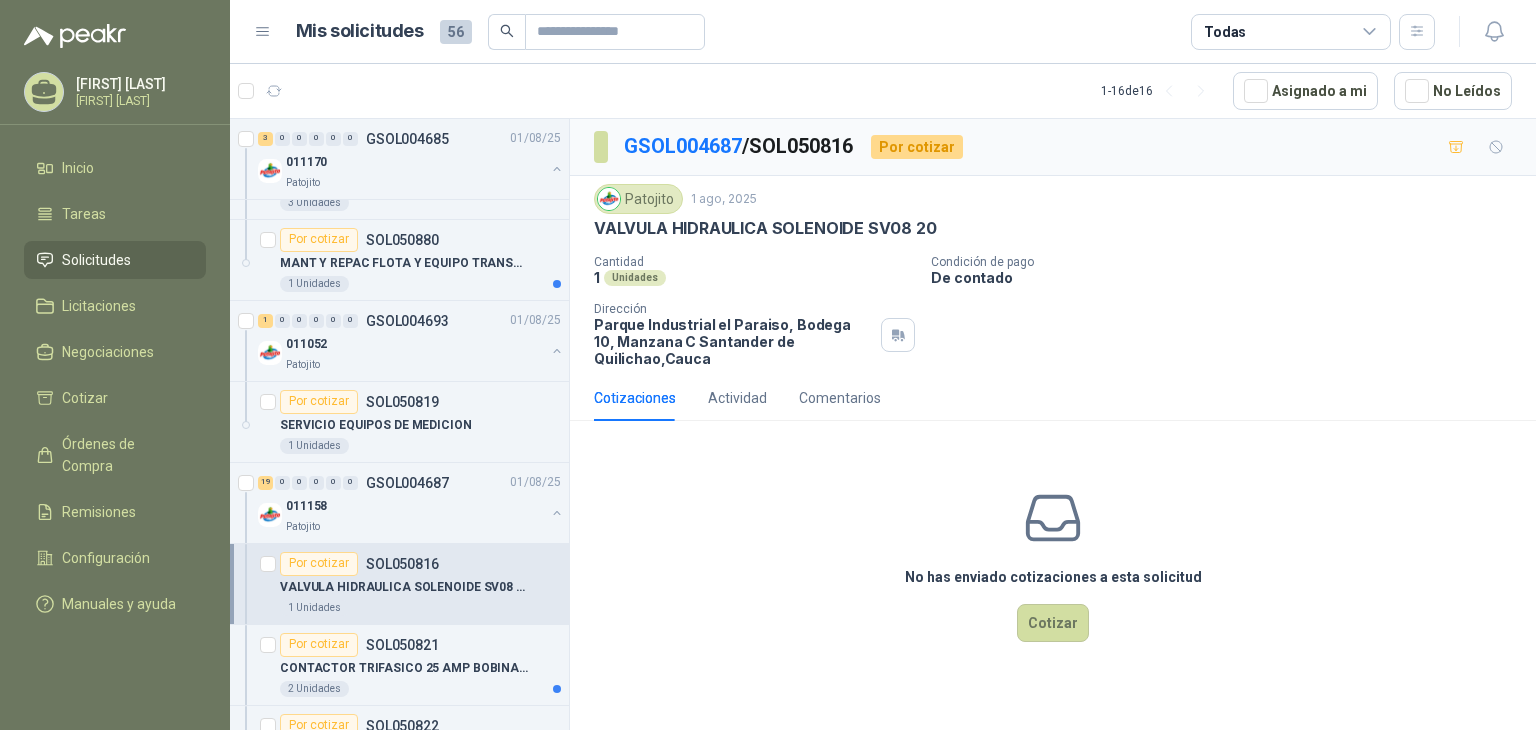 click on "VALVULA HIDRAULICA SOLENOIDE SV08 20" at bounding box center [765, 228] 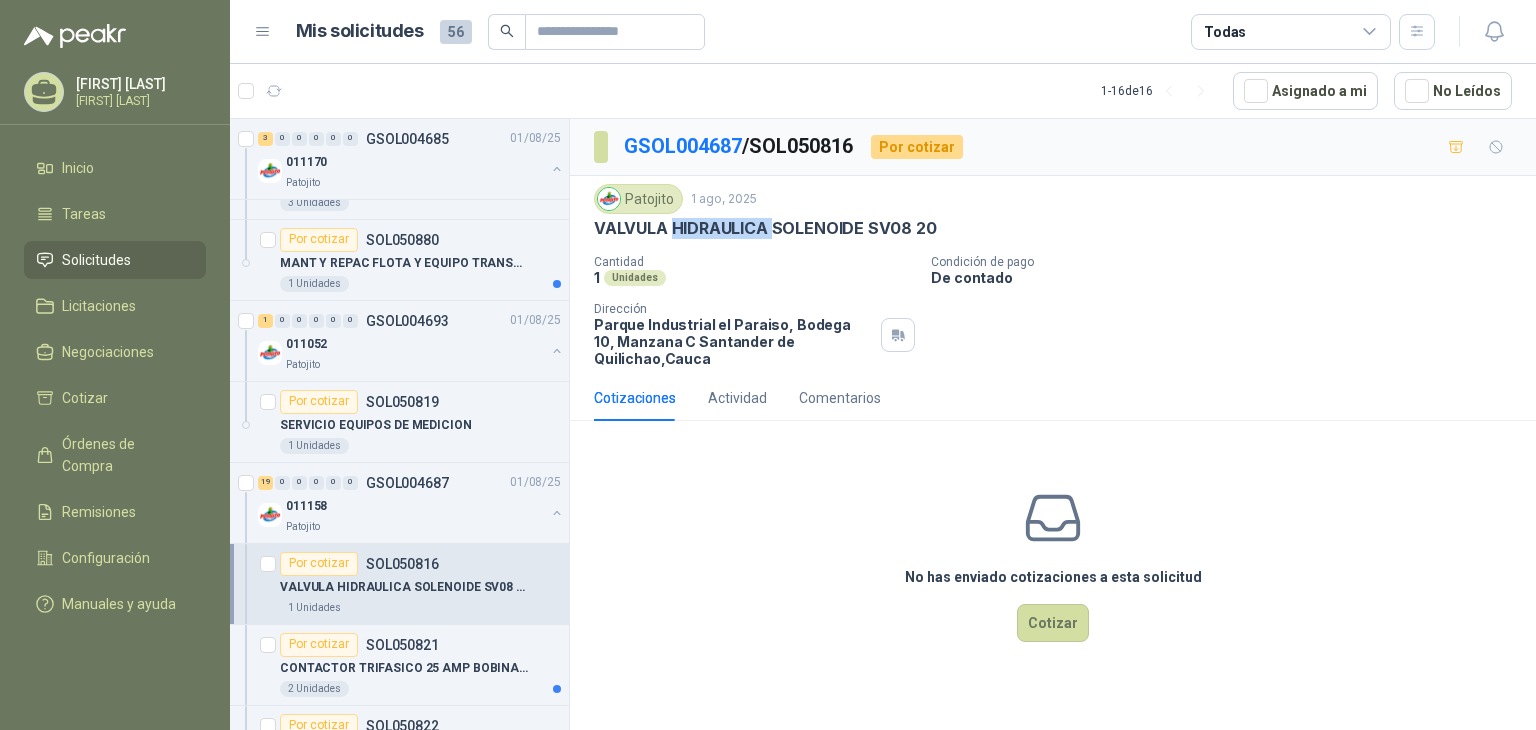 click on "VALVULA HIDRAULICA SOLENOIDE SV08 20" at bounding box center (765, 228) 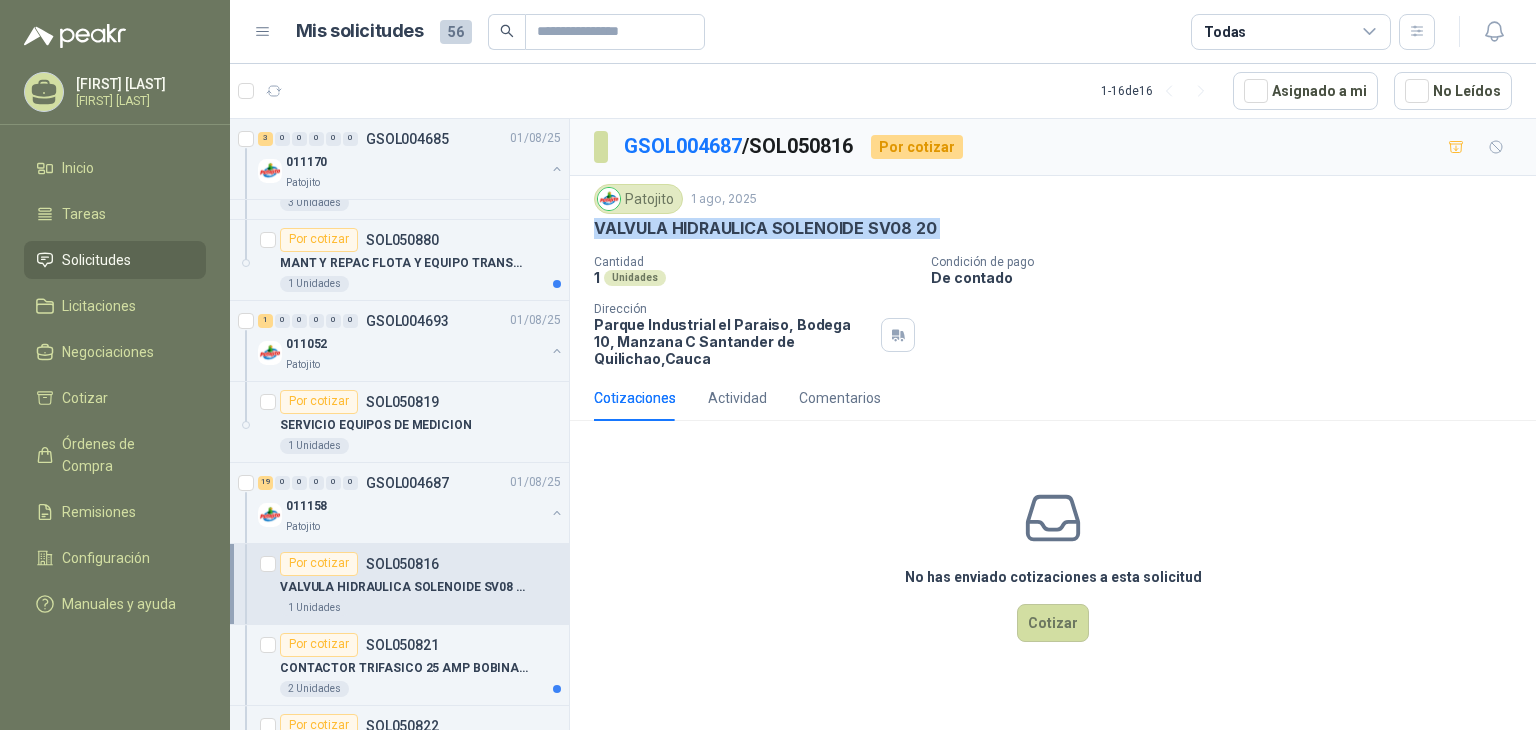 click on "VALVULA HIDRAULICA SOLENOIDE SV08 20" at bounding box center (765, 228) 